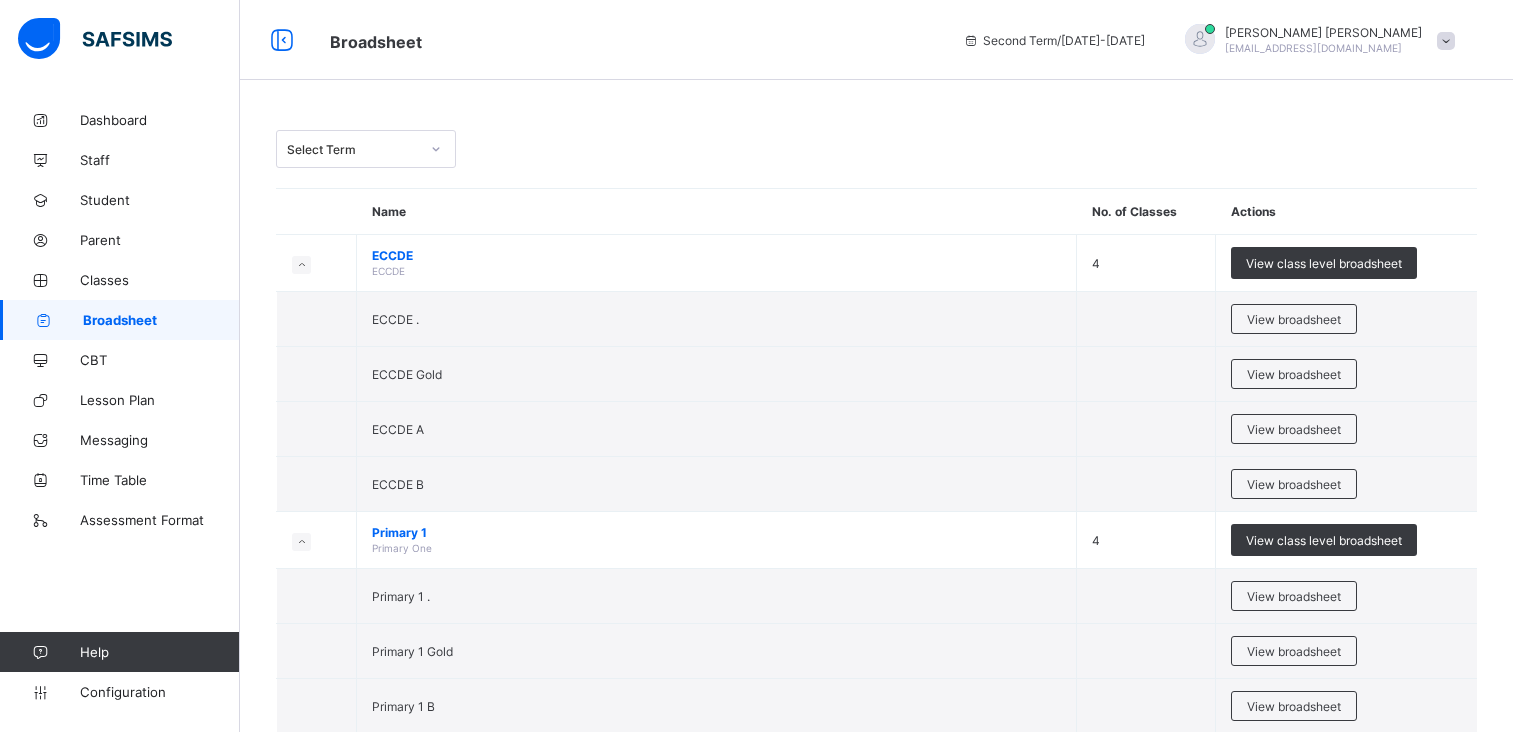 scroll, scrollTop: 0, scrollLeft: 0, axis: both 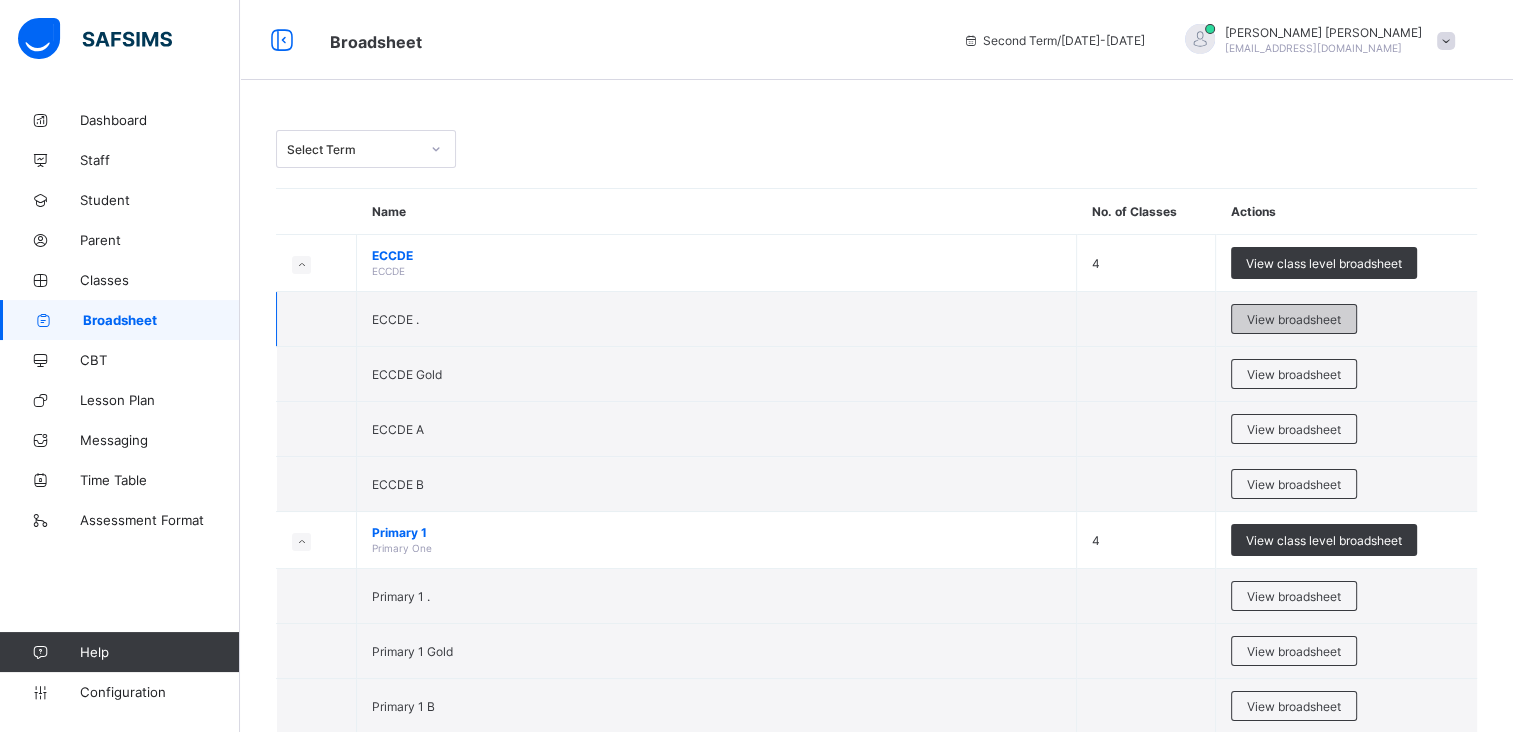 click on "View broadsheet" at bounding box center (1294, 319) 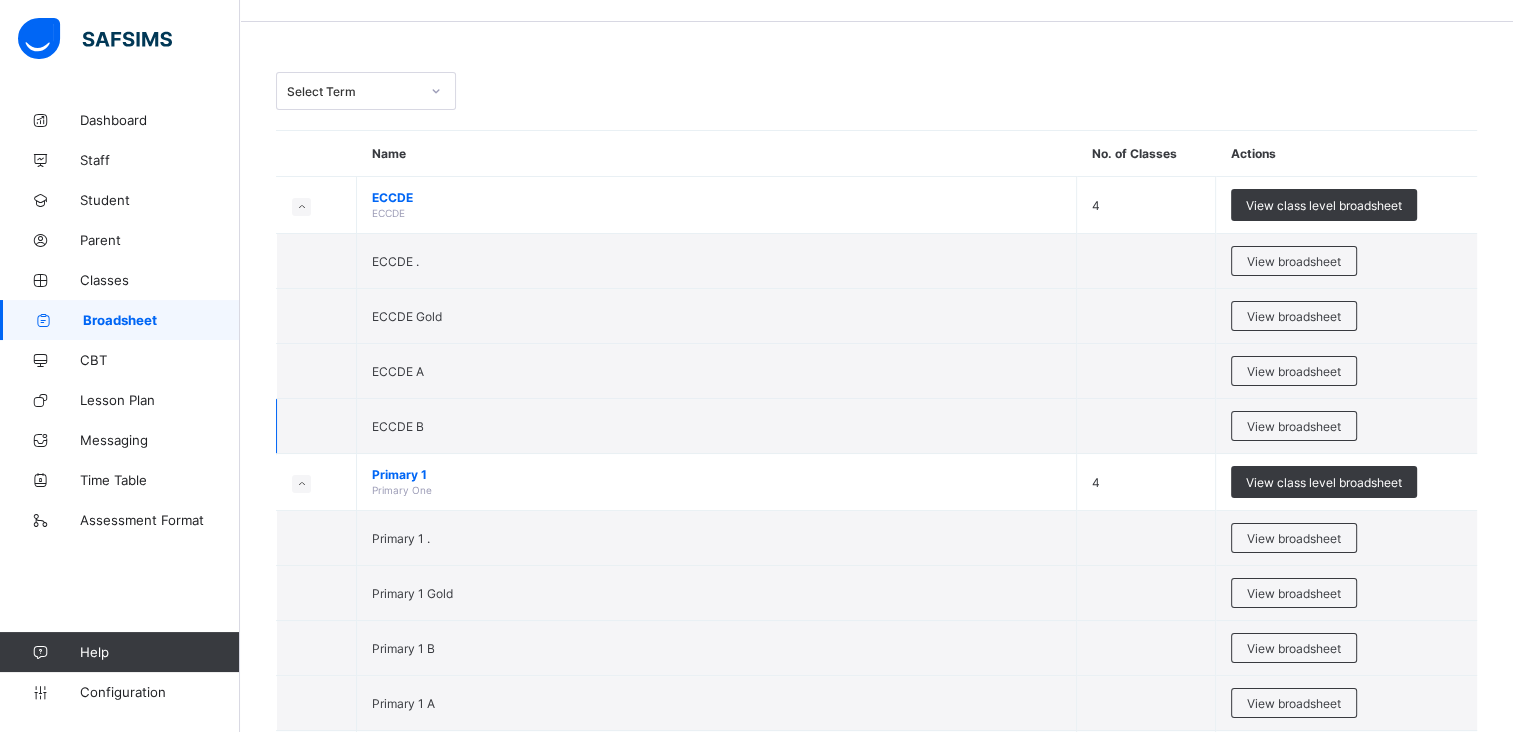 scroll, scrollTop: 60, scrollLeft: 0, axis: vertical 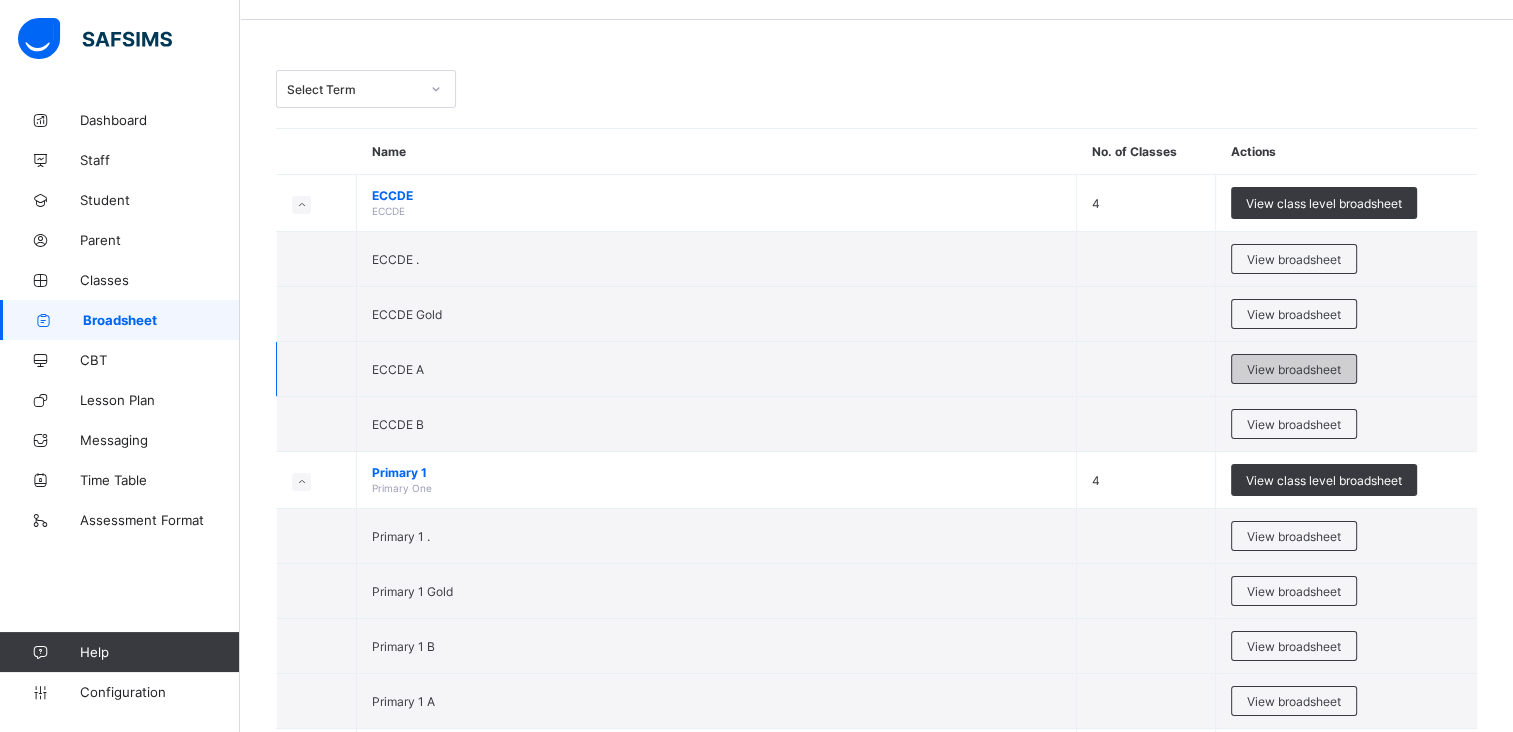click on "View broadsheet" at bounding box center [1294, 369] 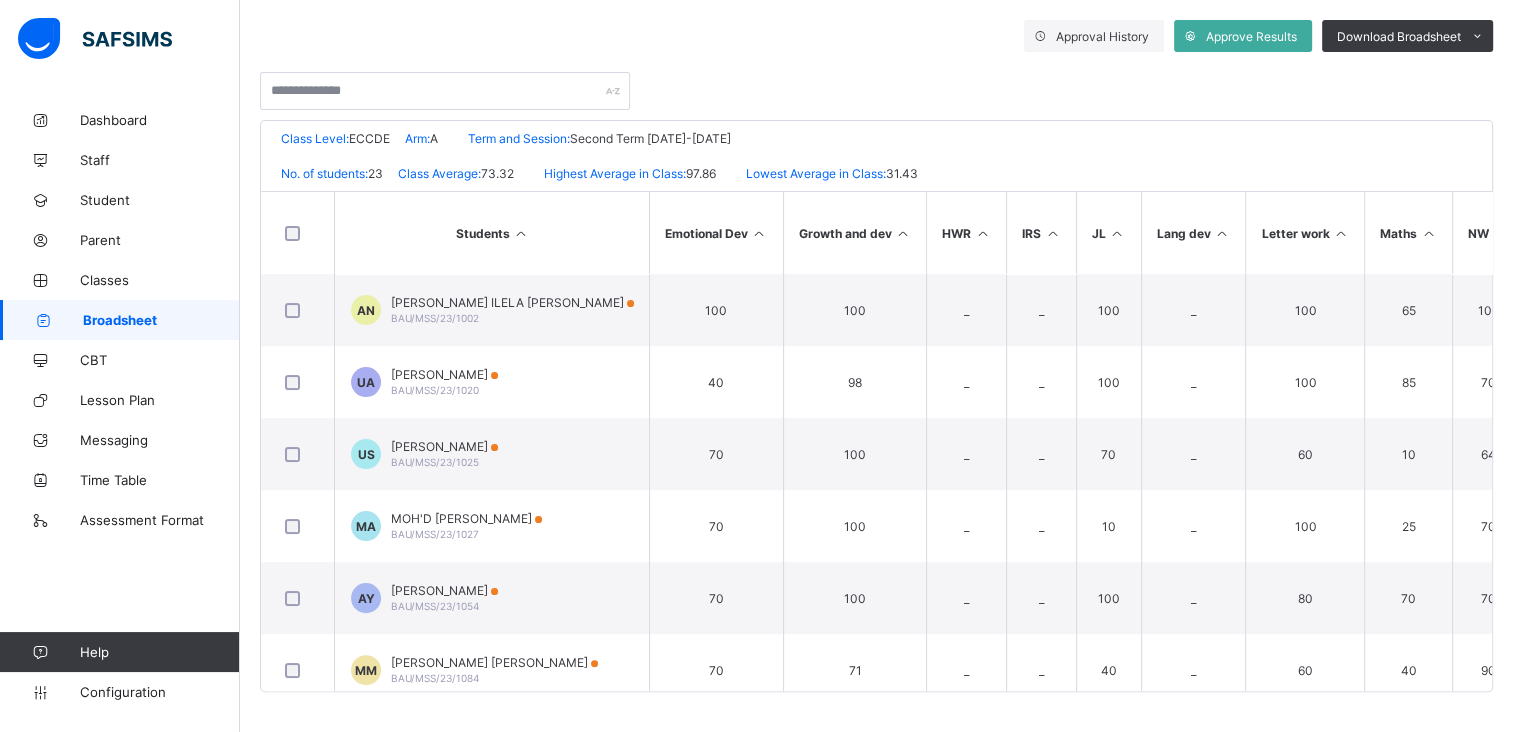scroll, scrollTop: 0, scrollLeft: 0, axis: both 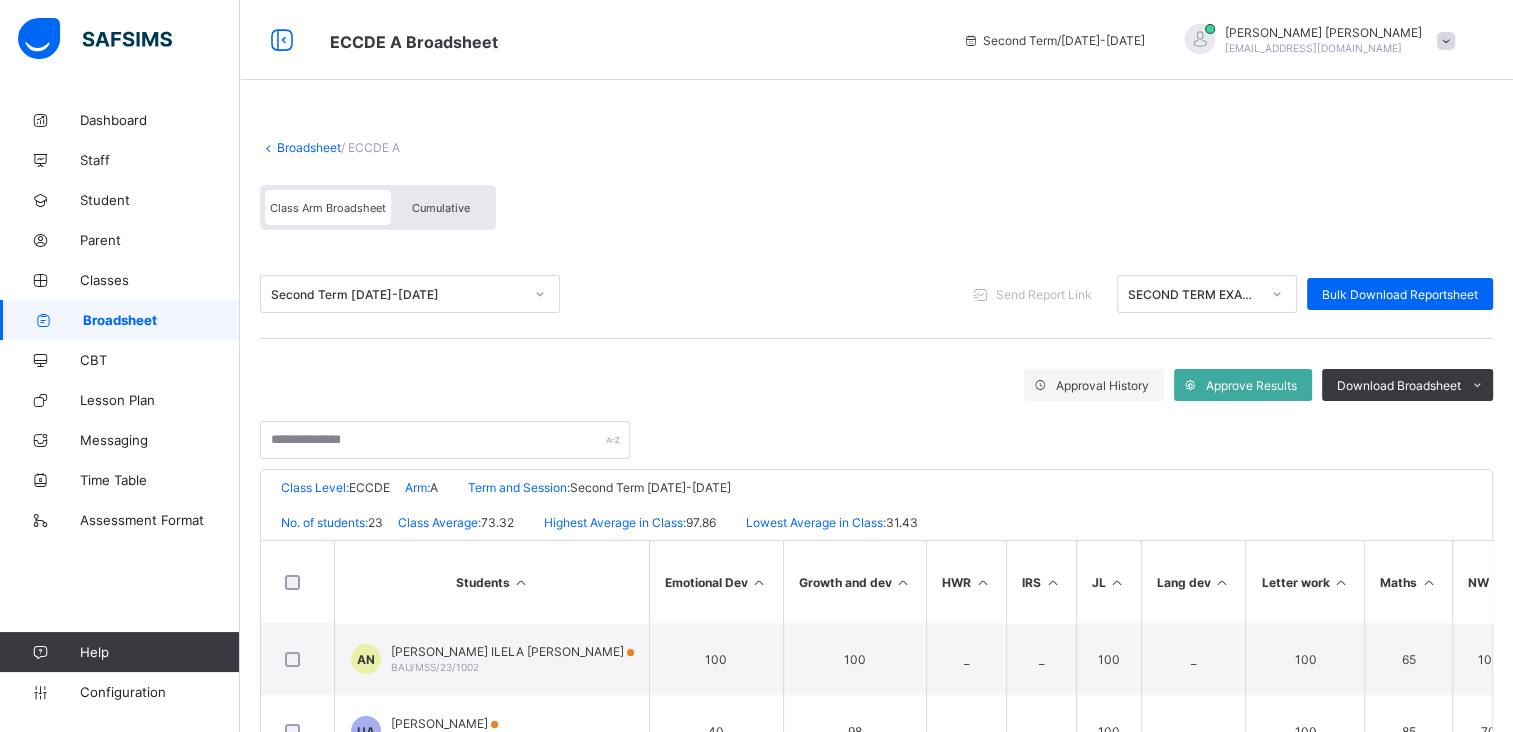click on "Broadsheet" at bounding box center [309, 147] 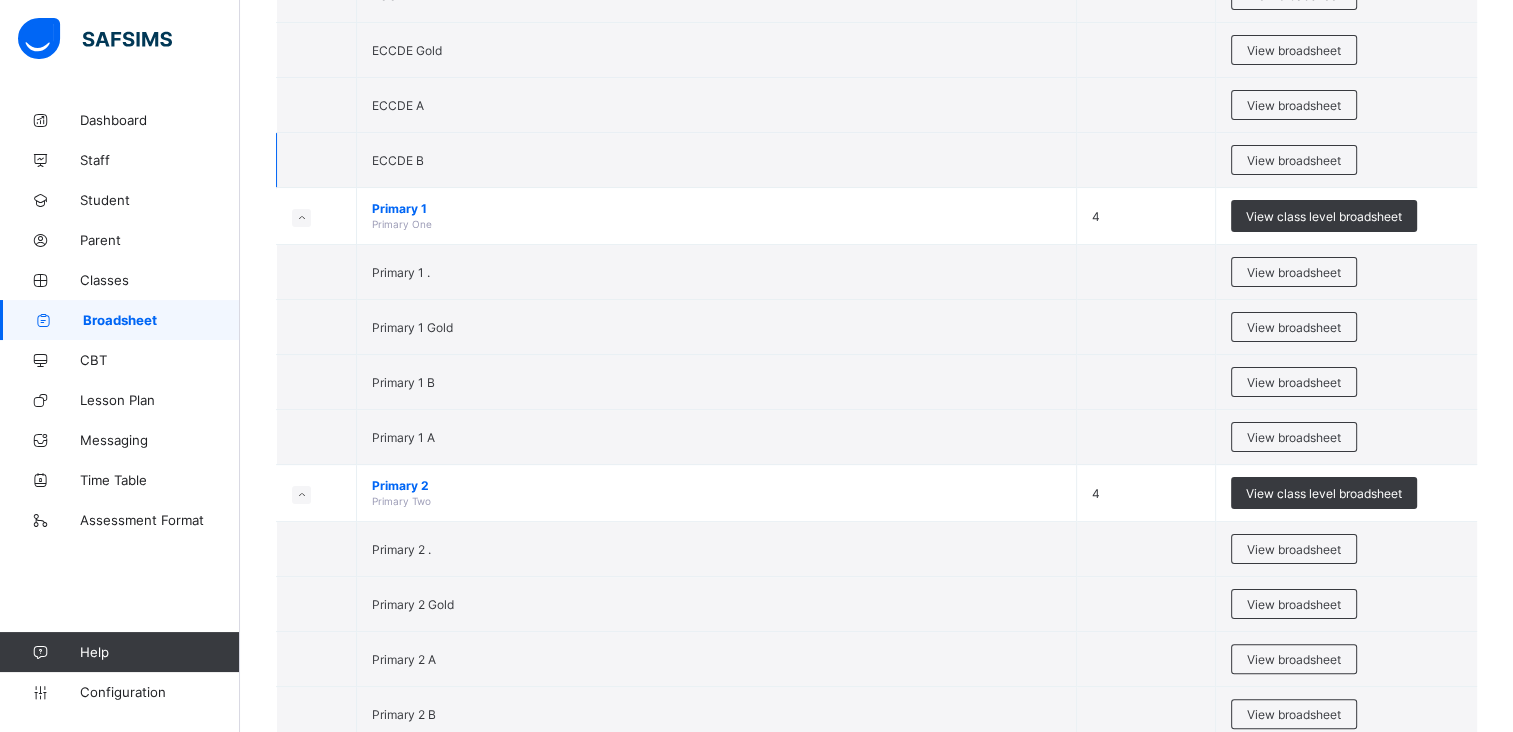 scroll, scrollTop: 324, scrollLeft: 0, axis: vertical 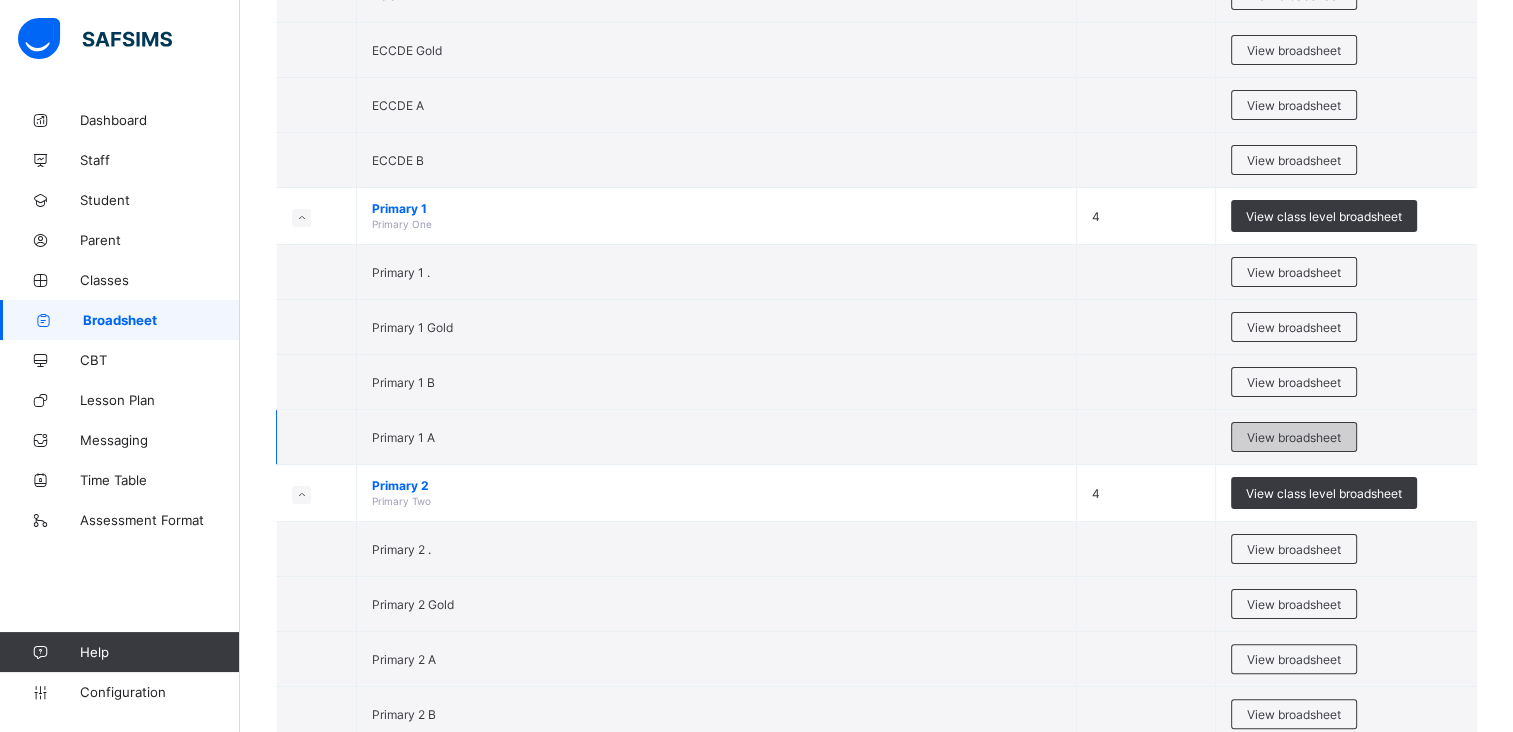 click on "View broadsheet" at bounding box center (1294, 437) 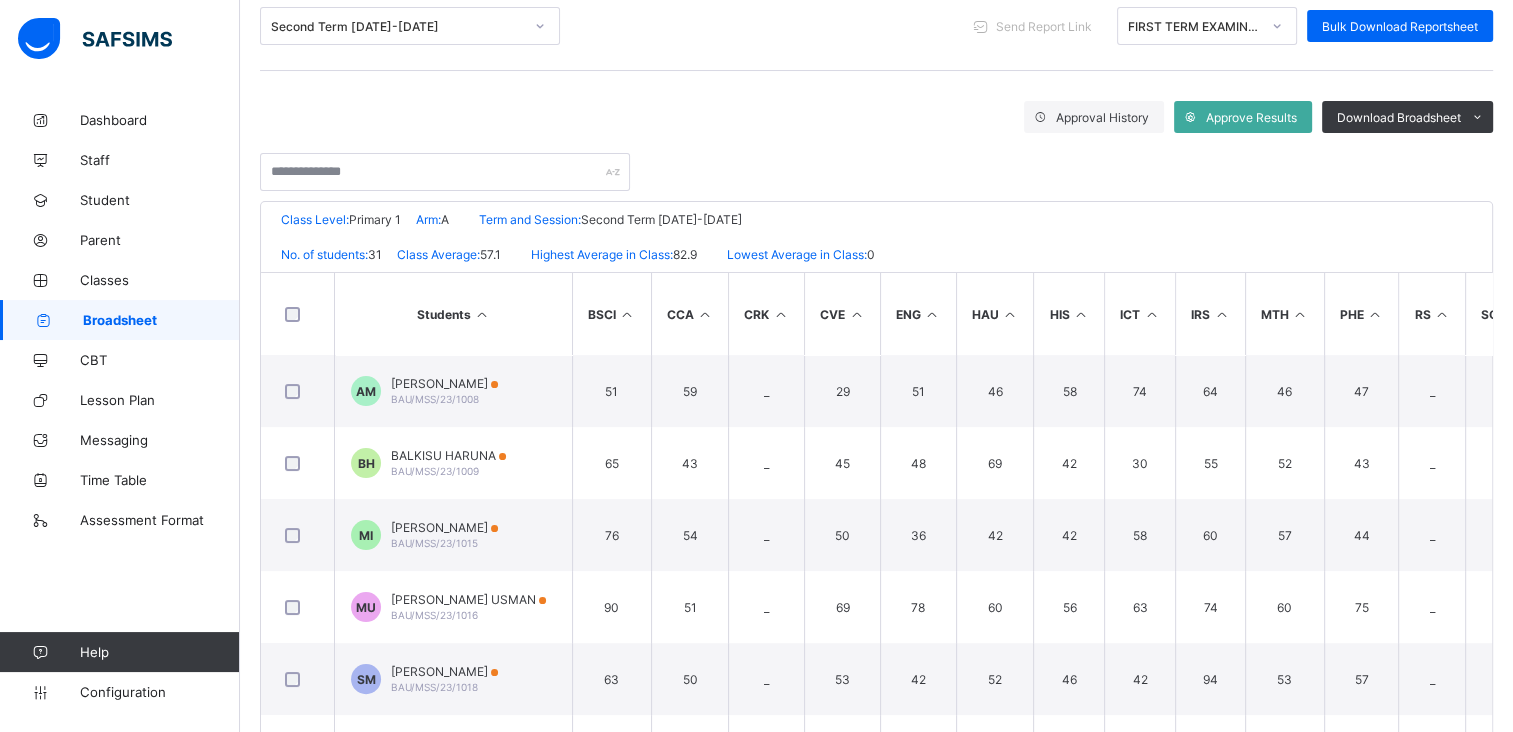 scroll, scrollTop: 271, scrollLeft: 0, axis: vertical 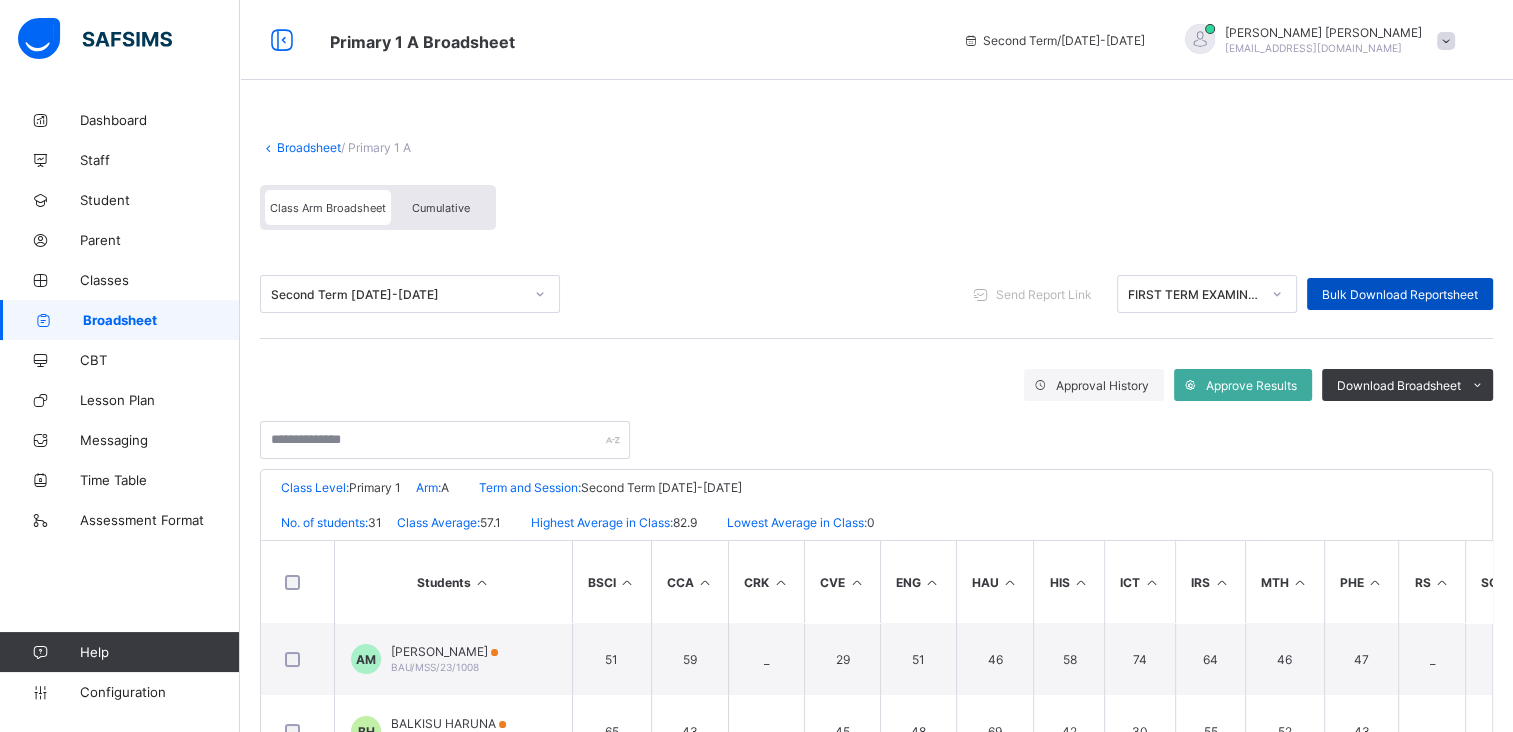 click on "Bulk Download Reportsheet" at bounding box center (1400, 294) 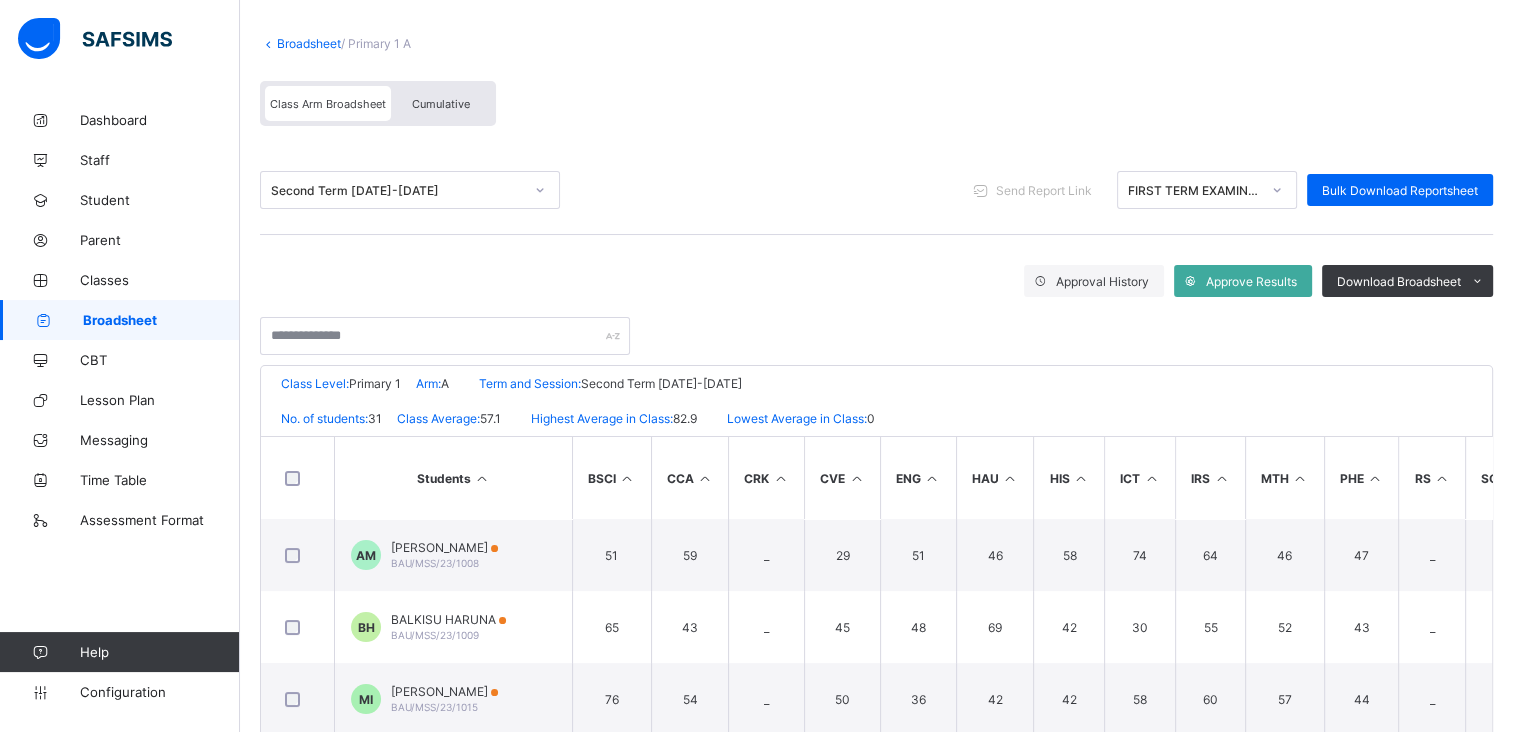 scroll, scrollTop: 55, scrollLeft: 0, axis: vertical 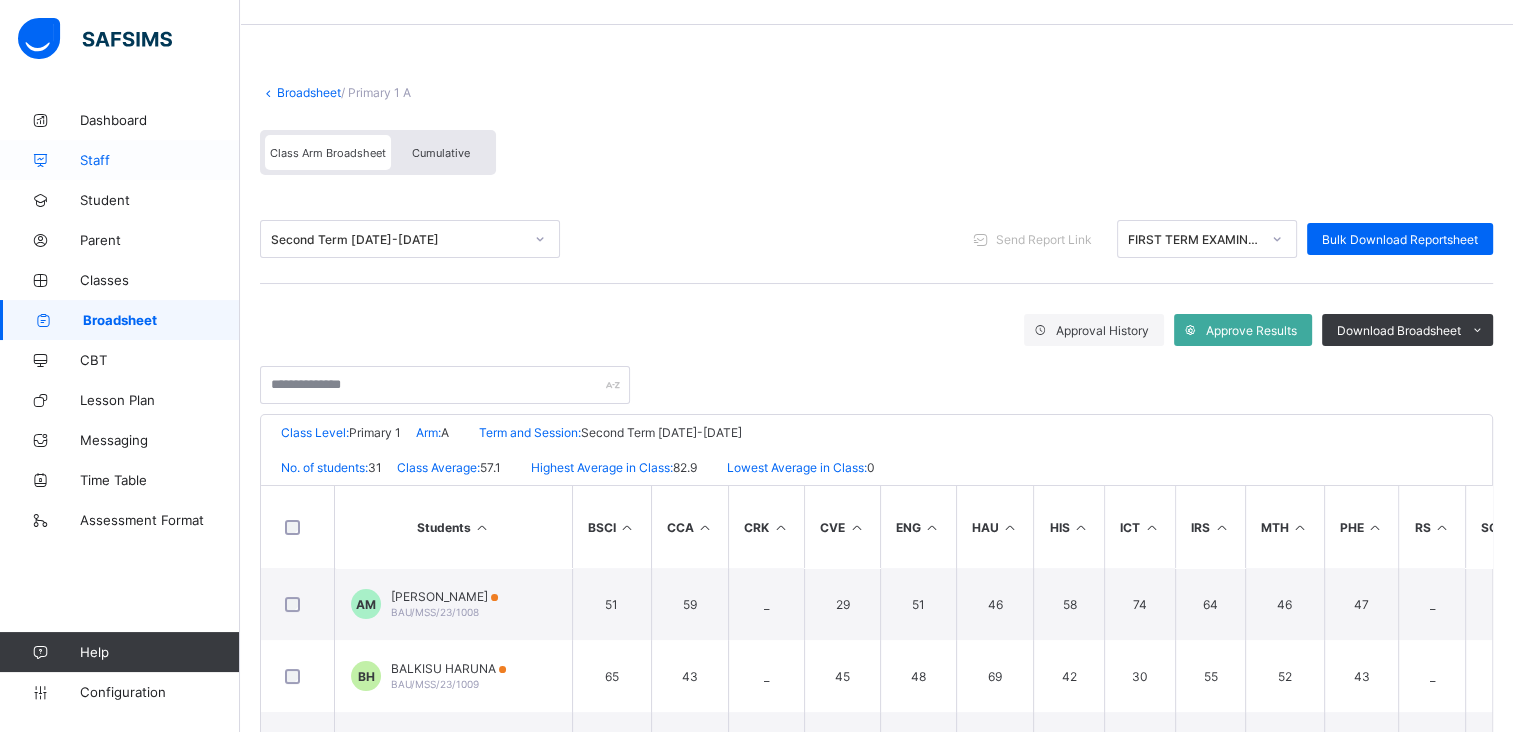 click on "Staff" at bounding box center [160, 160] 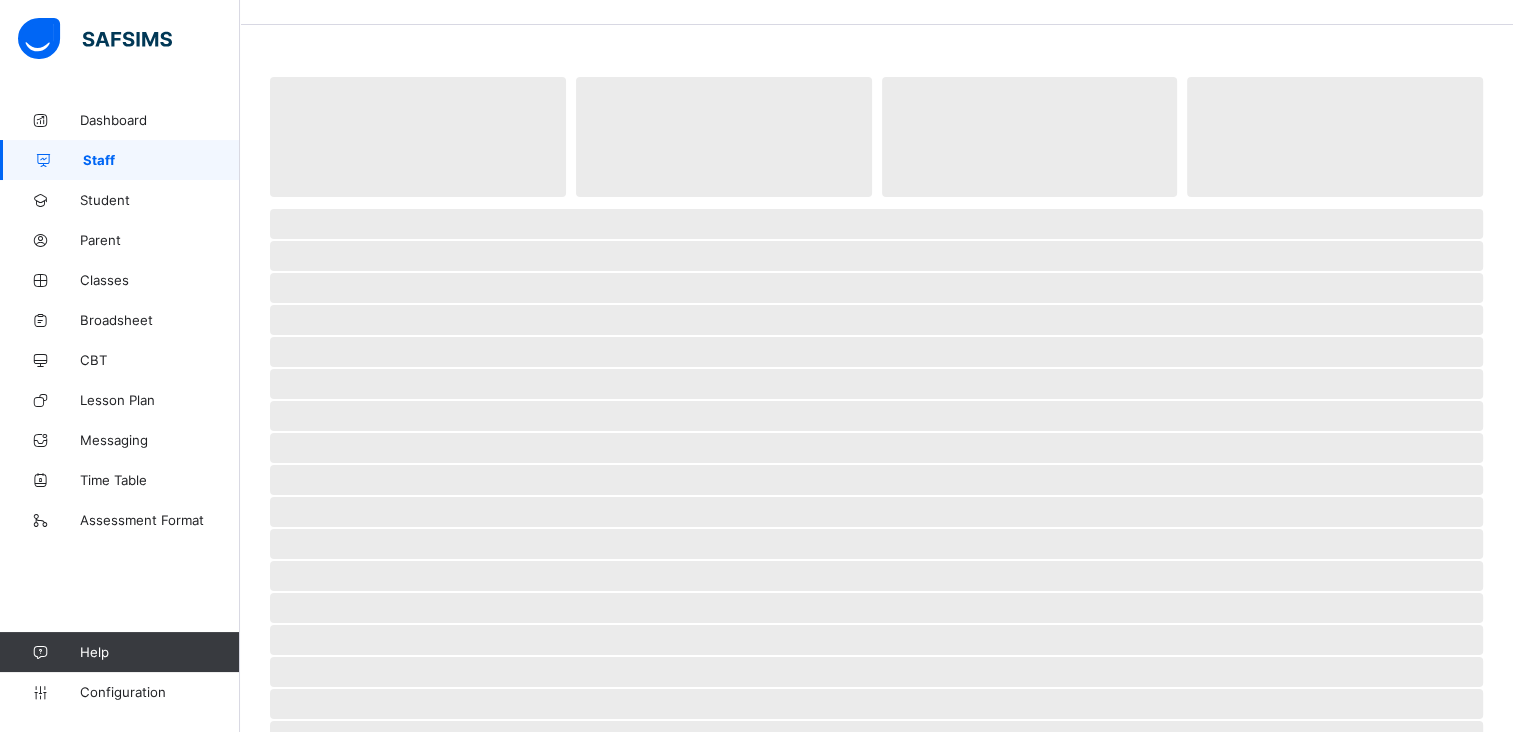 scroll, scrollTop: 0, scrollLeft: 0, axis: both 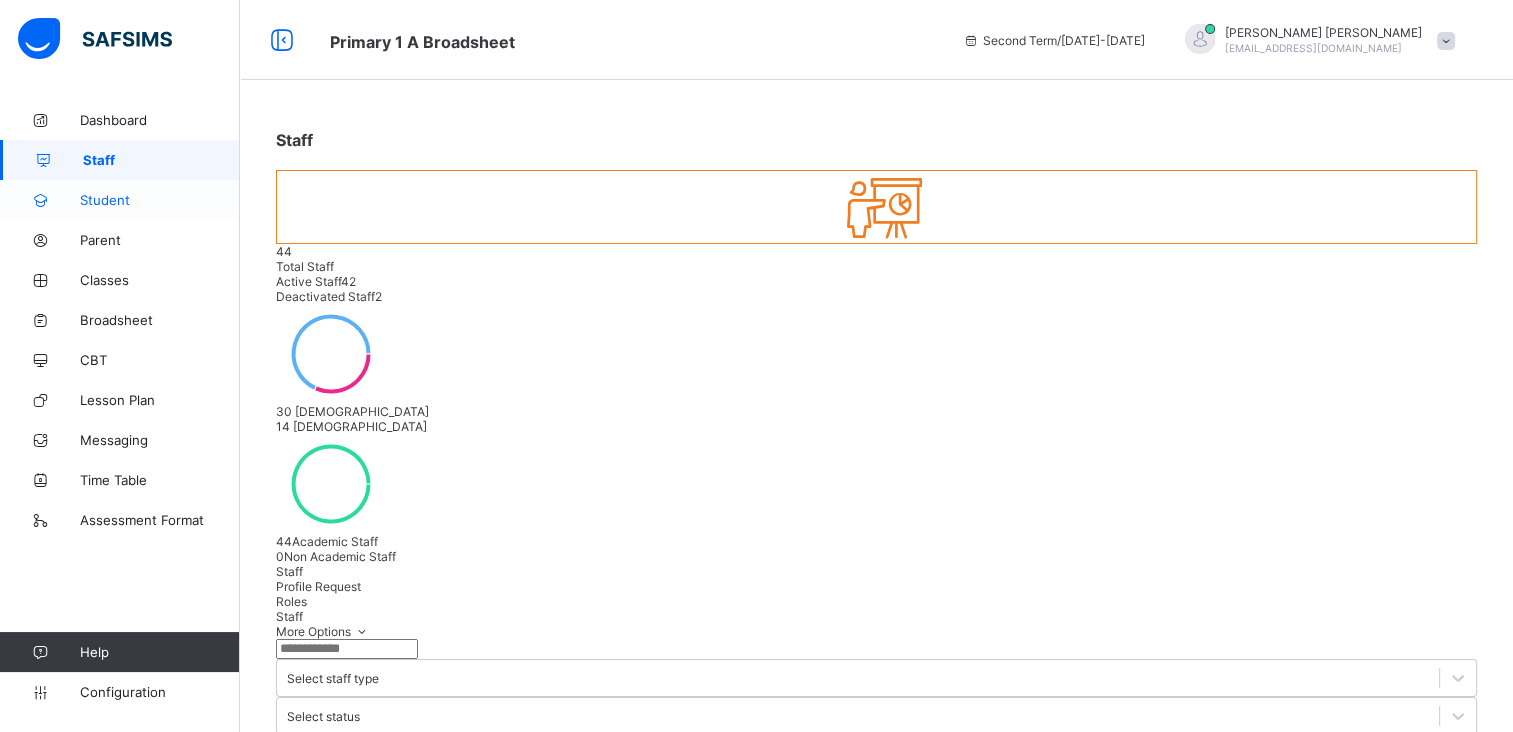 click on "Student" at bounding box center [160, 200] 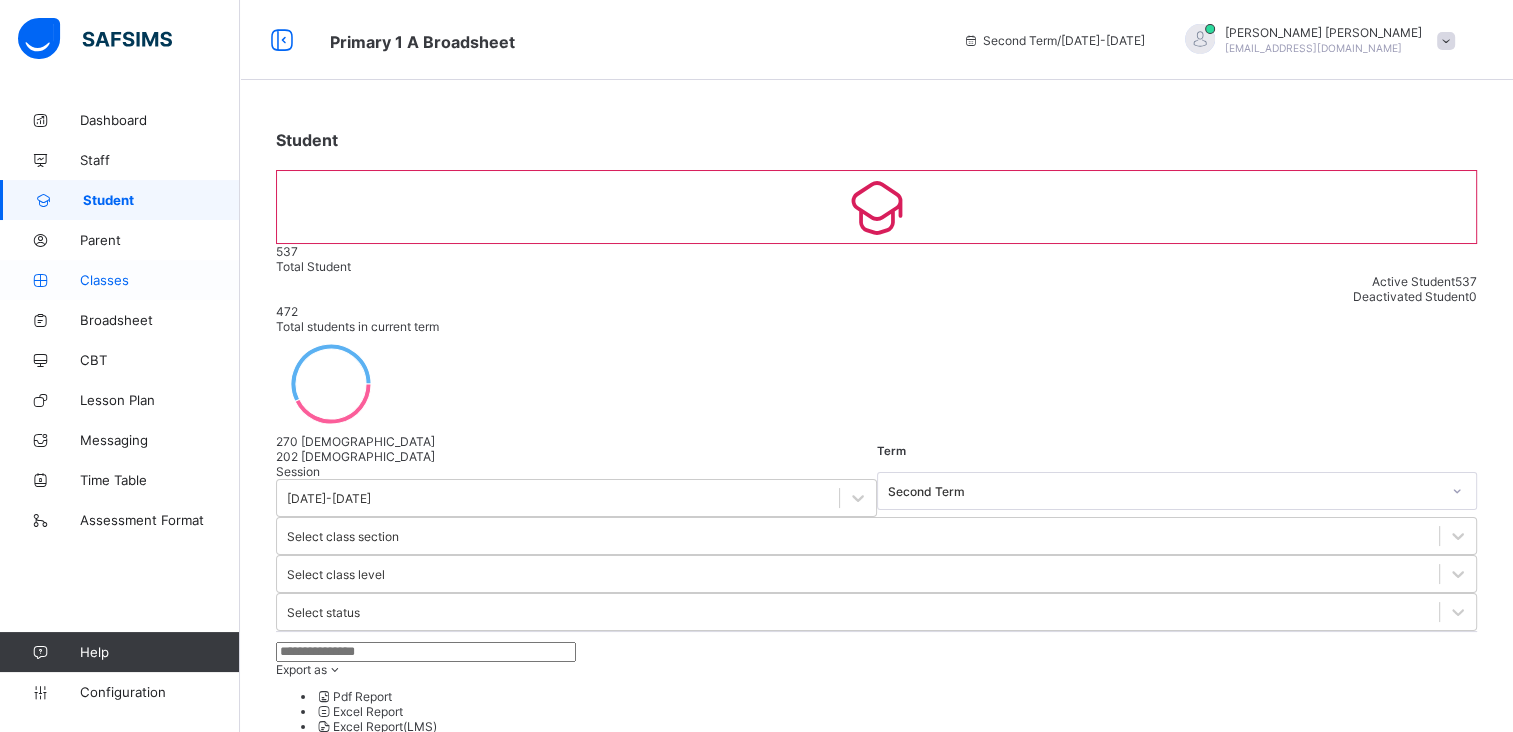 click on "Classes" at bounding box center (160, 280) 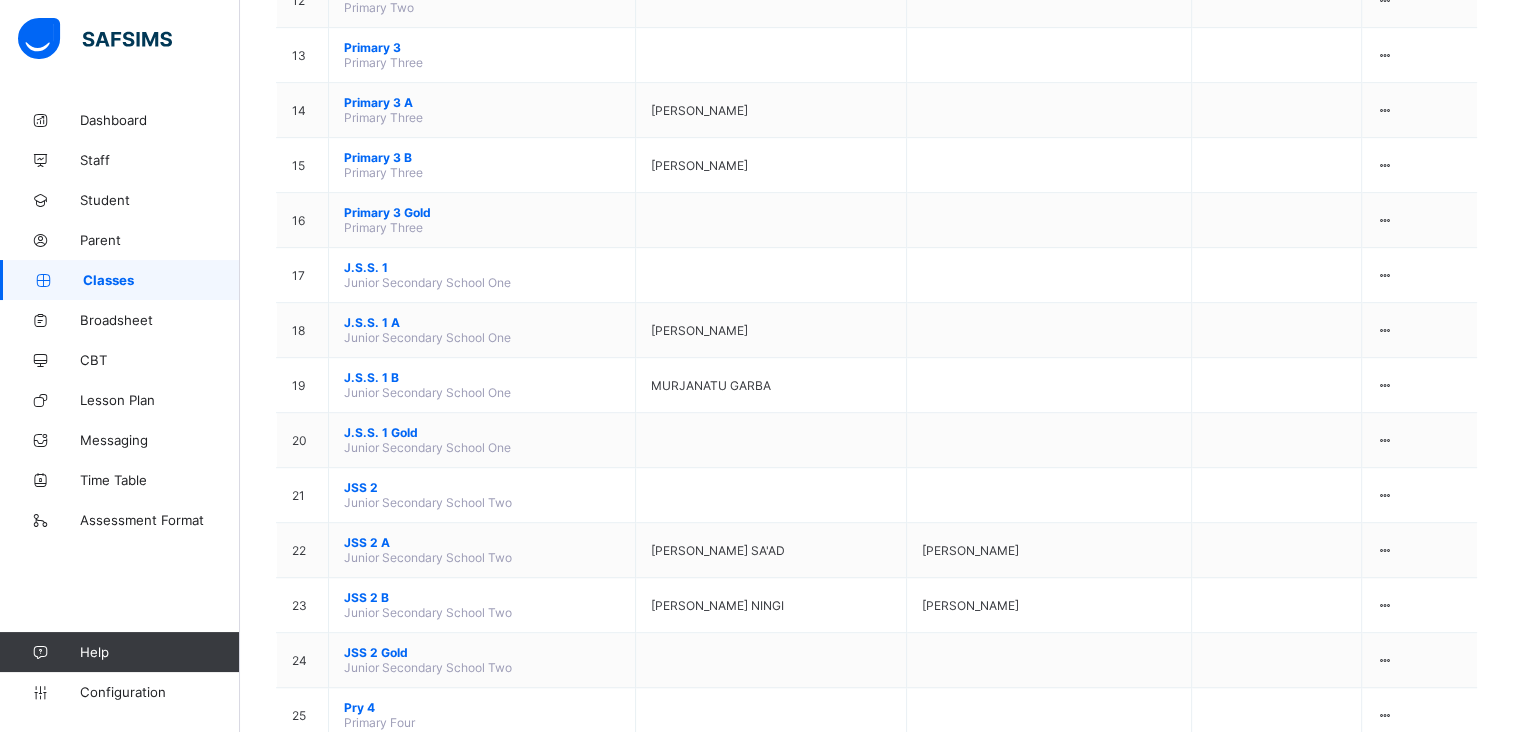 scroll, scrollTop: 1098, scrollLeft: 0, axis: vertical 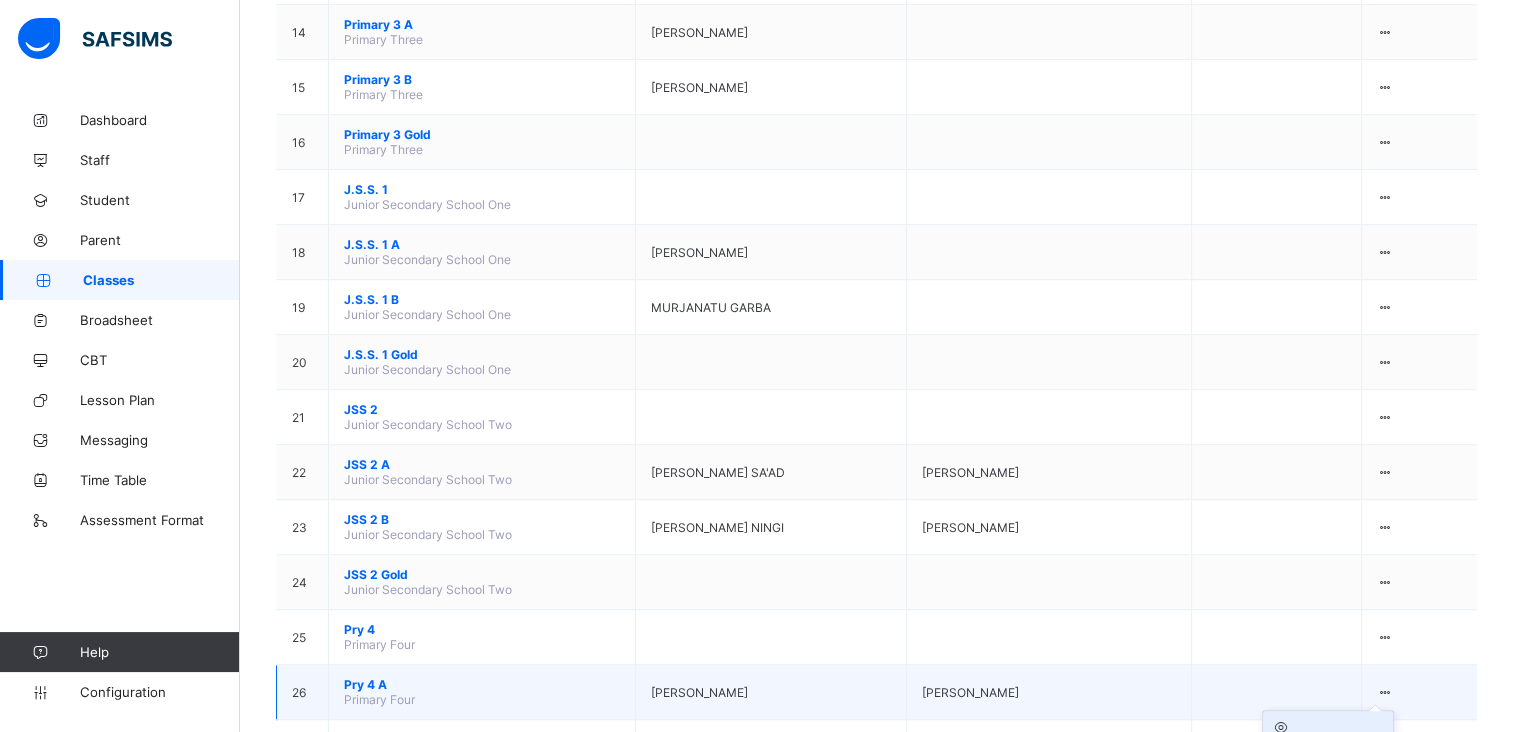 click on "View Class" at bounding box center (1328, 743) 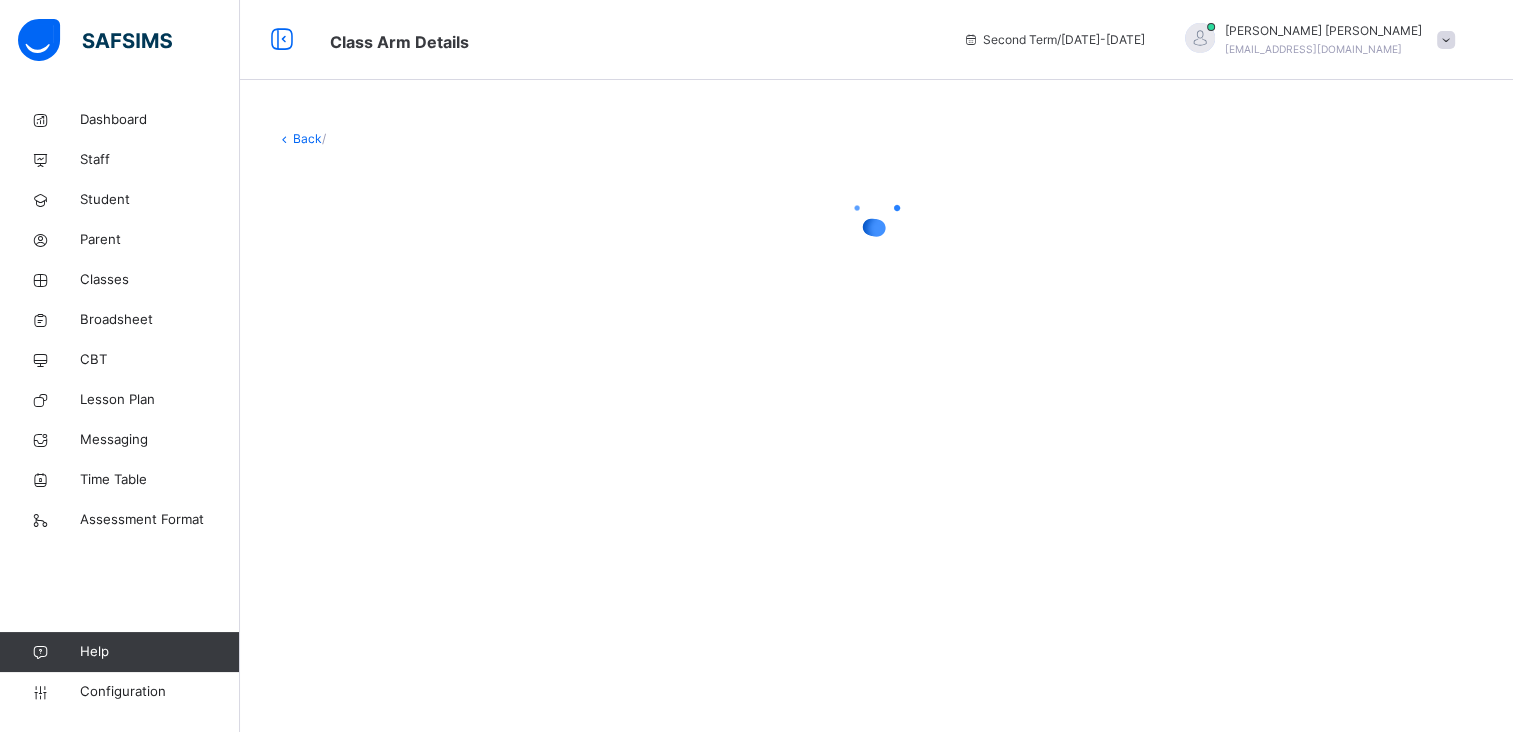scroll, scrollTop: 0, scrollLeft: 0, axis: both 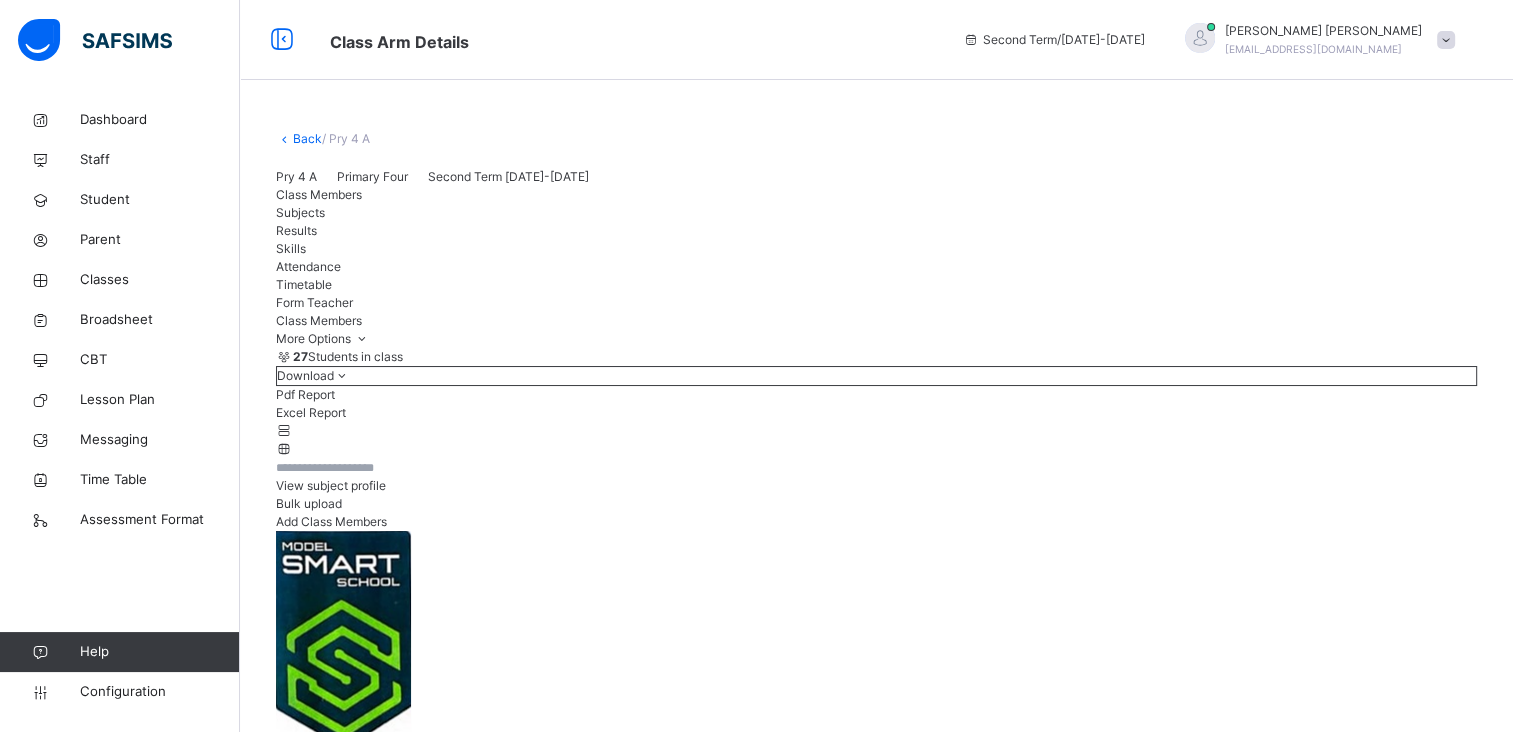 click on "Excel Report" at bounding box center (876, 413) 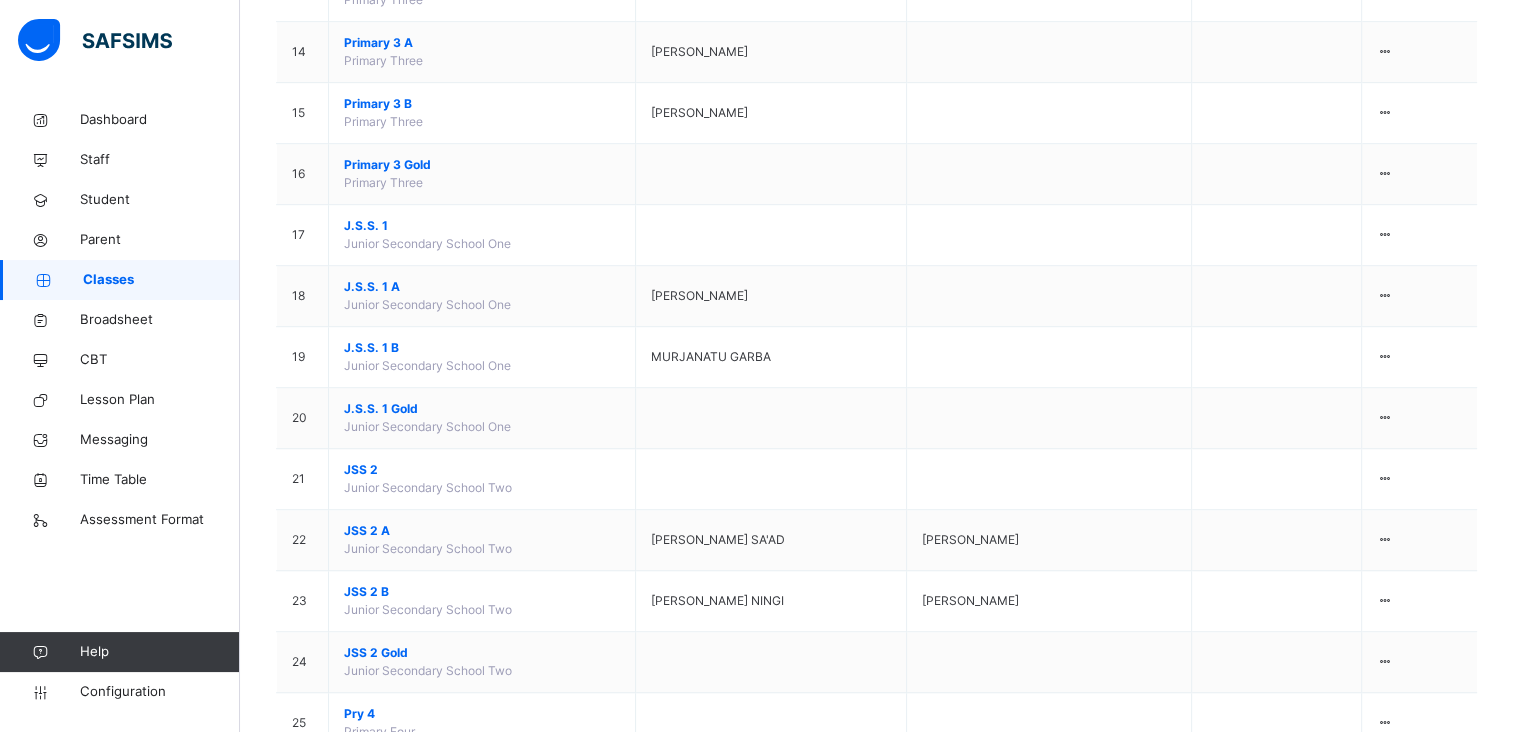 scroll, scrollTop: 1258, scrollLeft: 0, axis: vertical 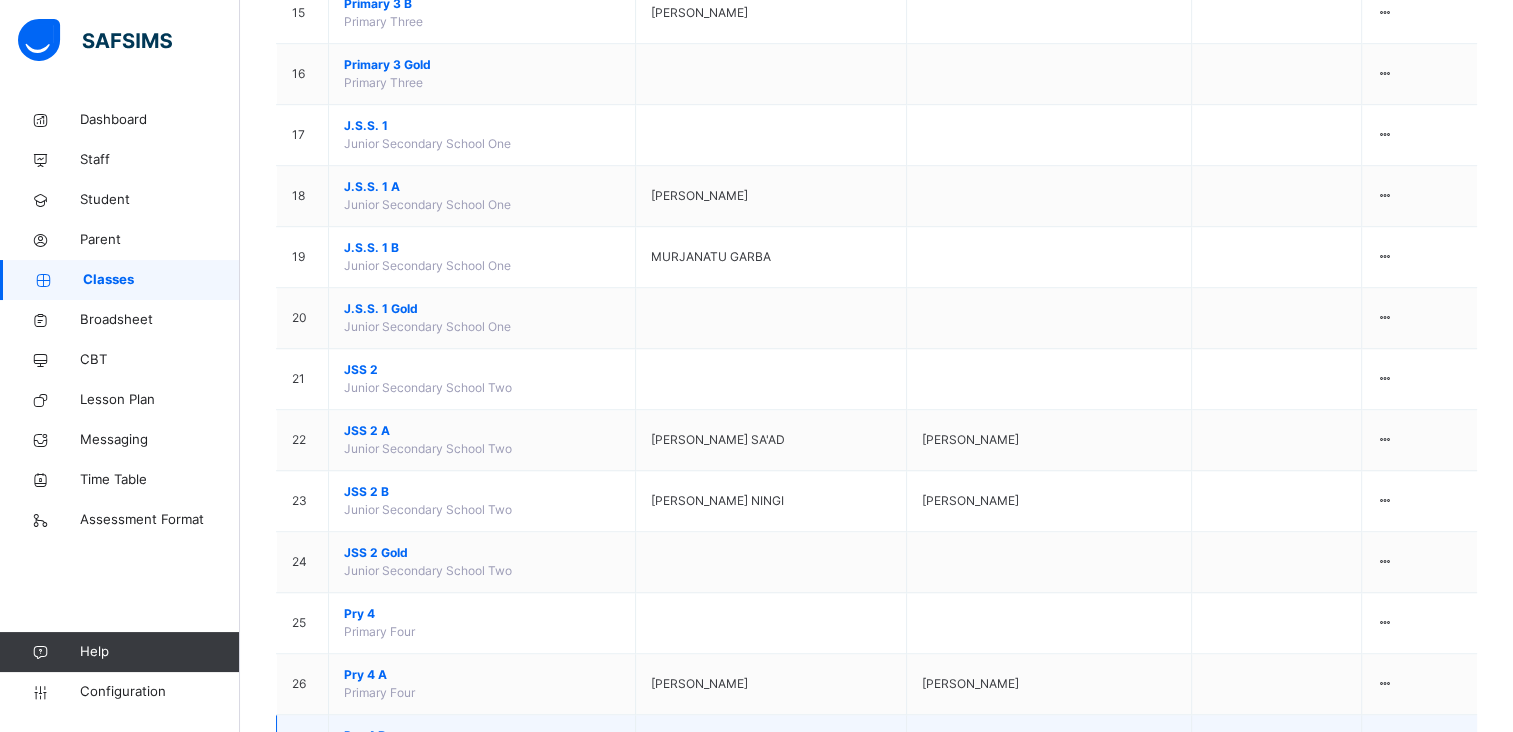 click on "View Class" at bounding box center [1328, 803] 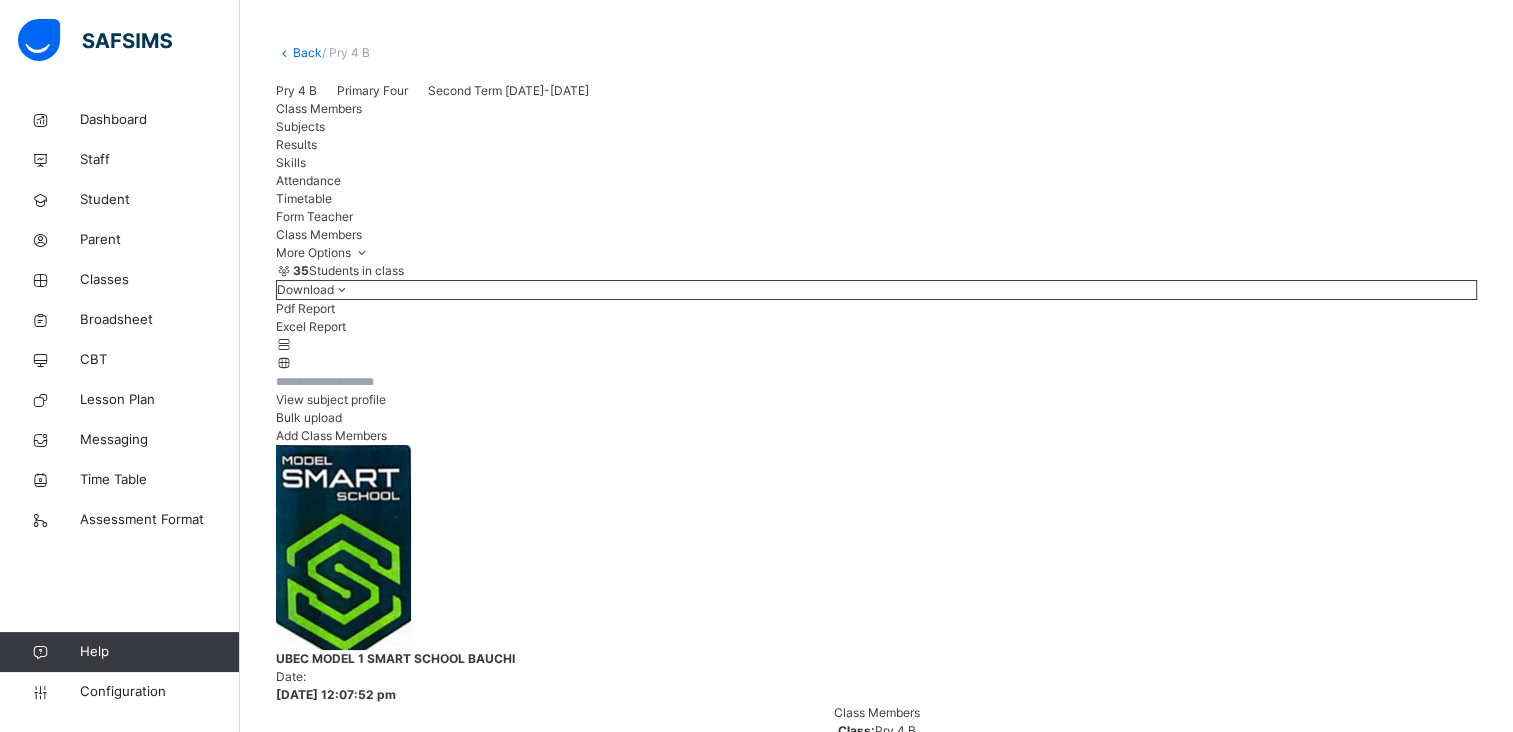scroll, scrollTop: 84, scrollLeft: 0, axis: vertical 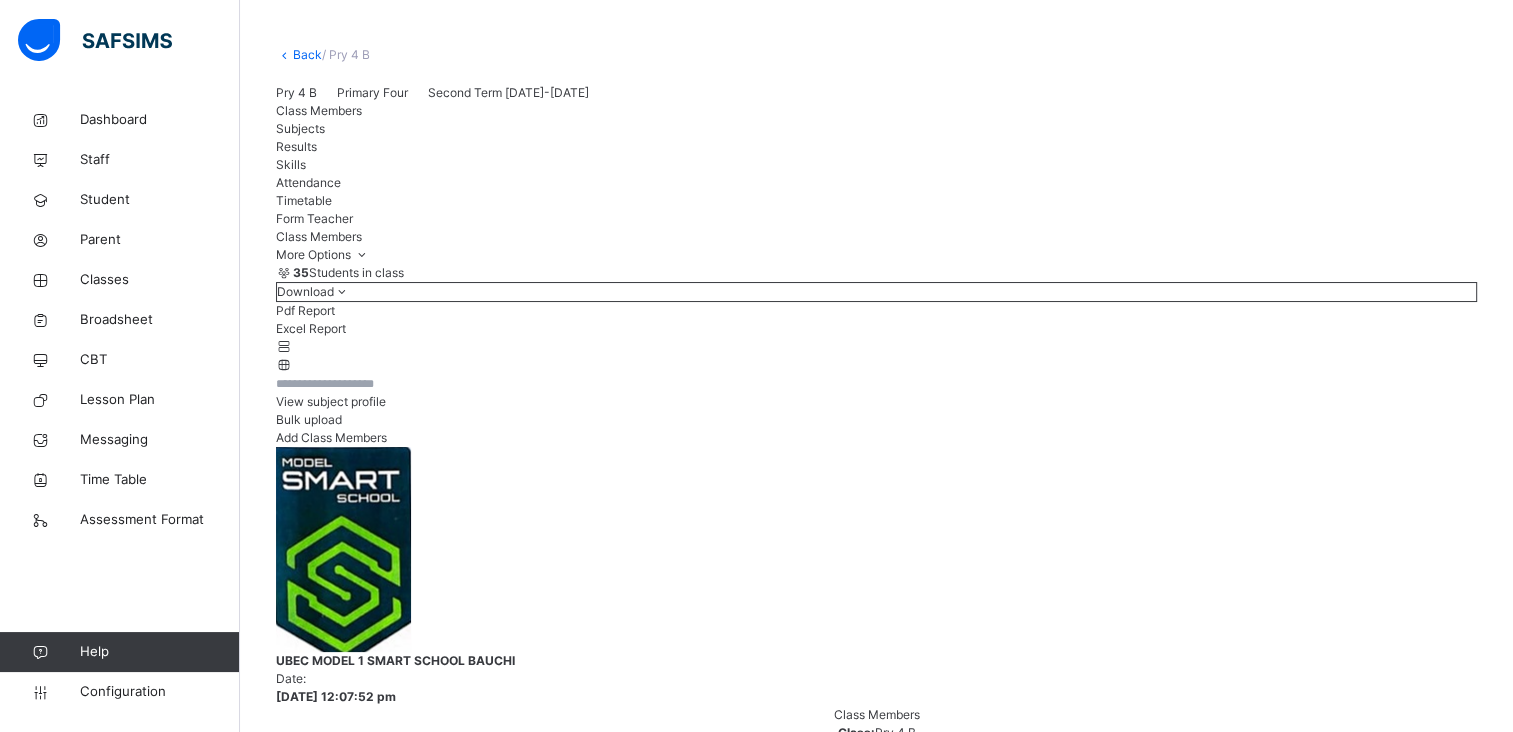 click on "Excel Report" at bounding box center (876, 329) 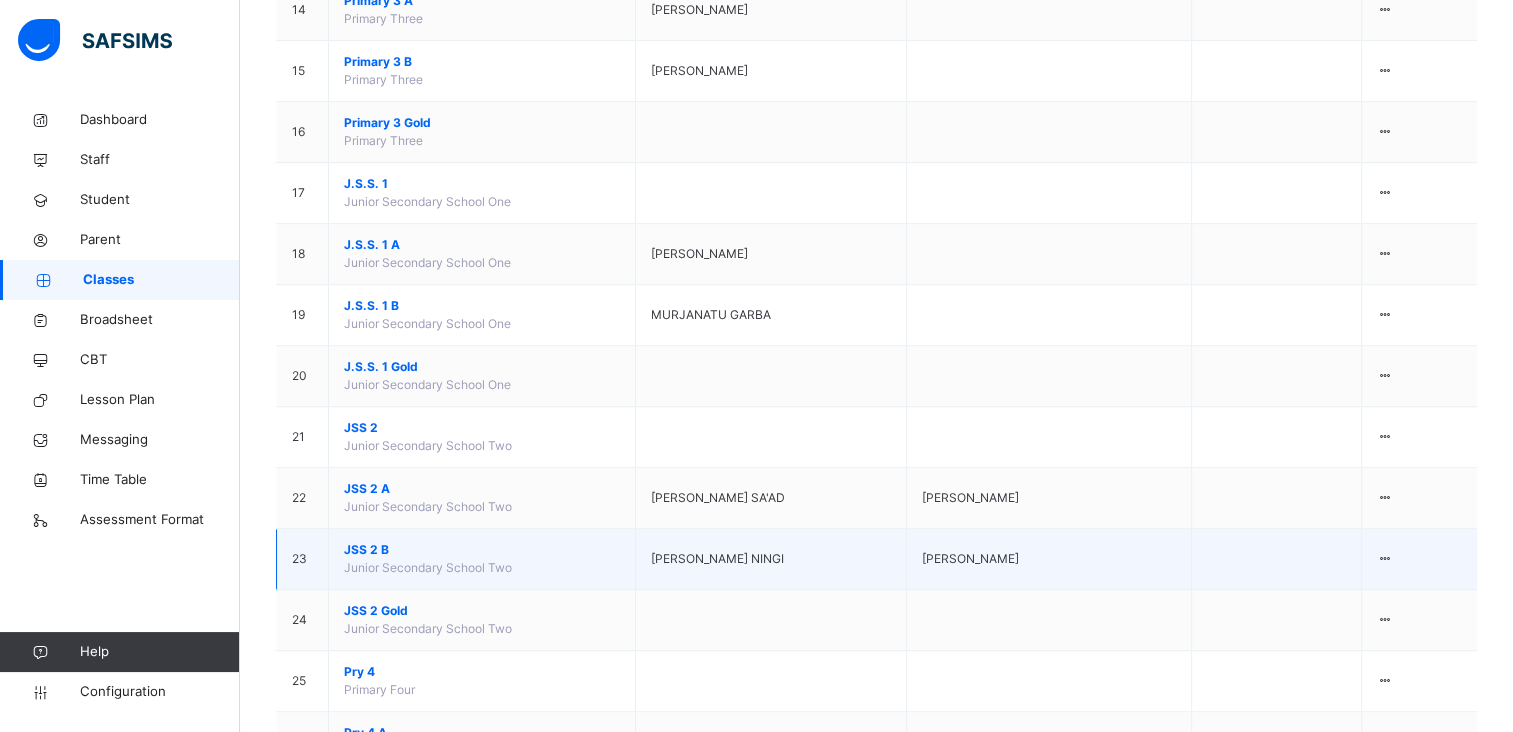 scroll, scrollTop: 1188, scrollLeft: 0, axis: vertical 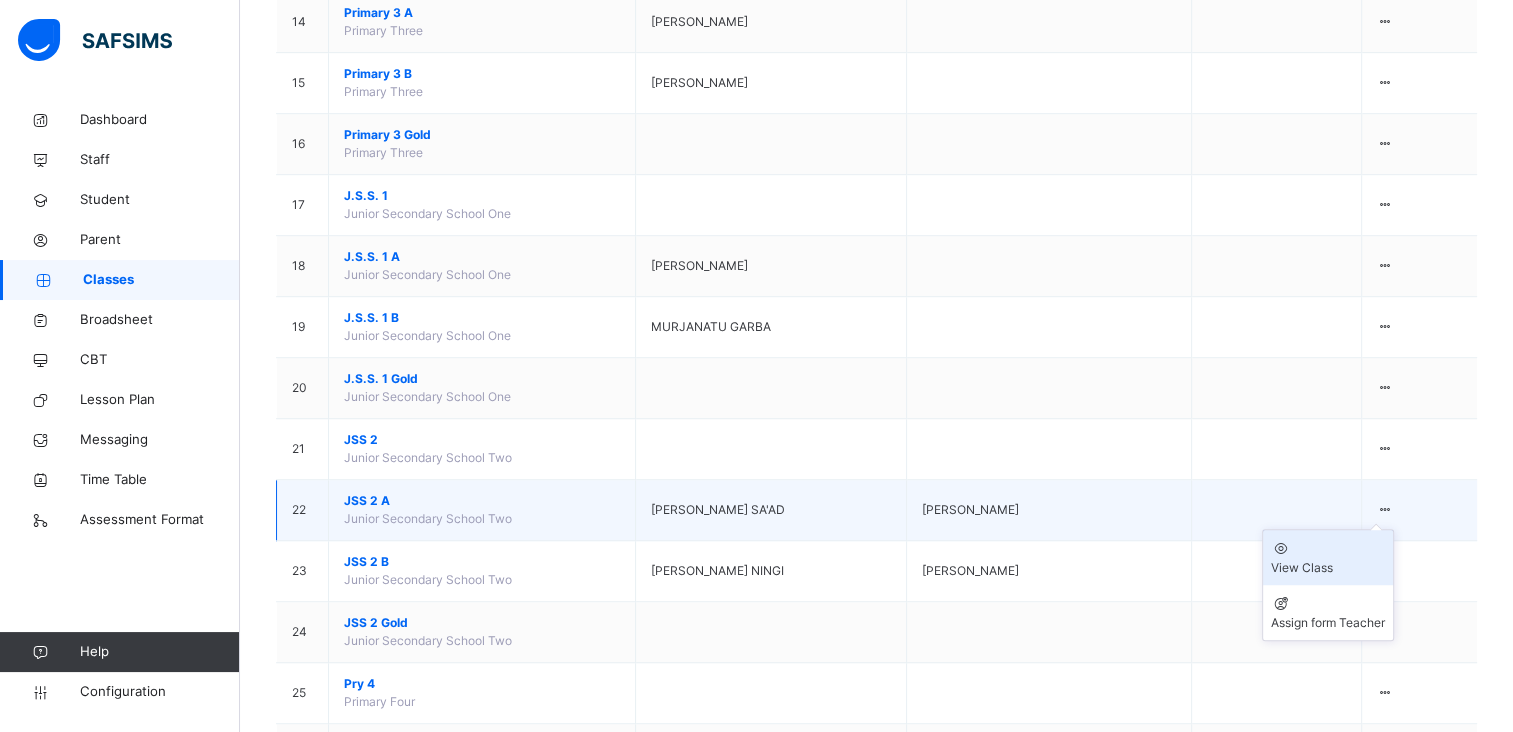 click on "View Class" at bounding box center (1328, 568) 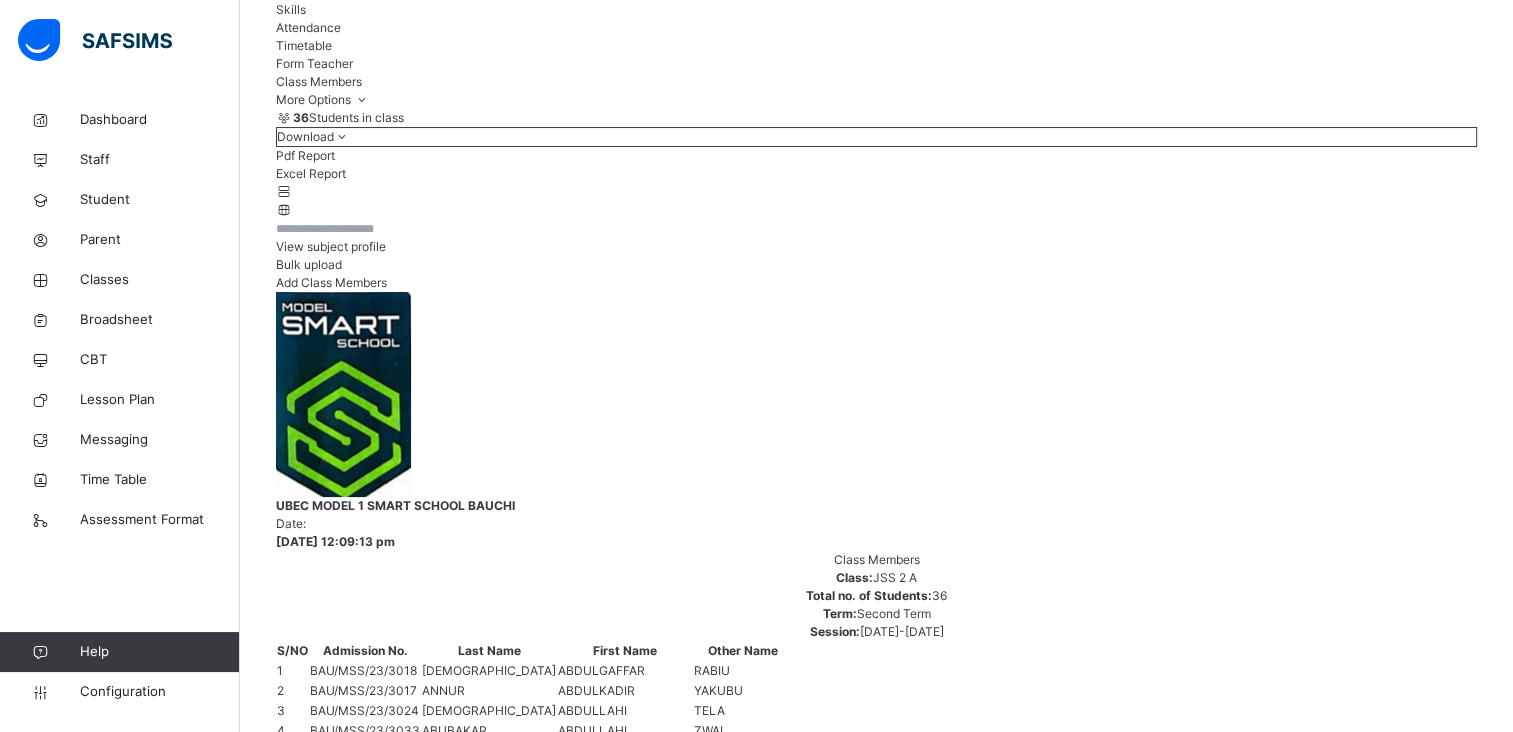 scroll, scrollTop: 240, scrollLeft: 0, axis: vertical 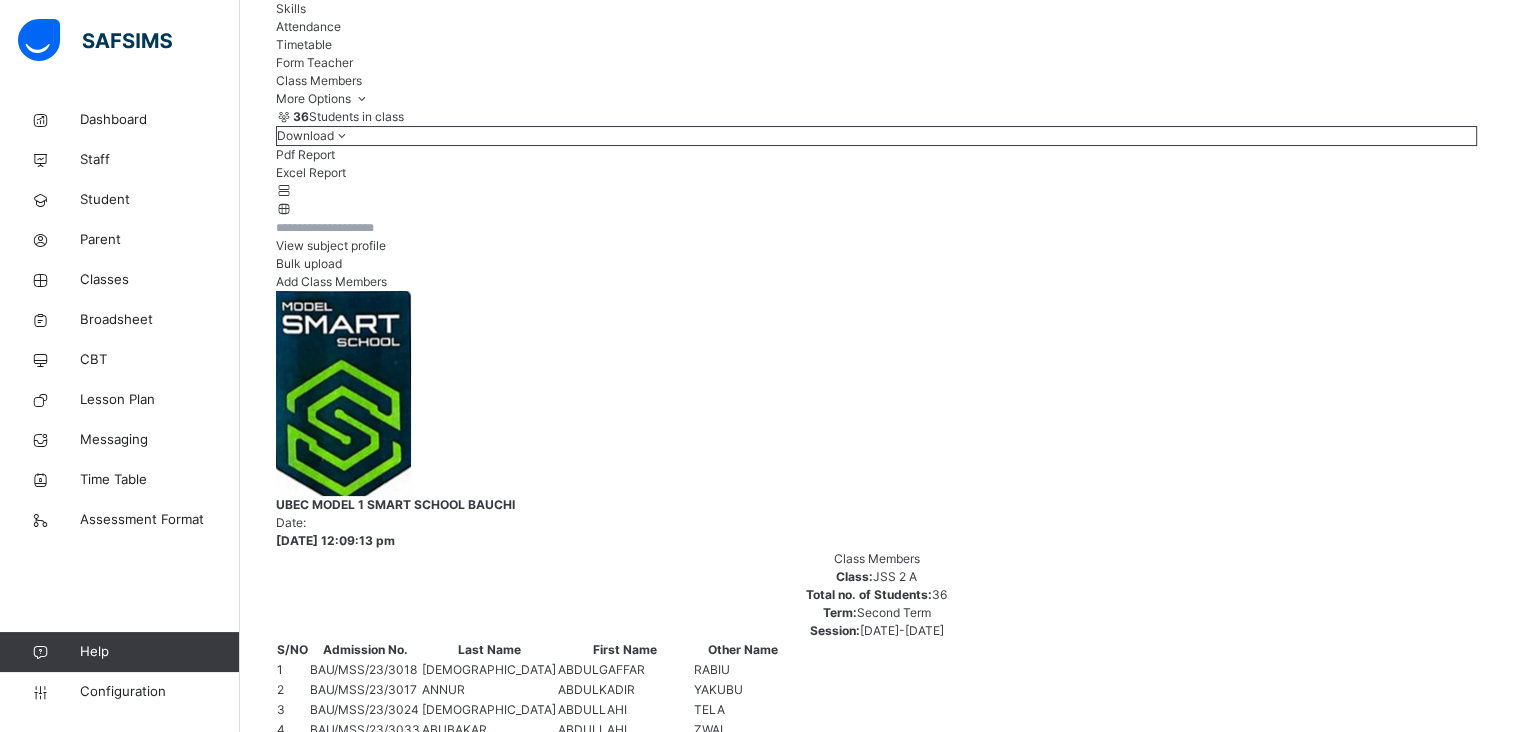 click on "Excel Report" at bounding box center (876, 173) 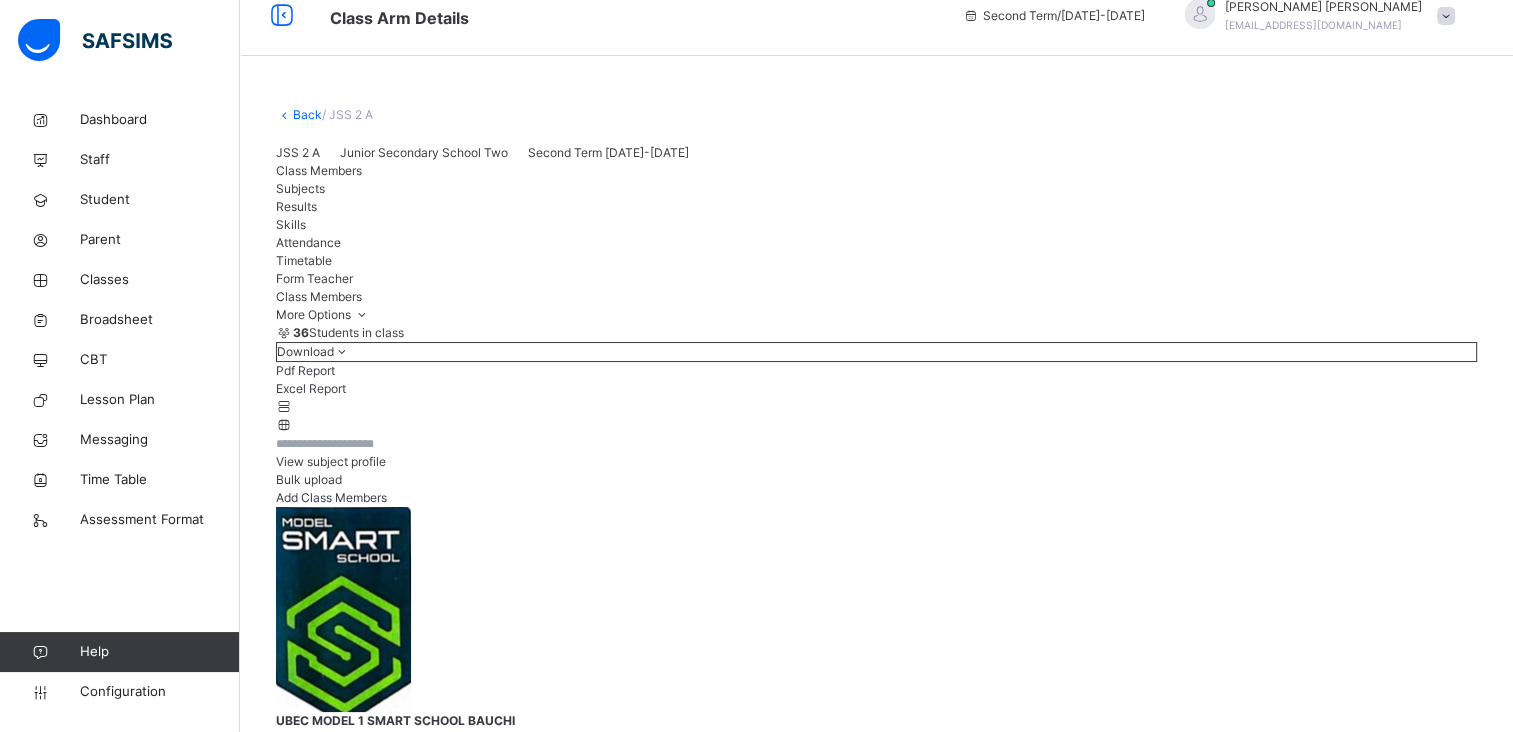 scroll, scrollTop: 11, scrollLeft: 0, axis: vertical 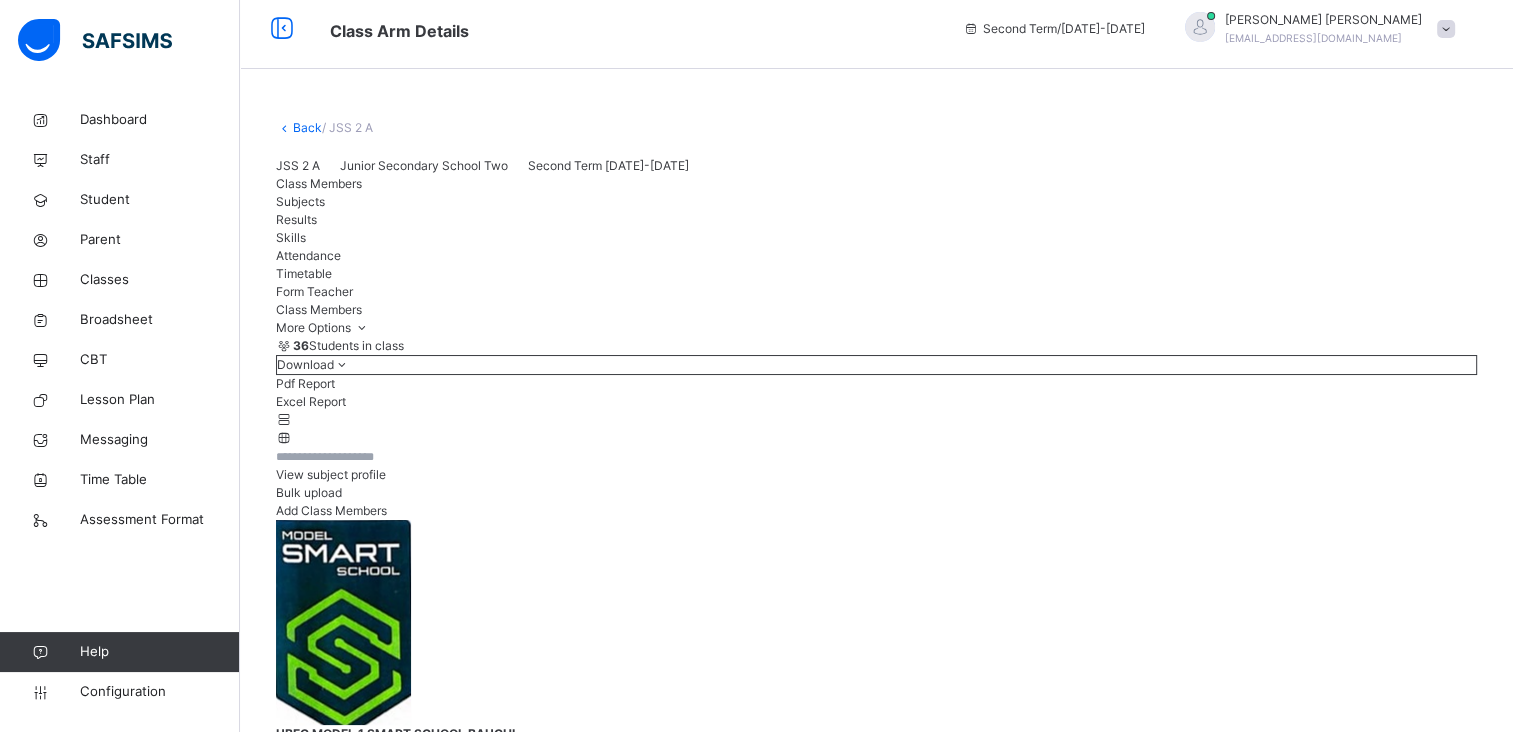 click on "Back" at bounding box center [307, 127] 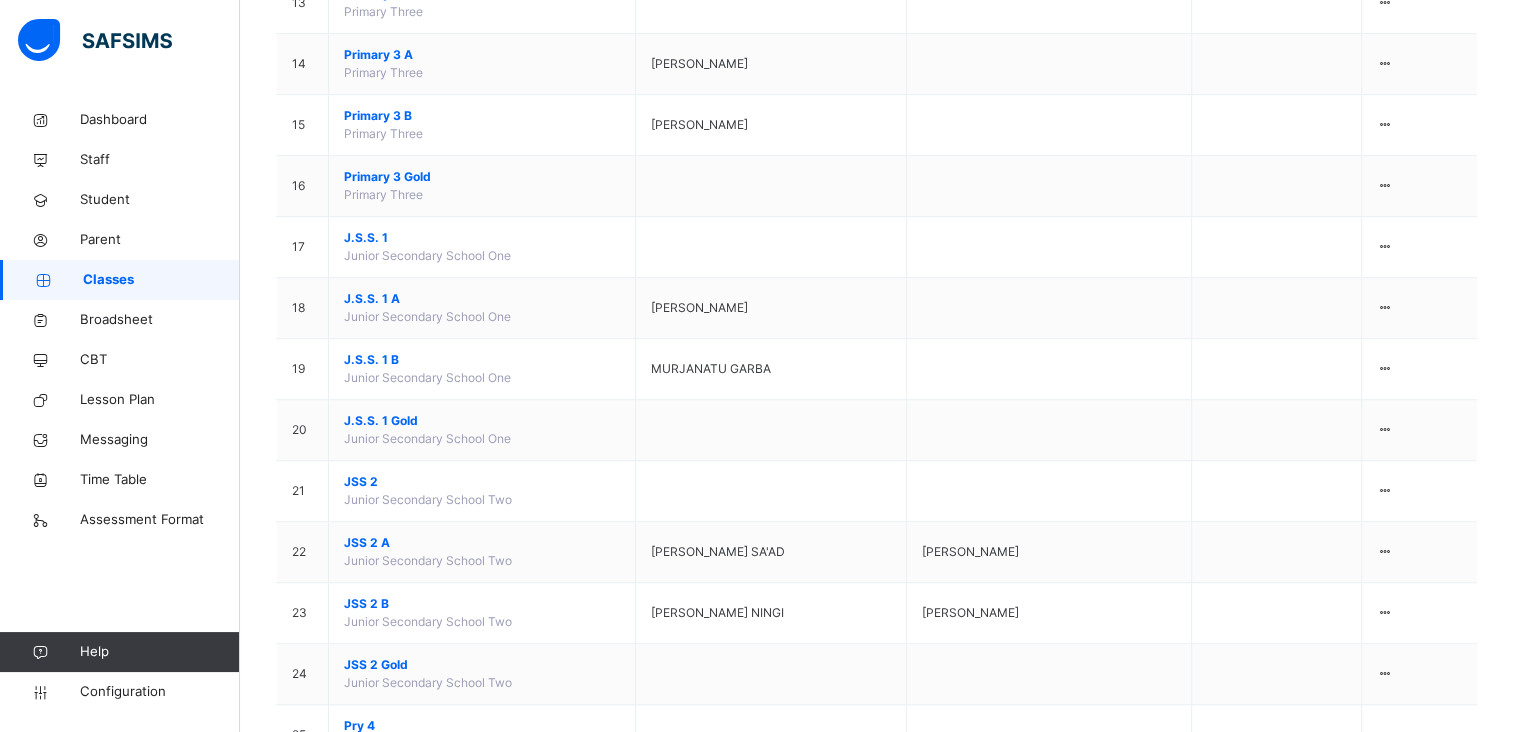 scroll, scrollTop: 1258, scrollLeft: 0, axis: vertical 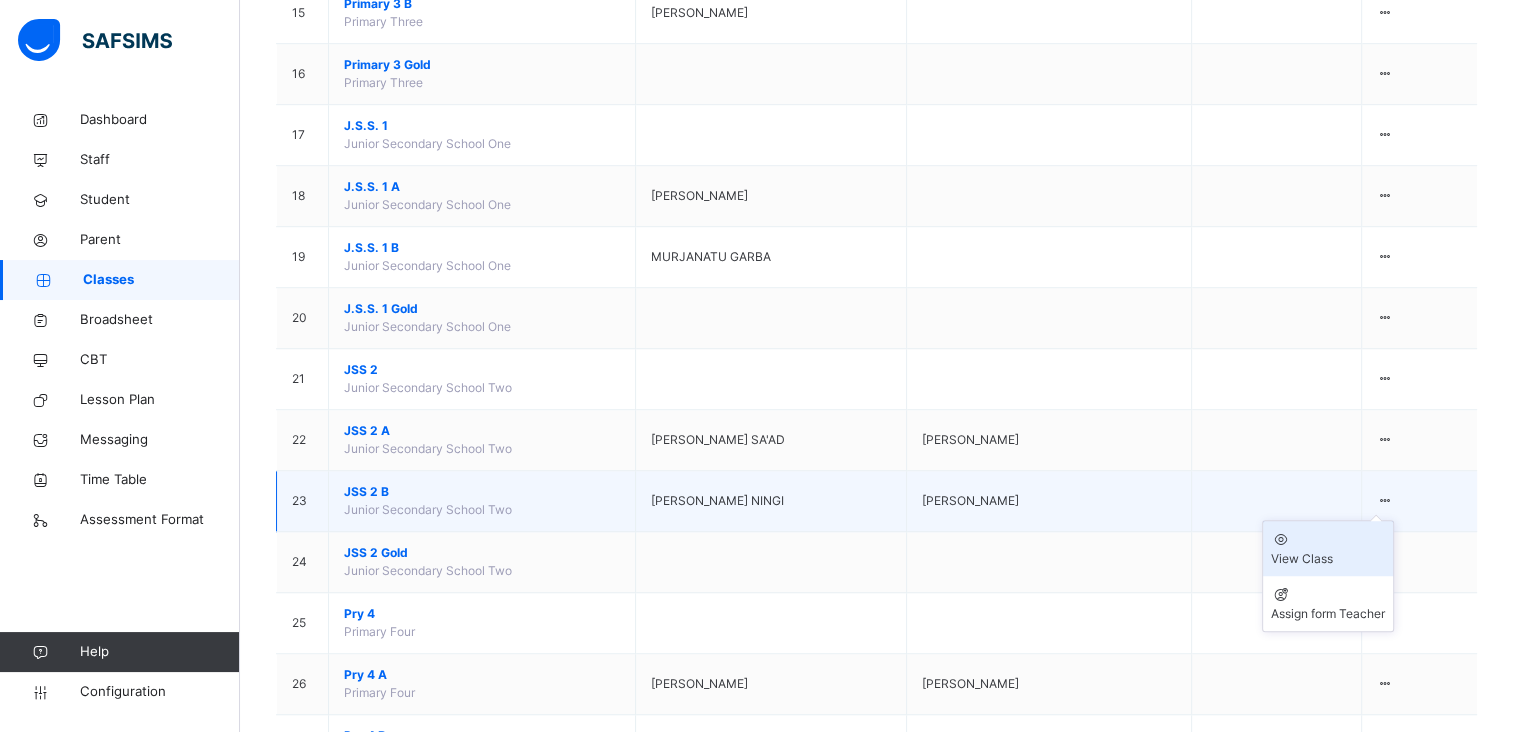 click on "View Class" at bounding box center [1328, 559] 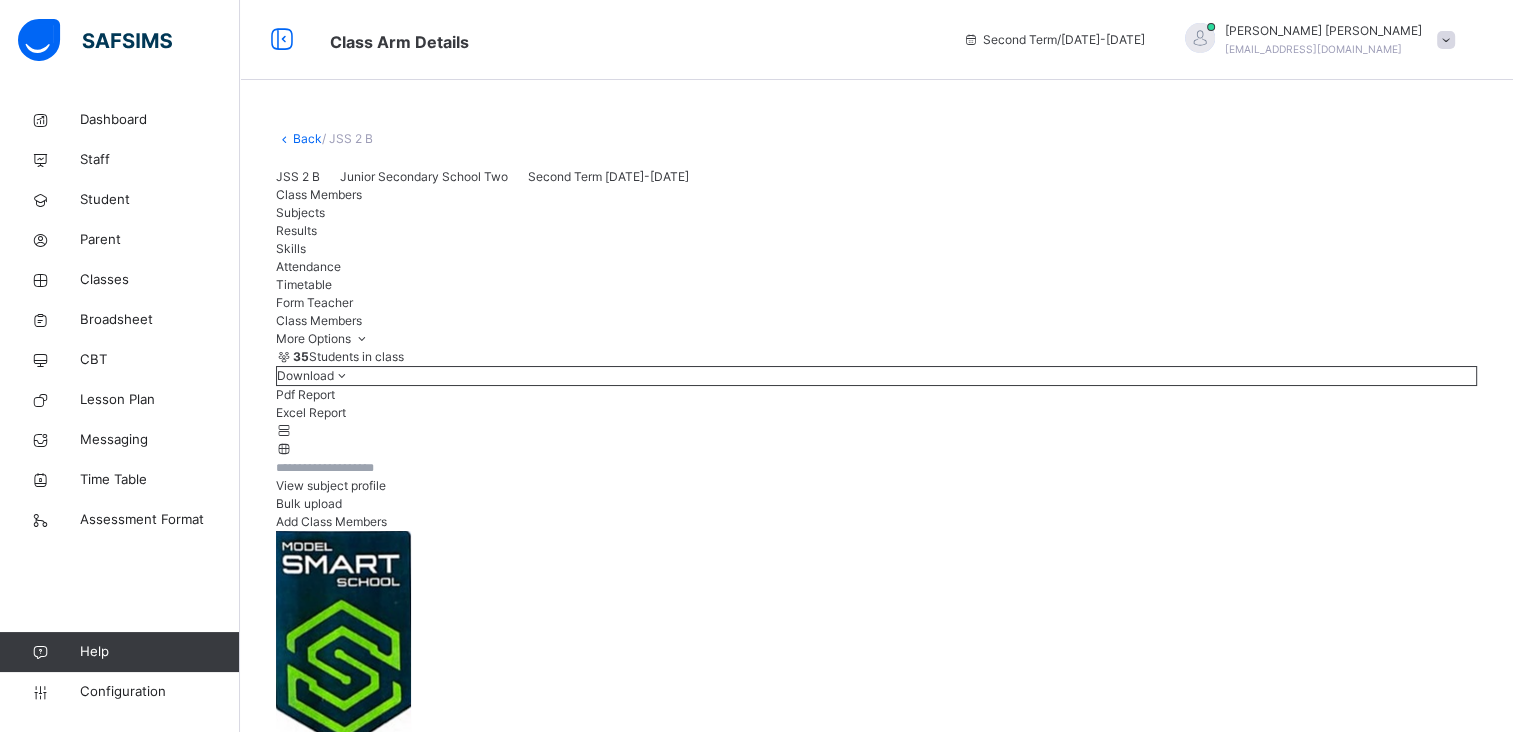 click on "Excel Report" at bounding box center (876, 413) 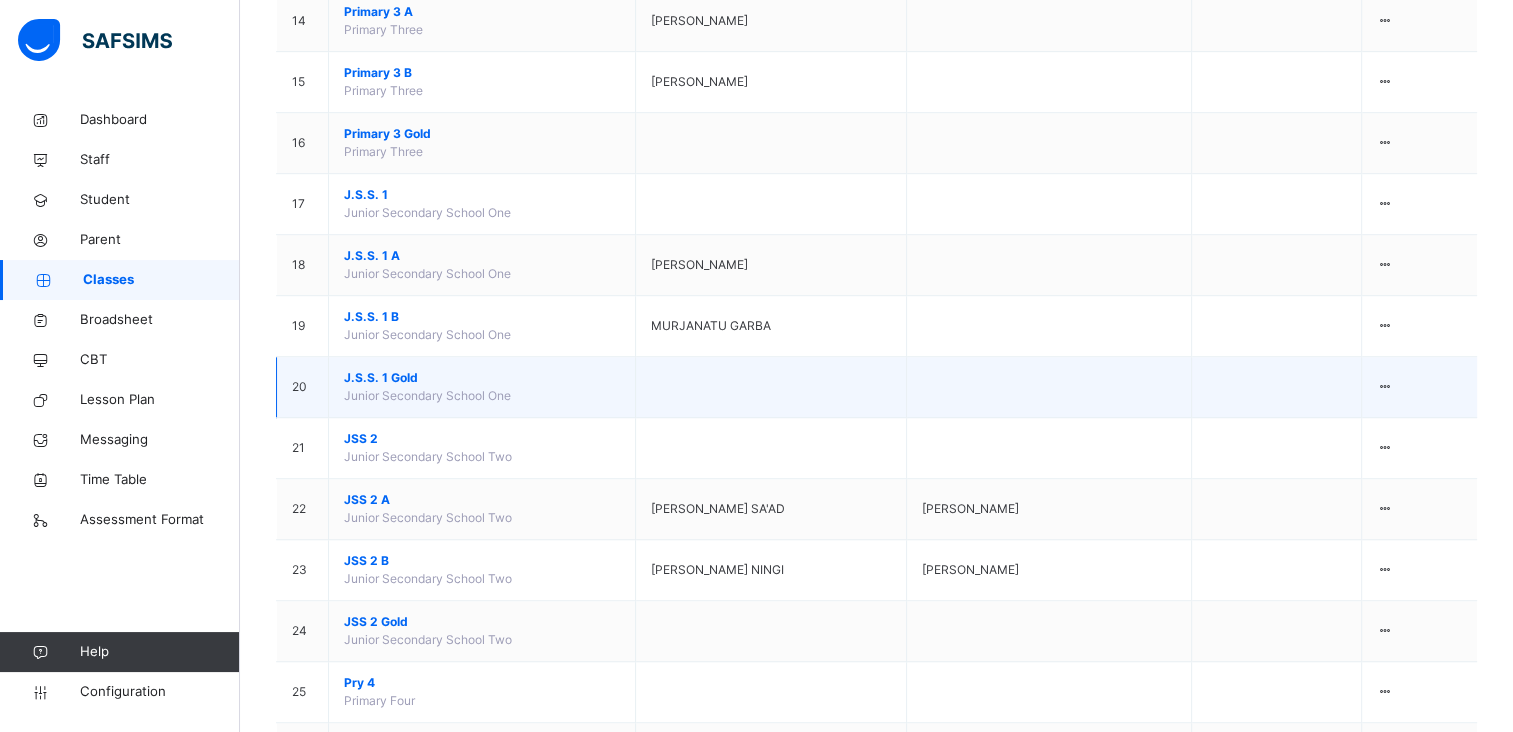 scroll, scrollTop: 1186, scrollLeft: 0, axis: vertical 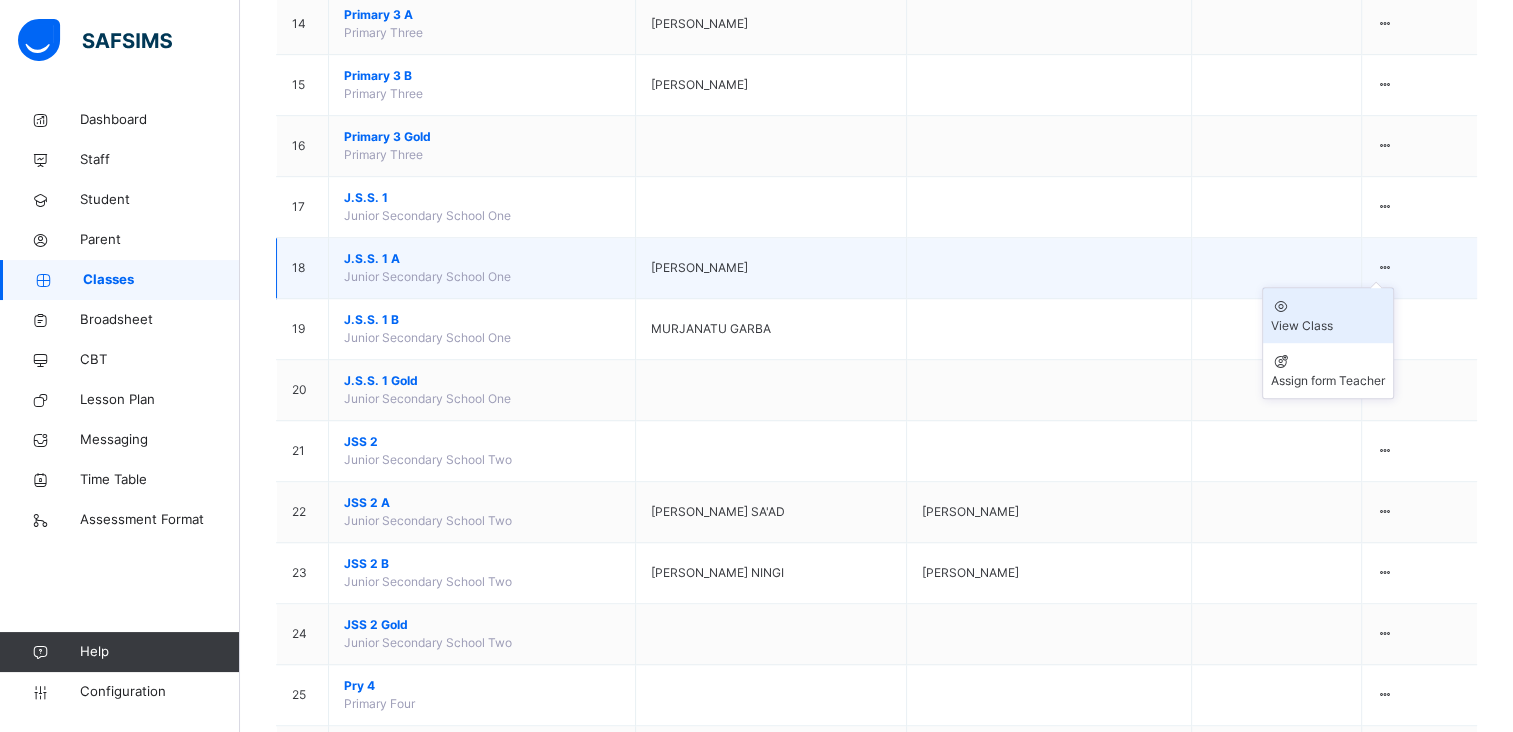 click on "View Class" at bounding box center [1328, 326] 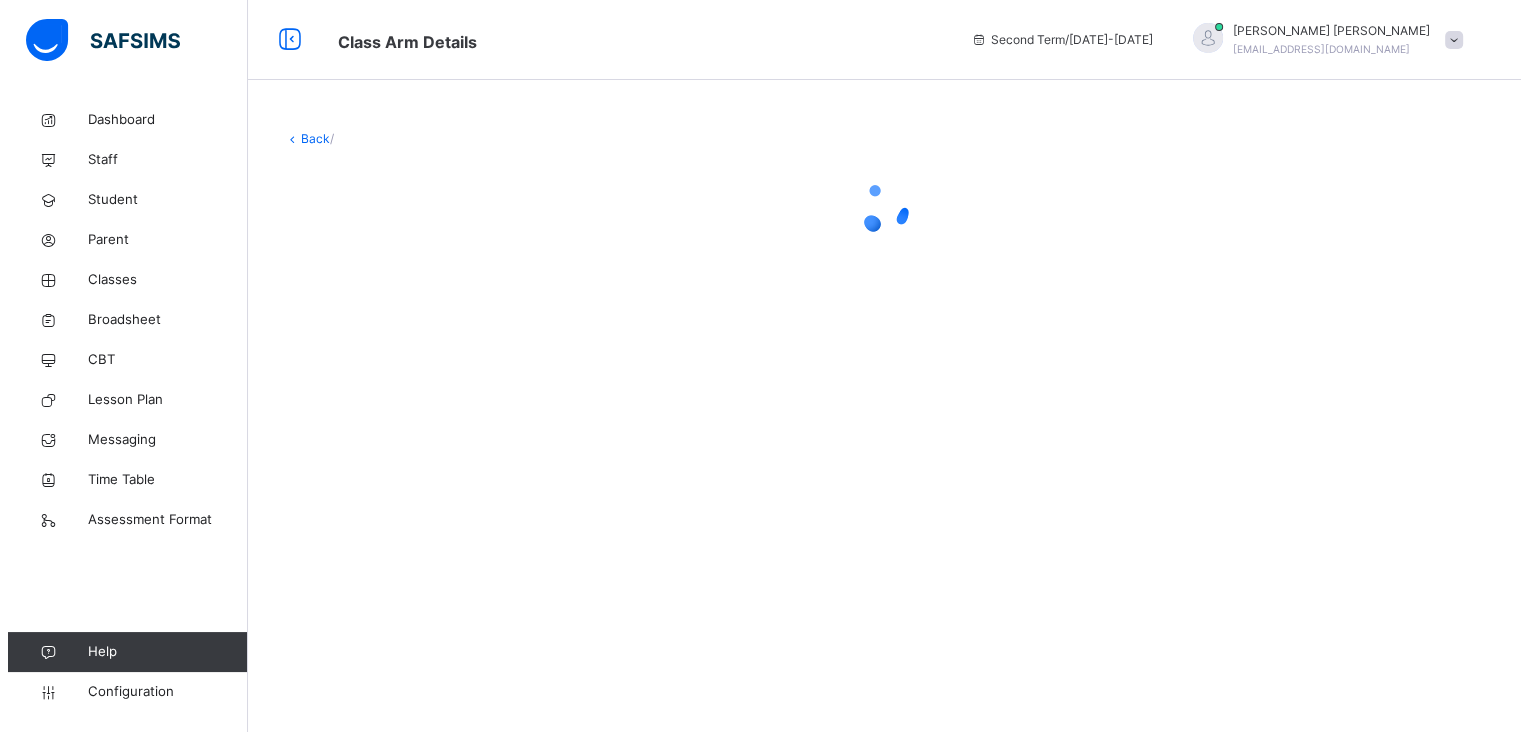 scroll, scrollTop: 0, scrollLeft: 0, axis: both 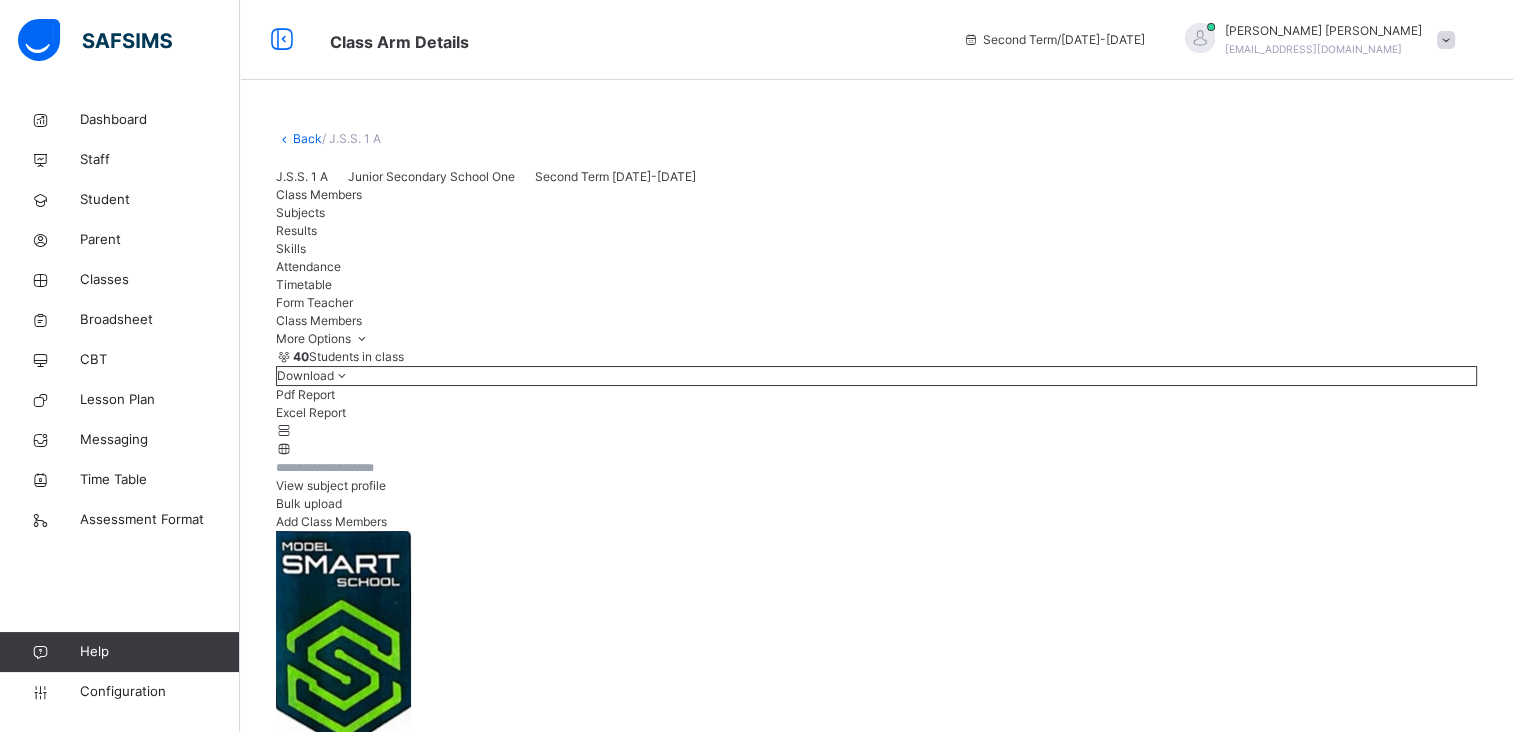 click on "Excel Report" at bounding box center (876, 413) 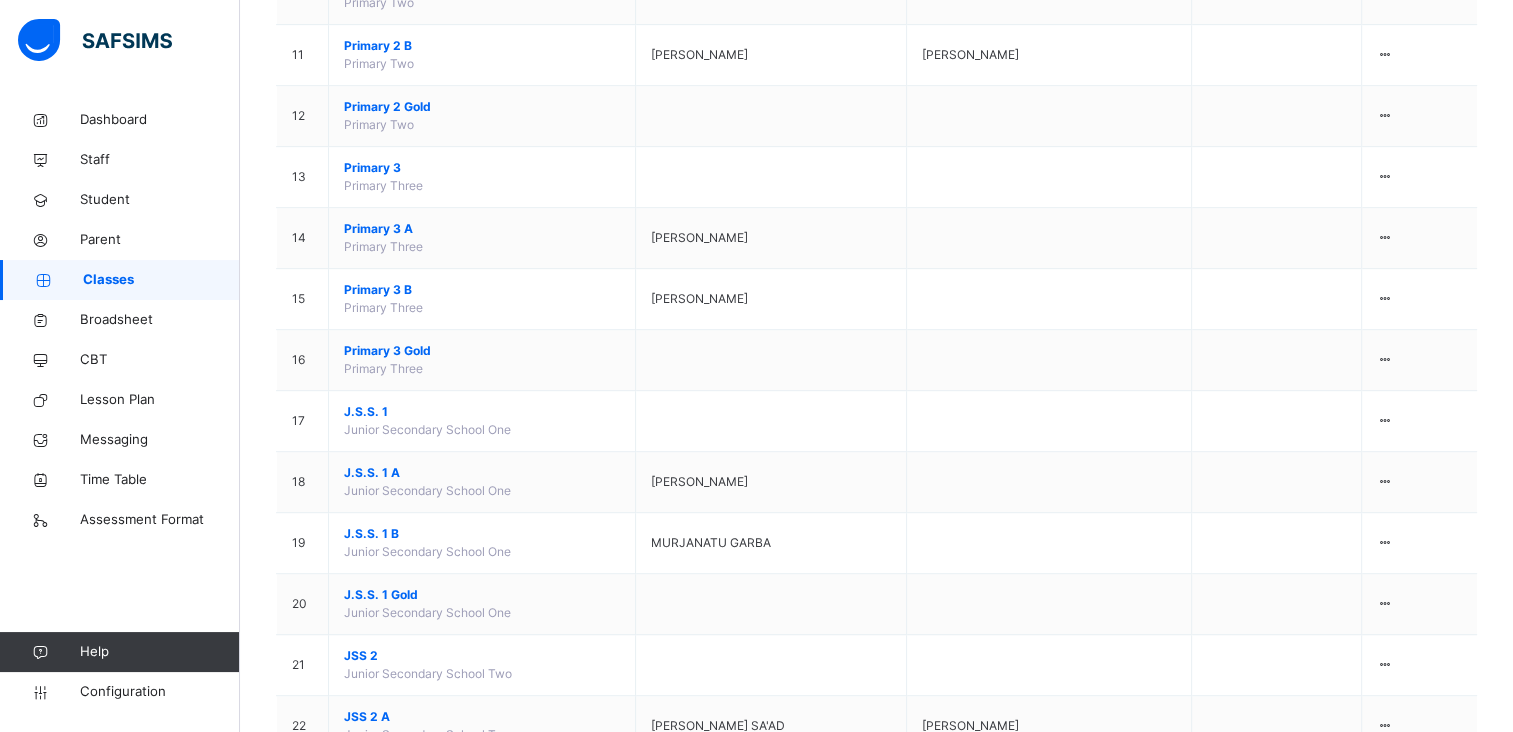 scroll, scrollTop: 975, scrollLeft: 0, axis: vertical 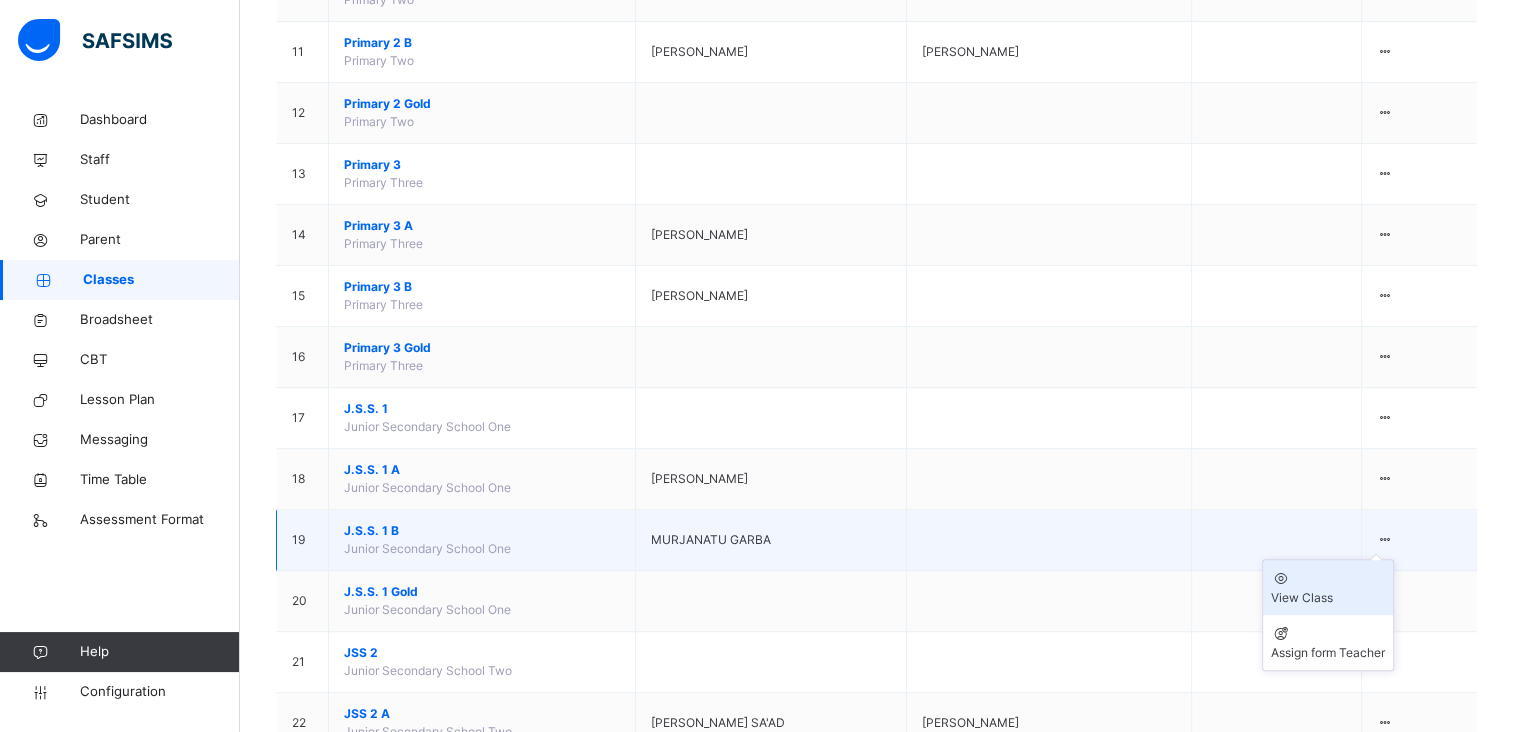 click on "View Class" at bounding box center [1328, 587] 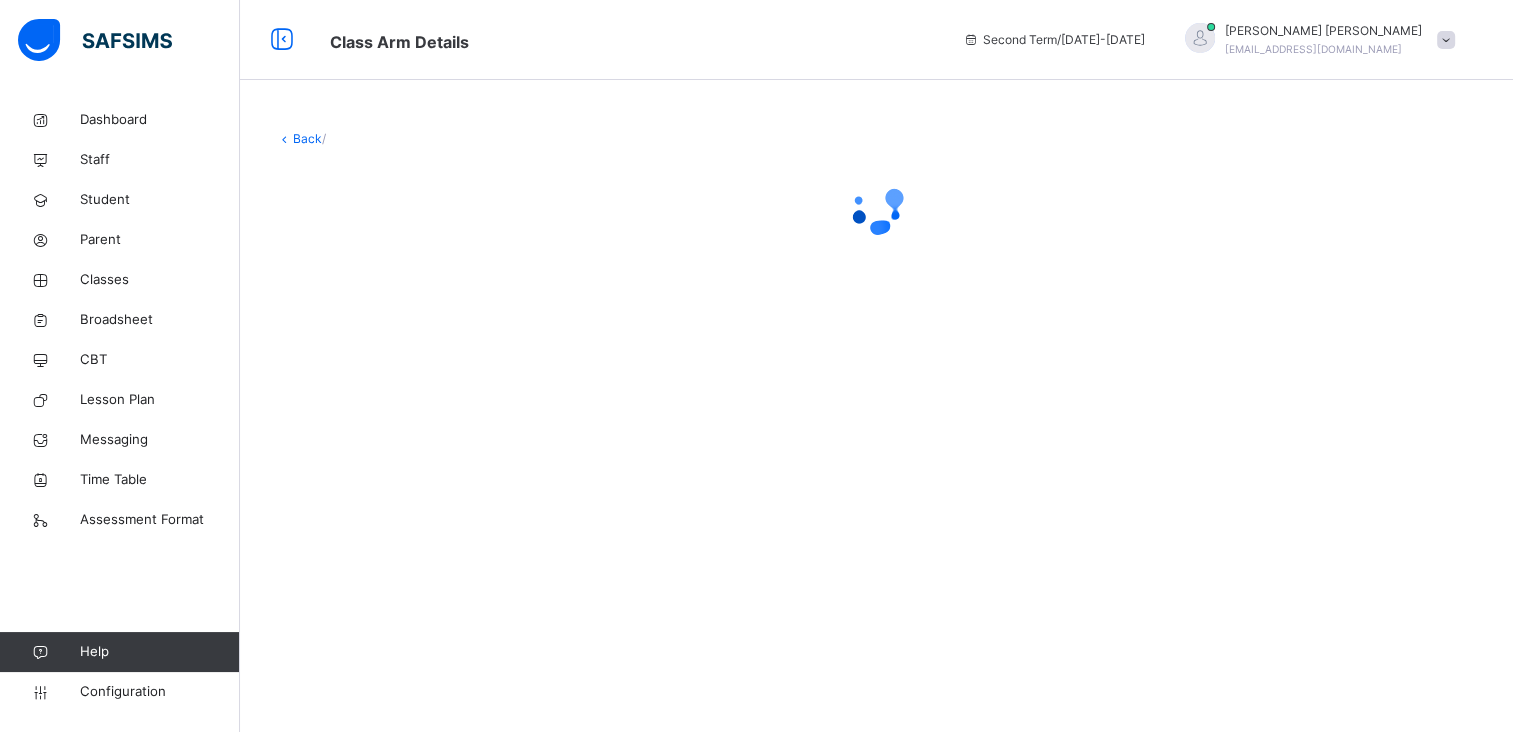 scroll, scrollTop: 0, scrollLeft: 0, axis: both 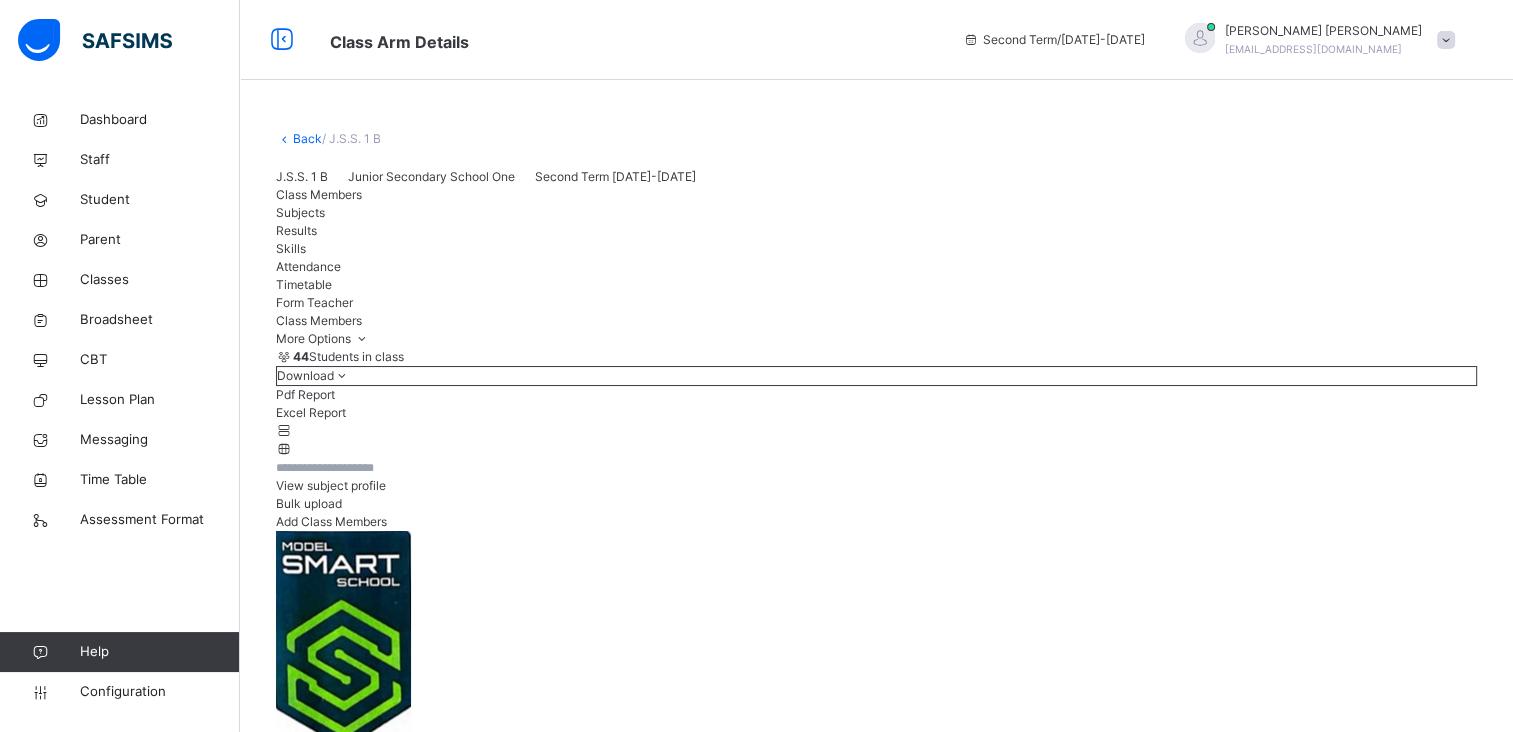 click on "Excel Report" at bounding box center [876, 413] 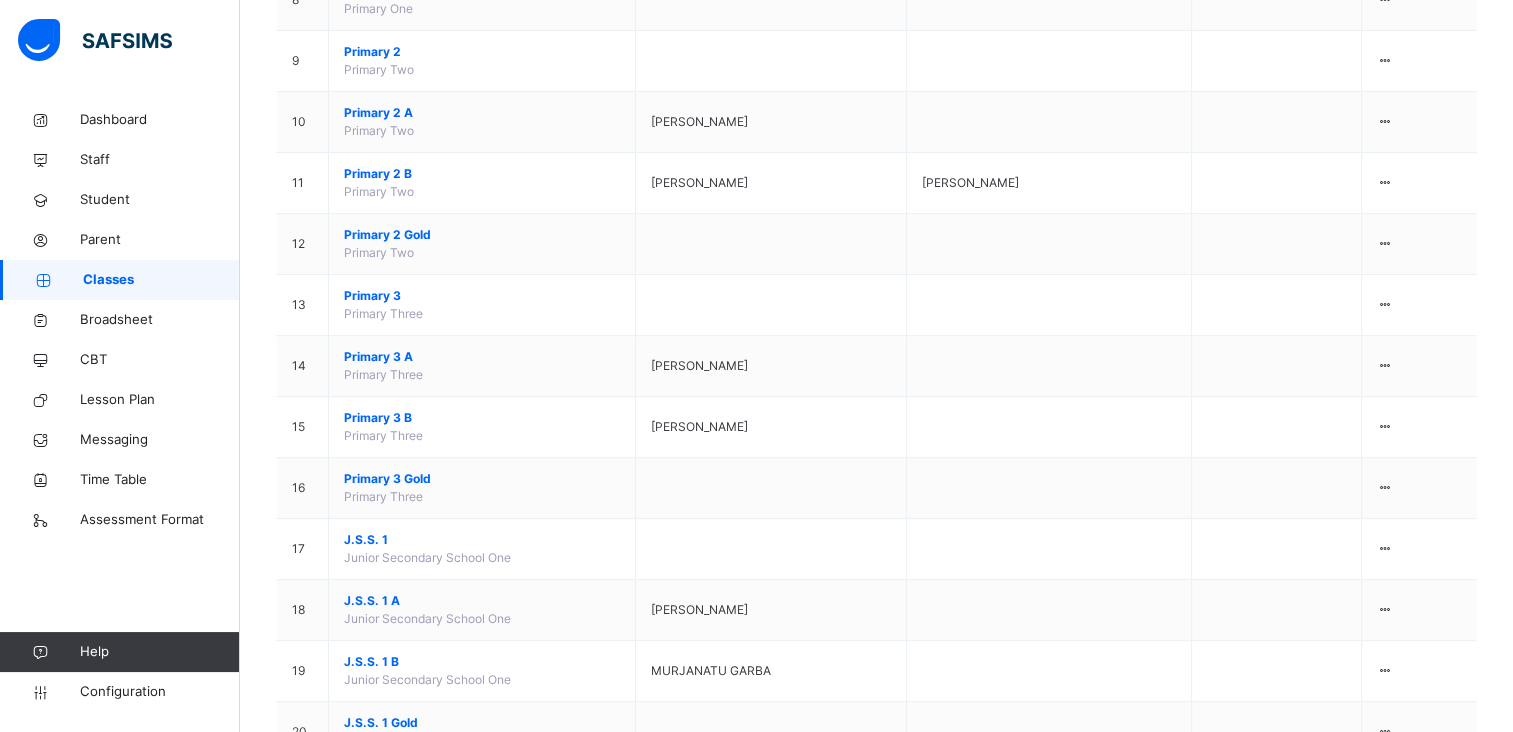scroll, scrollTop: 843, scrollLeft: 0, axis: vertical 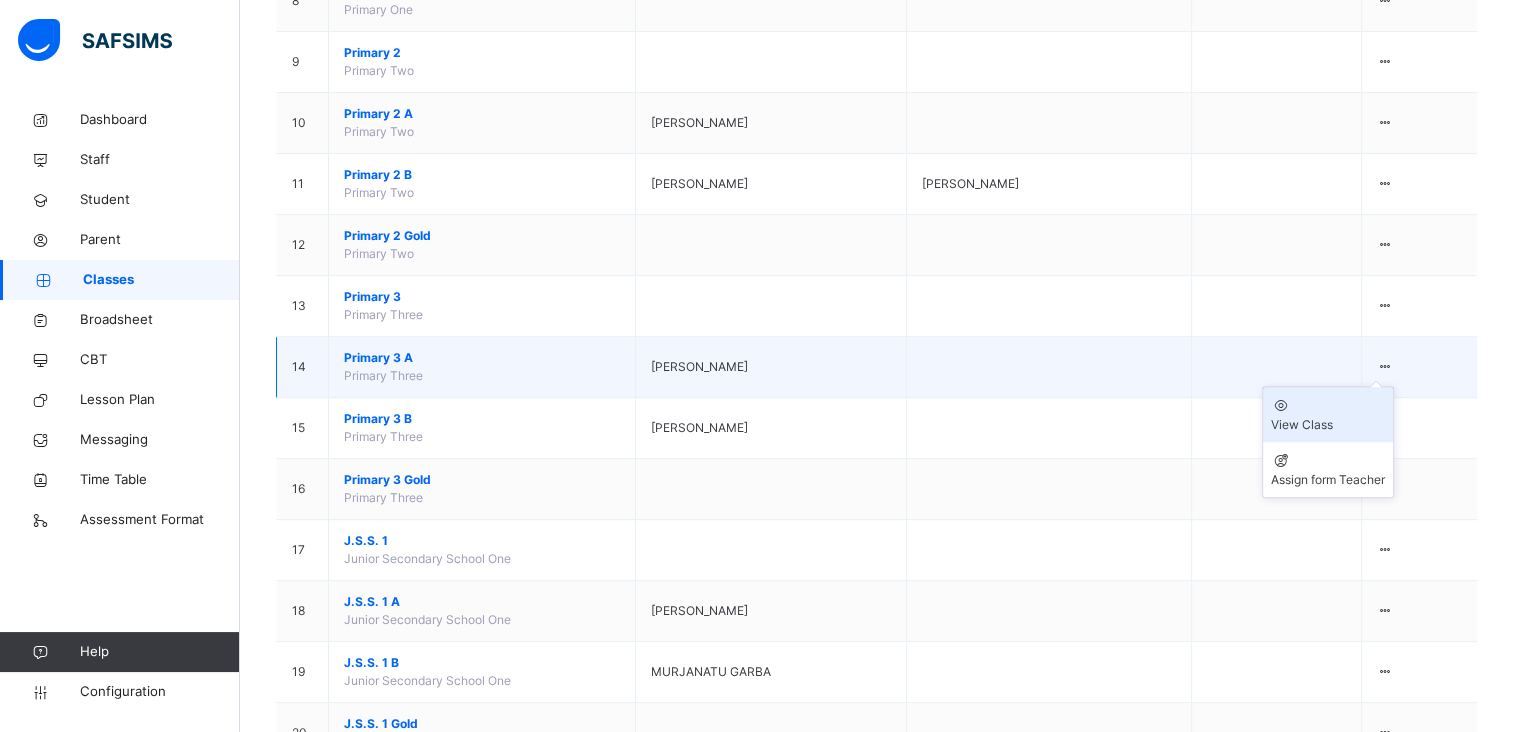 click on "View Class" at bounding box center (1328, 425) 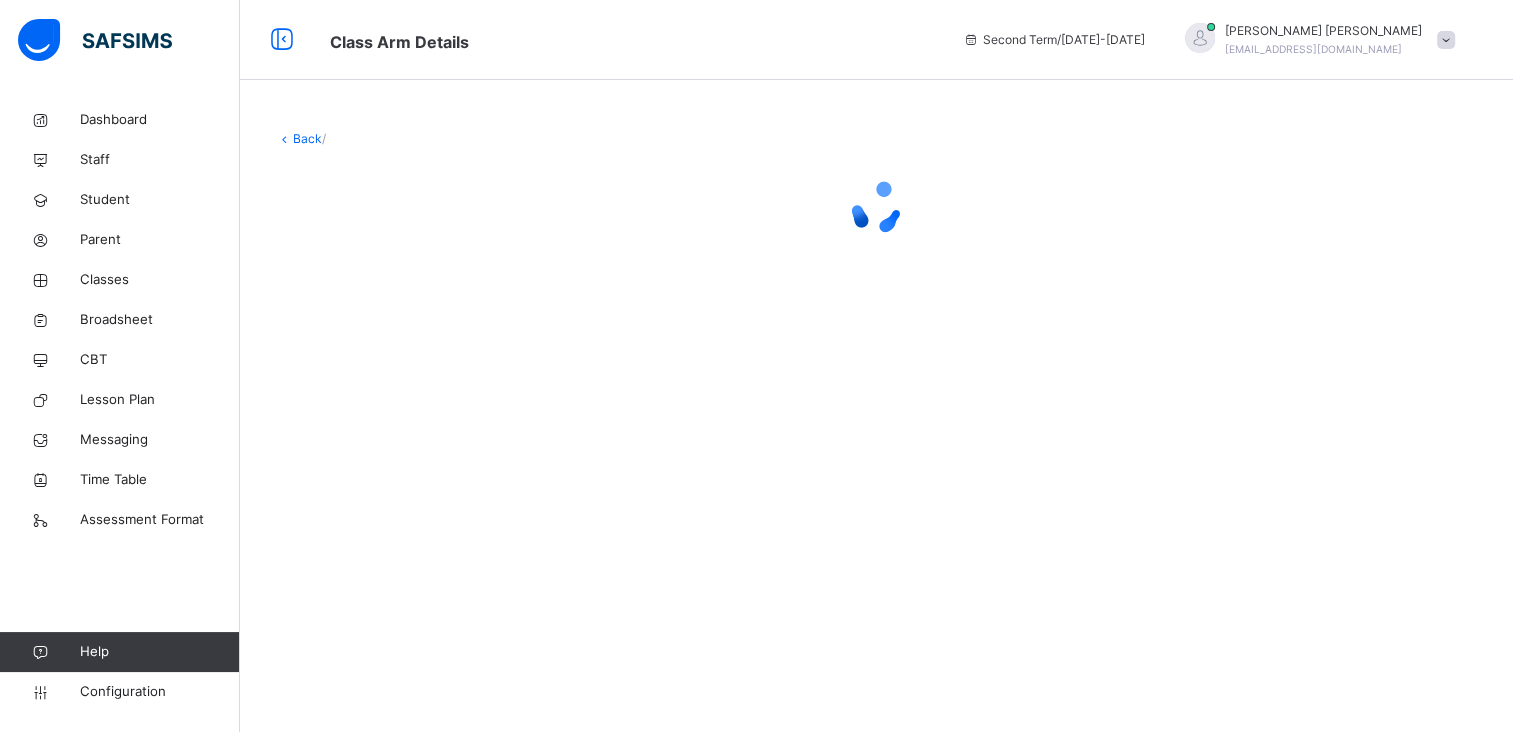 scroll, scrollTop: 0, scrollLeft: 0, axis: both 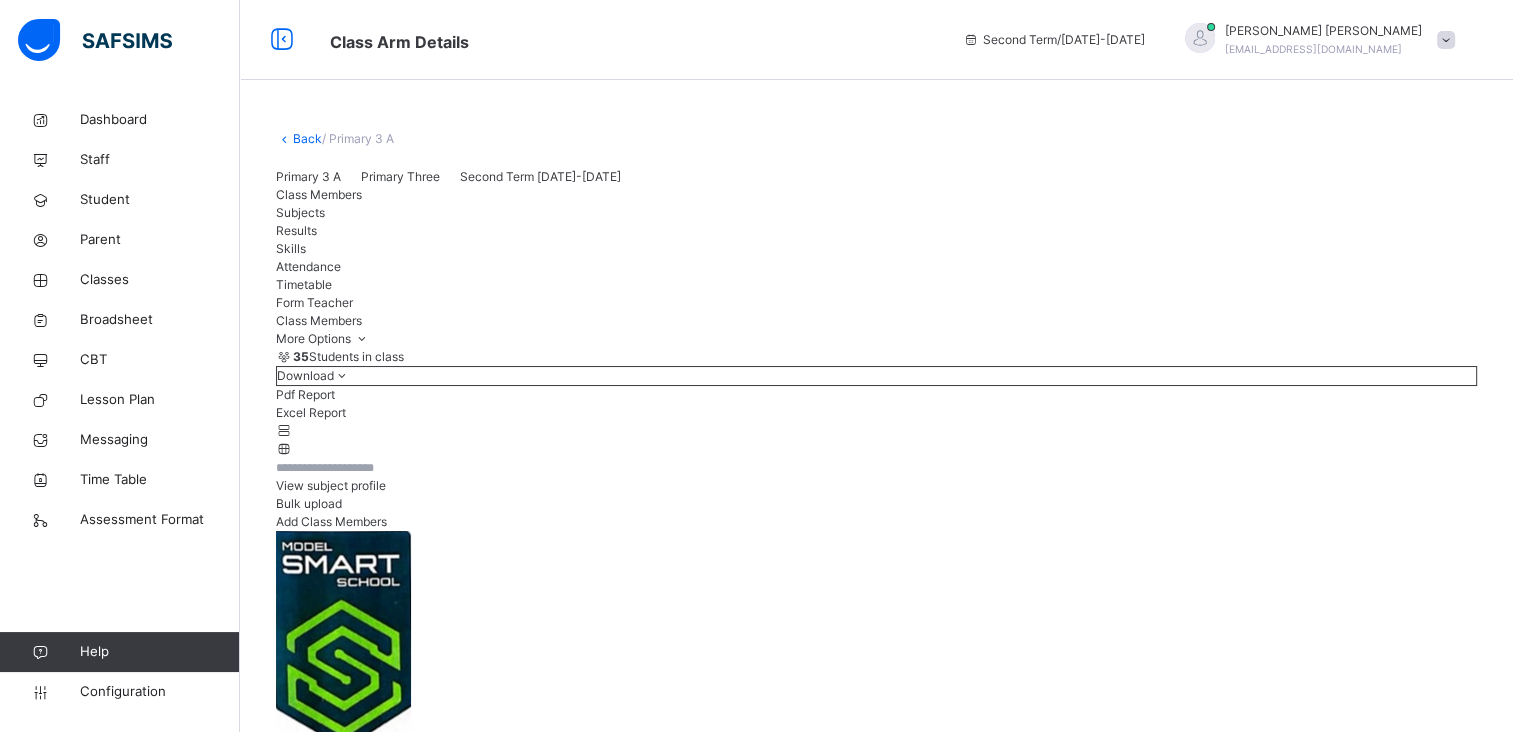 click on "Excel Report" at bounding box center [876, 413] 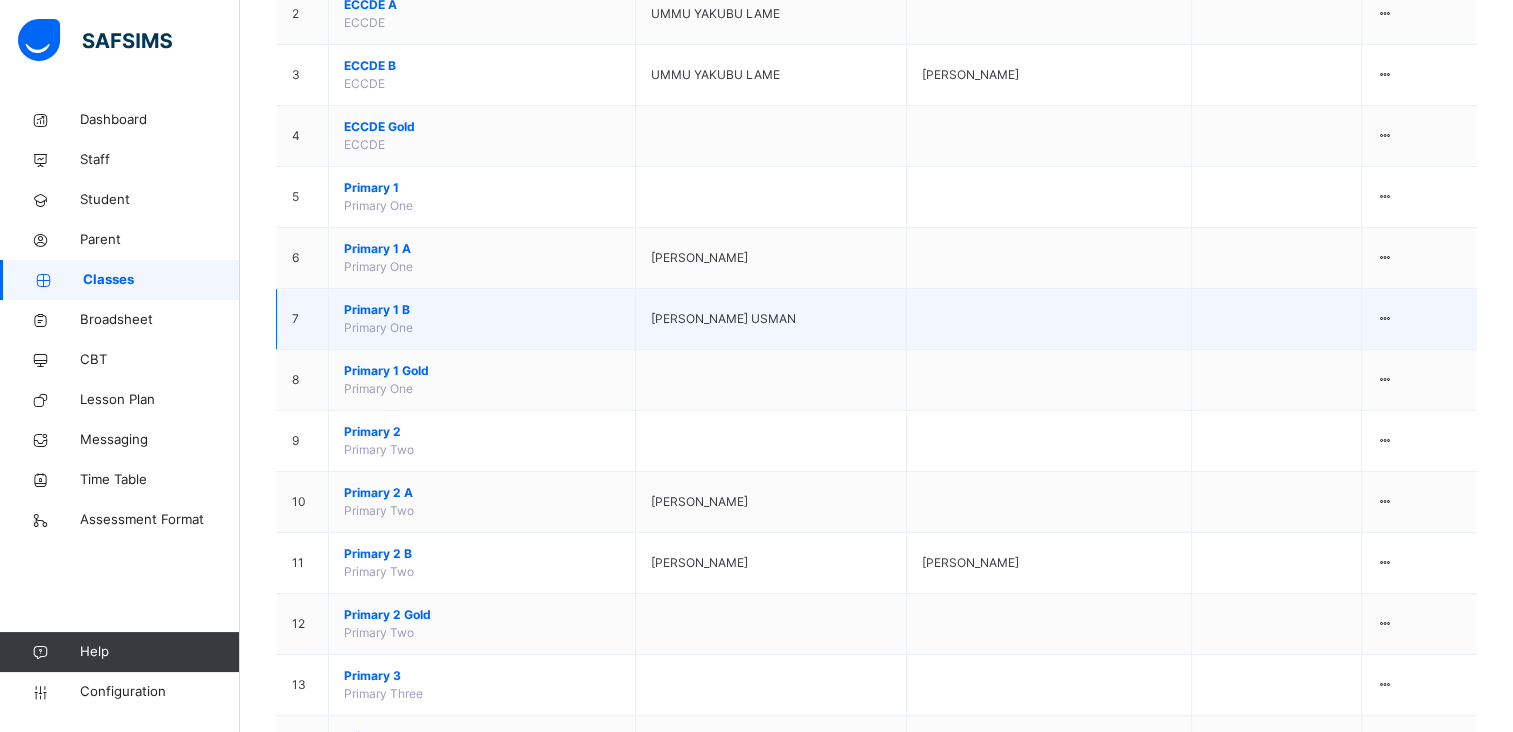 scroll, scrollTop: 464, scrollLeft: 0, axis: vertical 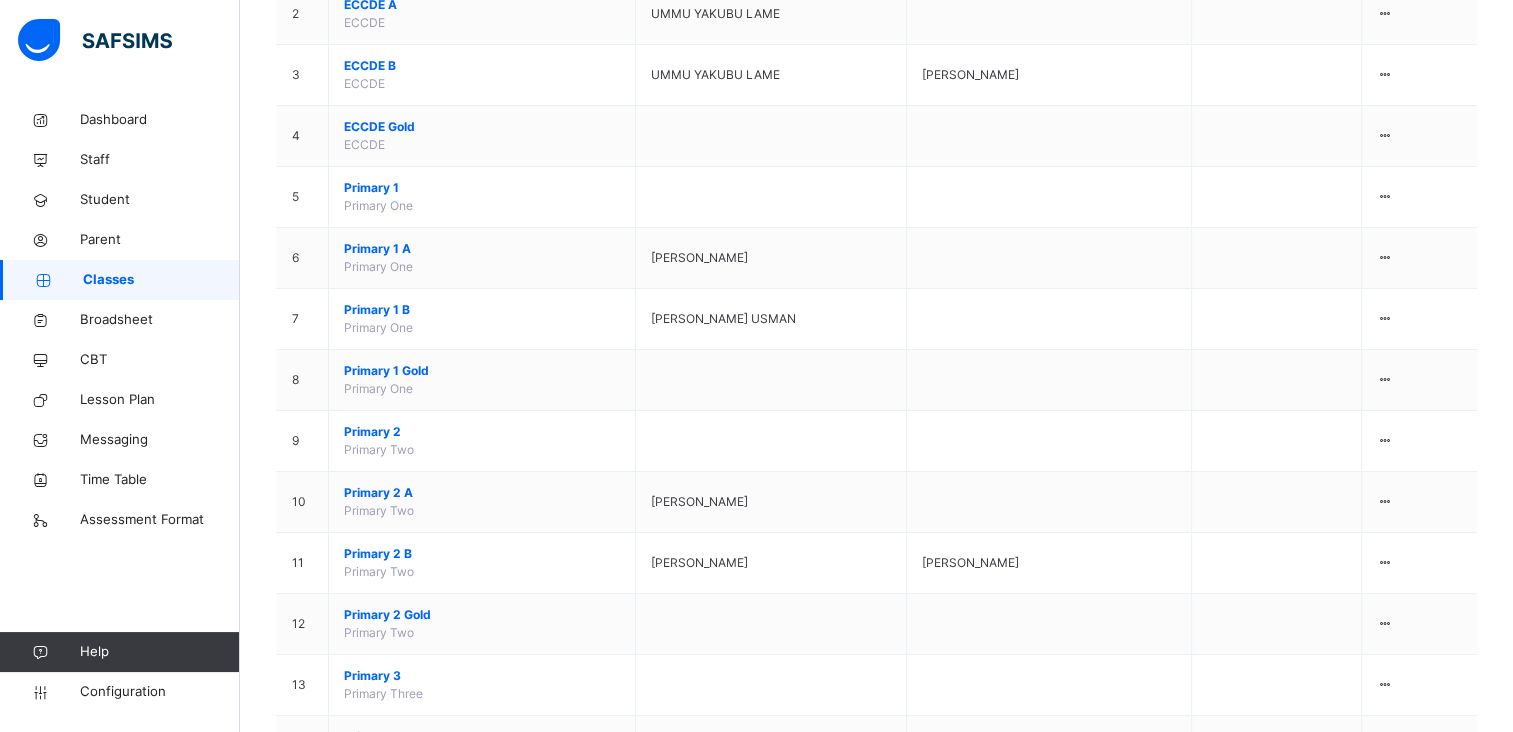 click on "View Class" at bounding box center (1328, 865) 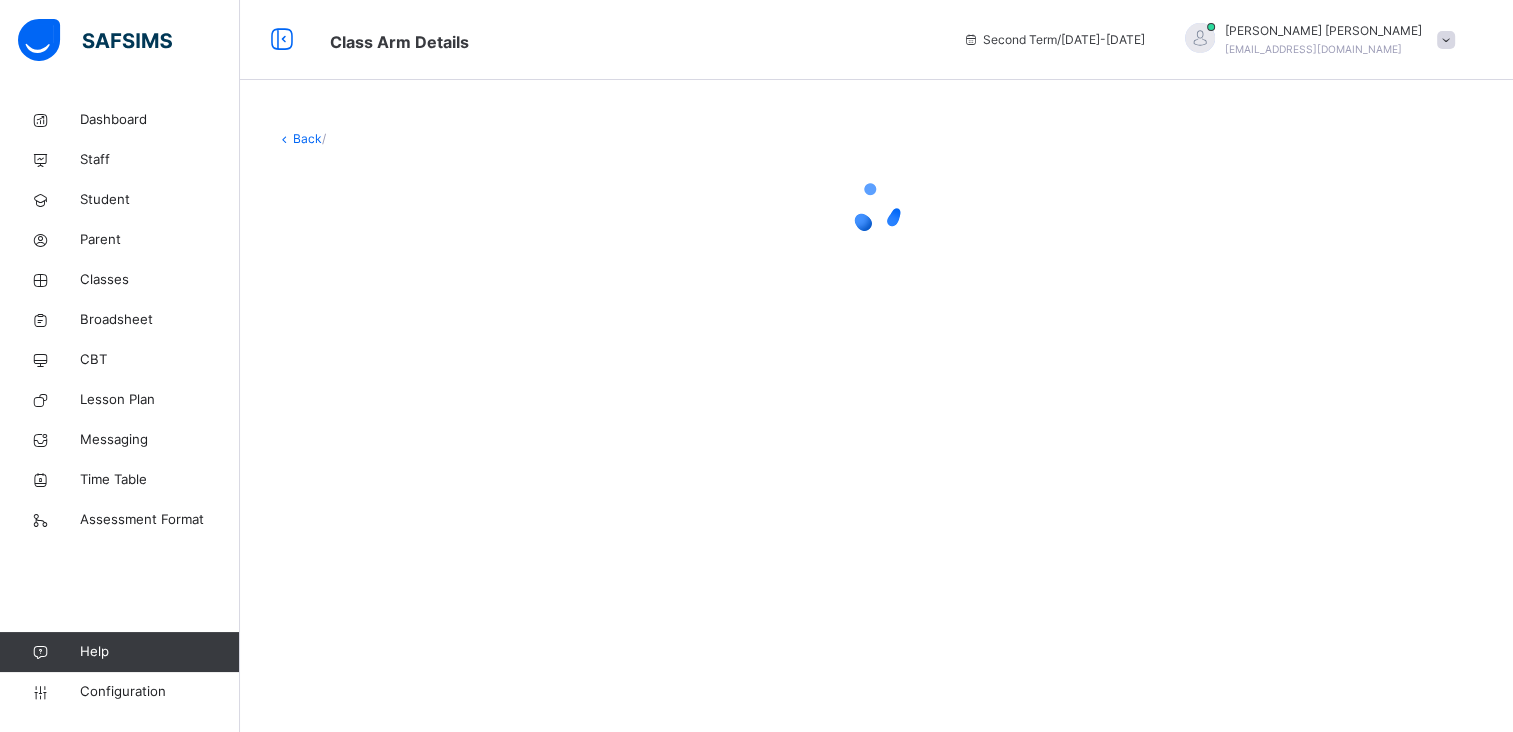 scroll, scrollTop: 0, scrollLeft: 0, axis: both 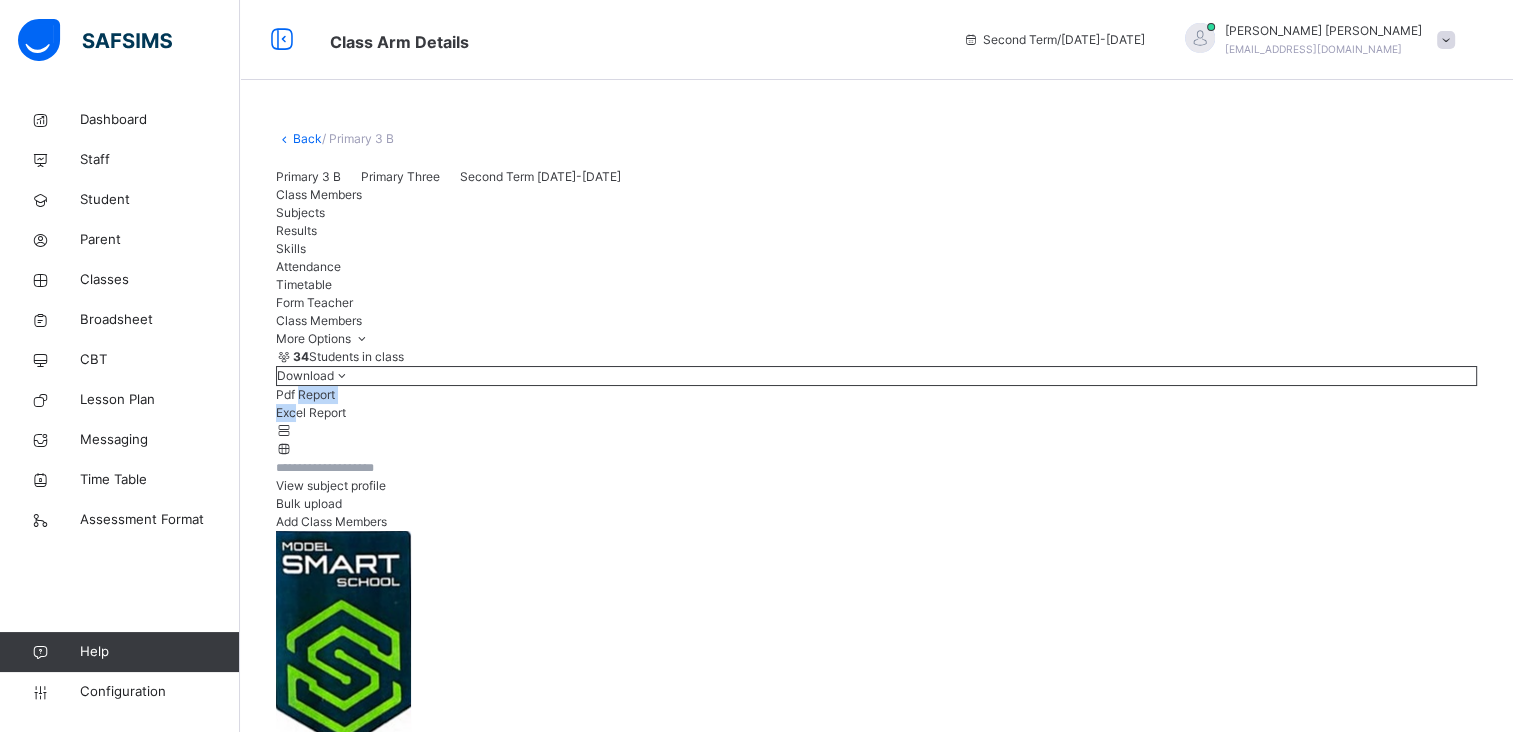drag, startPoint x: 1340, startPoint y: 523, endPoint x: 1336, endPoint y: 555, distance: 32.24903 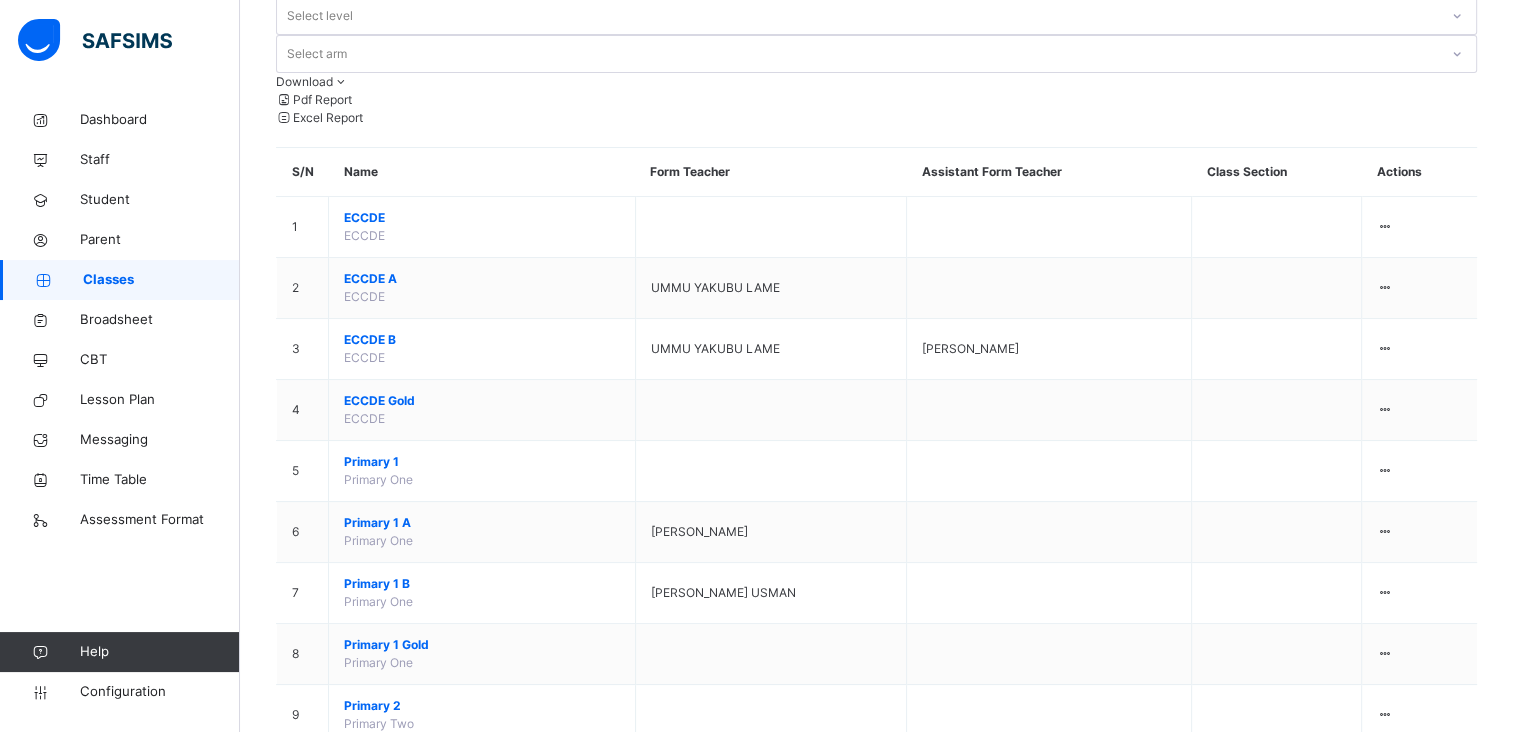 scroll, scrollTop: 391, scrollLeft: 0, axis: vertical 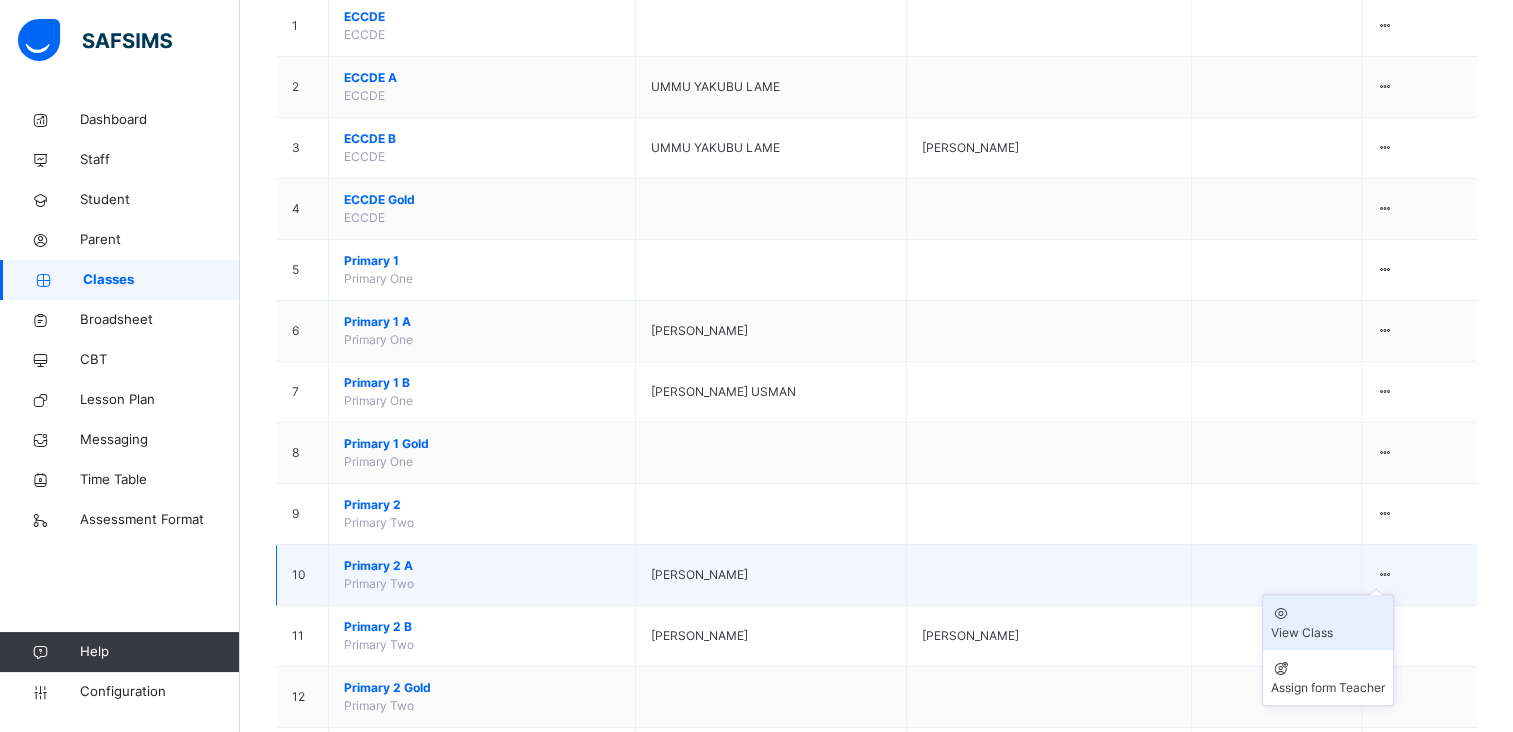 click on "View Class" at bounding box center [1328, 633] 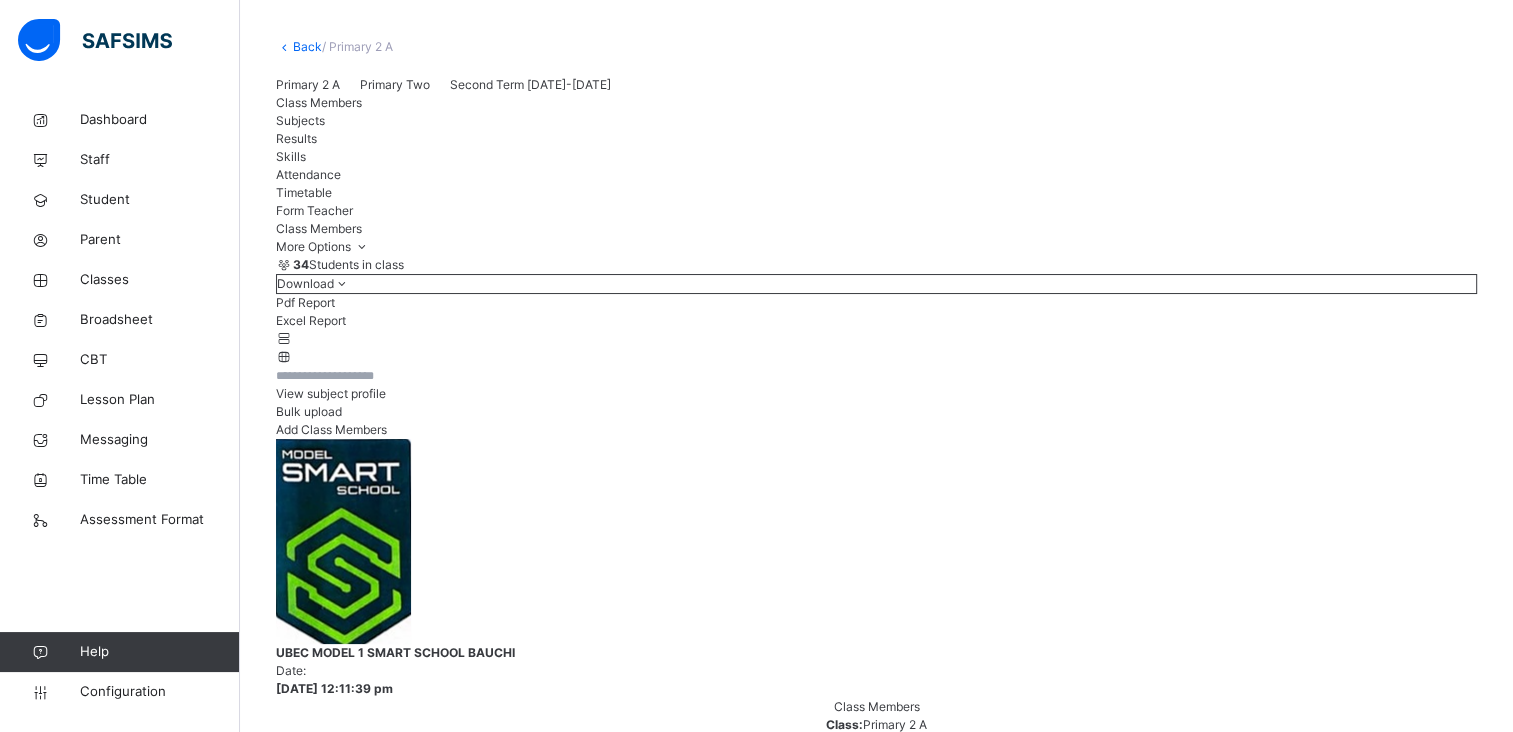 scroll, scrollTop: 94, scrollLeft: 0, axis: vertical 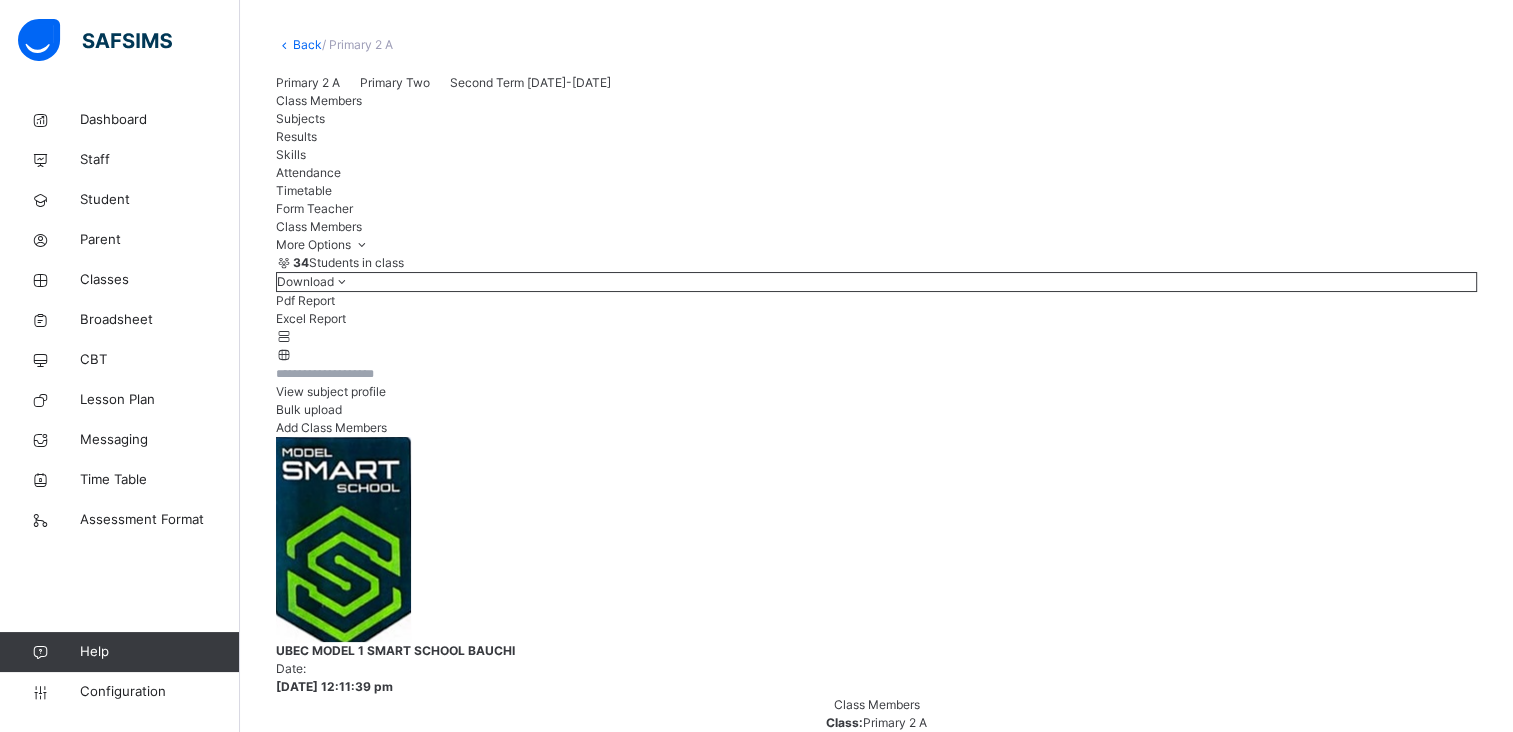 click on "Excel Report" at bounding box center [876, 319] 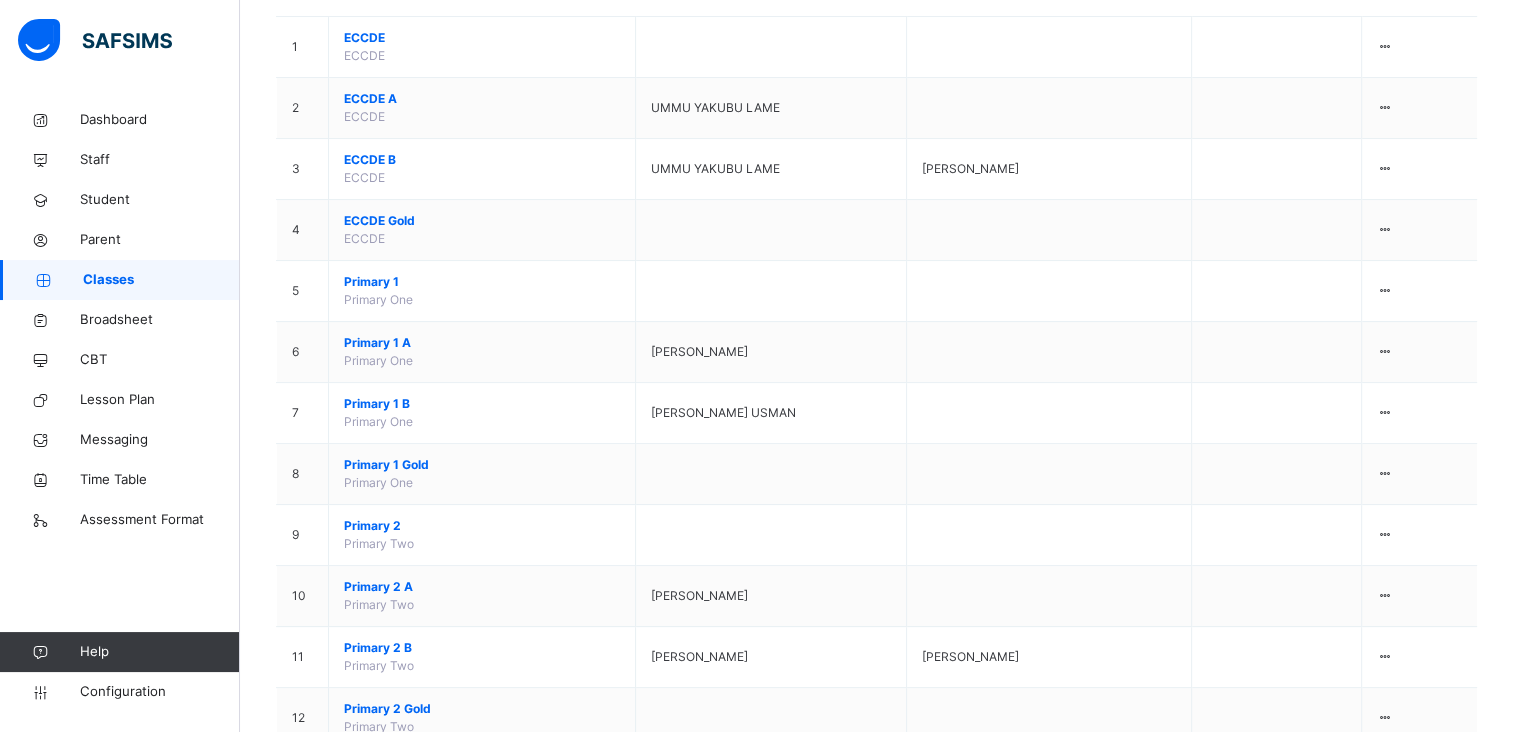 scroll, scrollTop: 378, scrollLeft: 0, axis: vertical 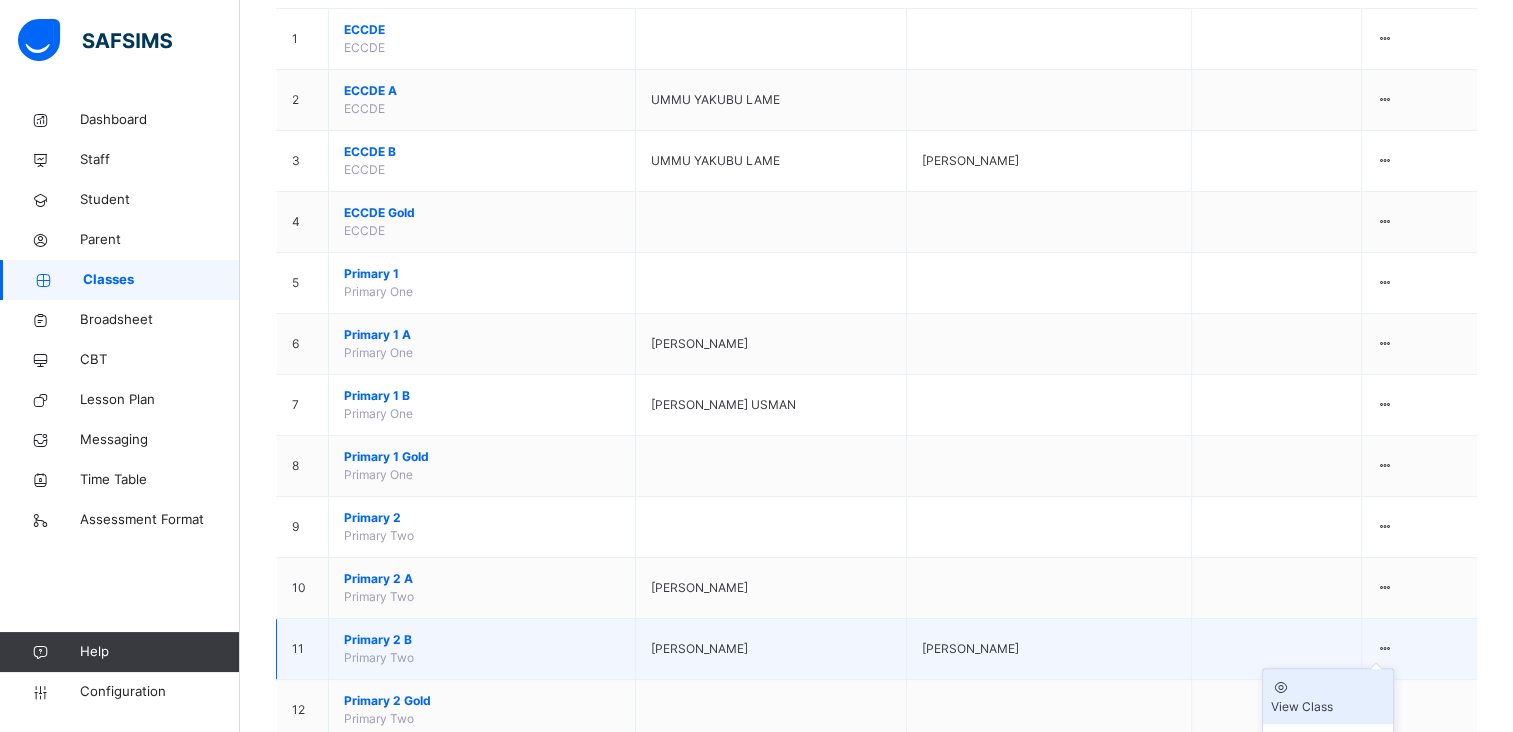 click on "View Class" at bounding box center [1328, 707] 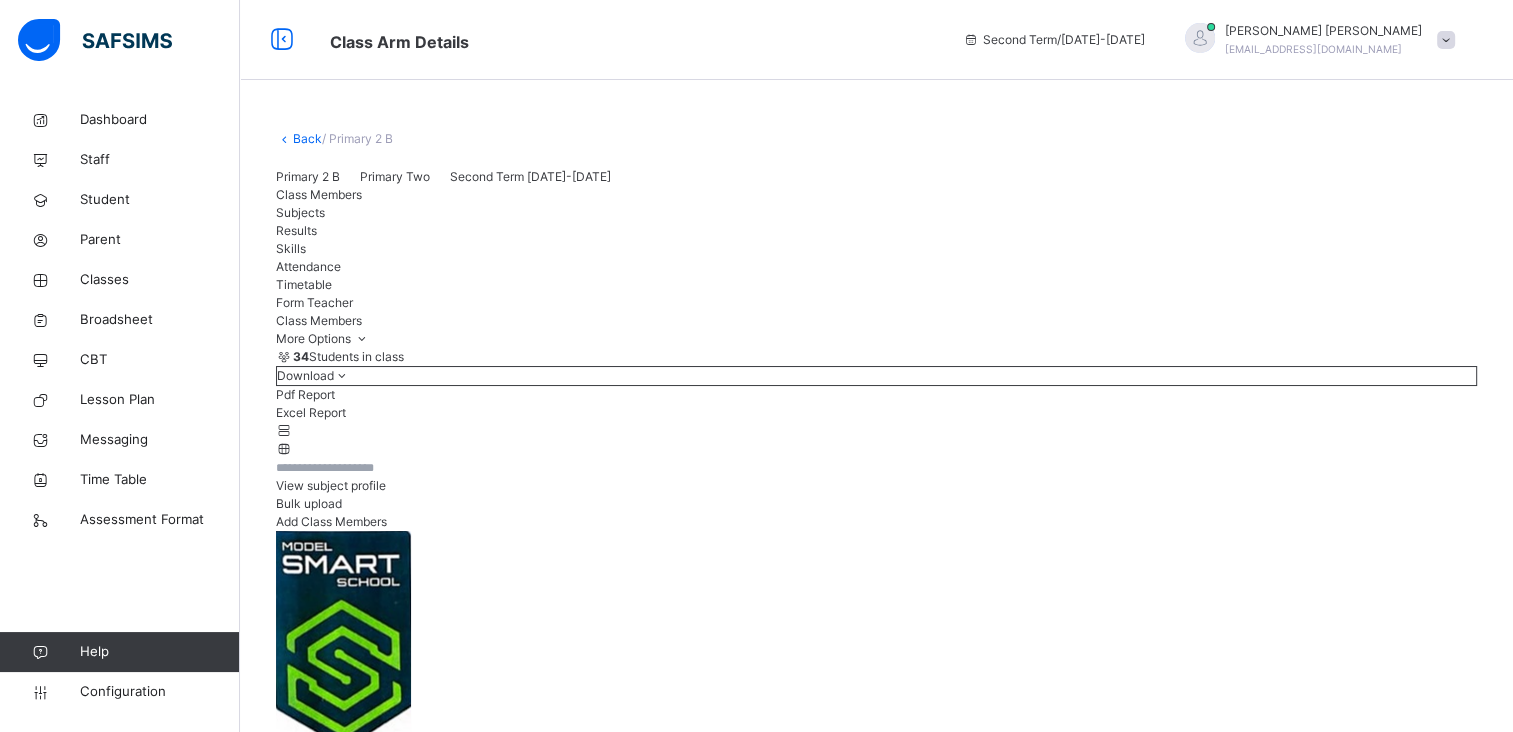 click on "Excel Report" at bounding box center (876, 413) 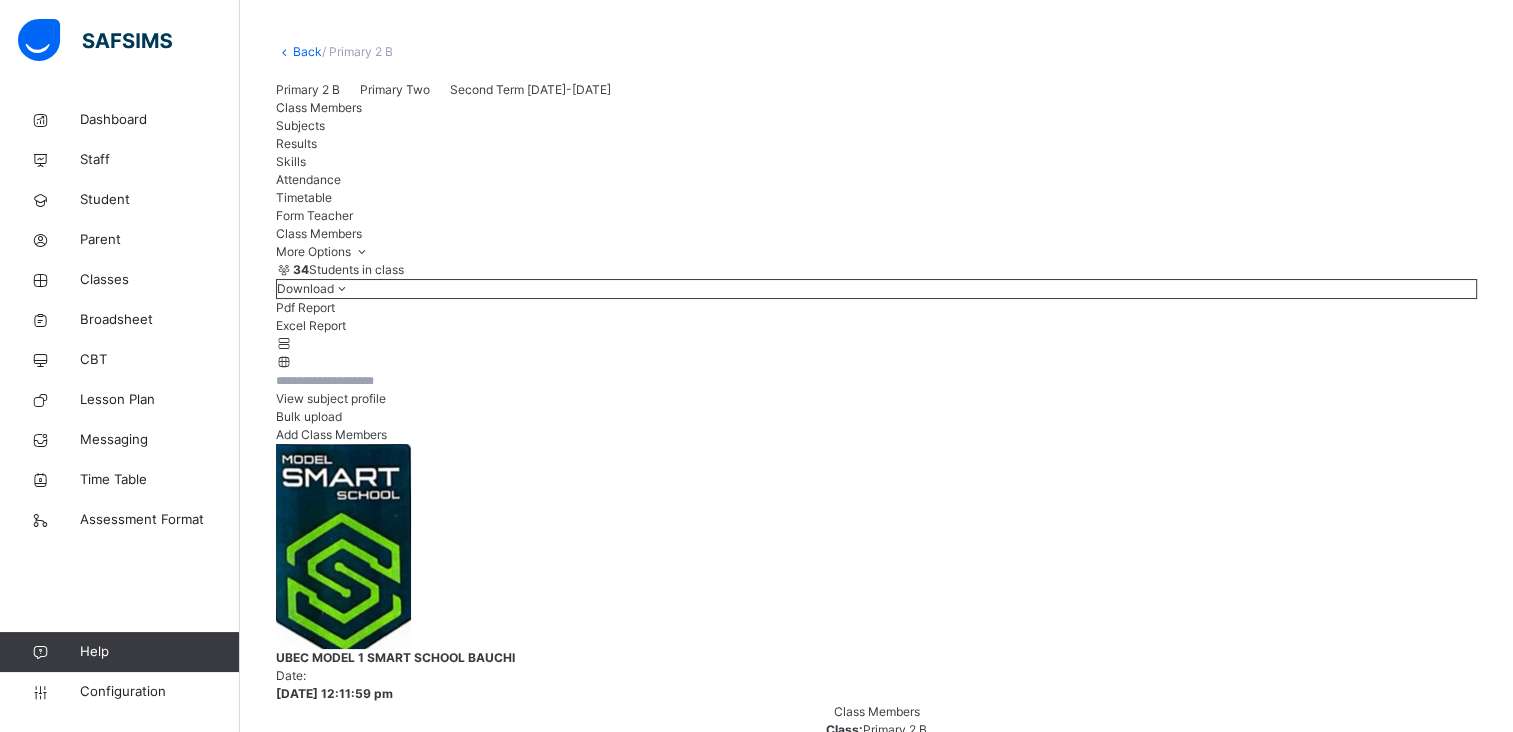 scroll, scrollTop: 0, scrollLeft: 0, axis: both 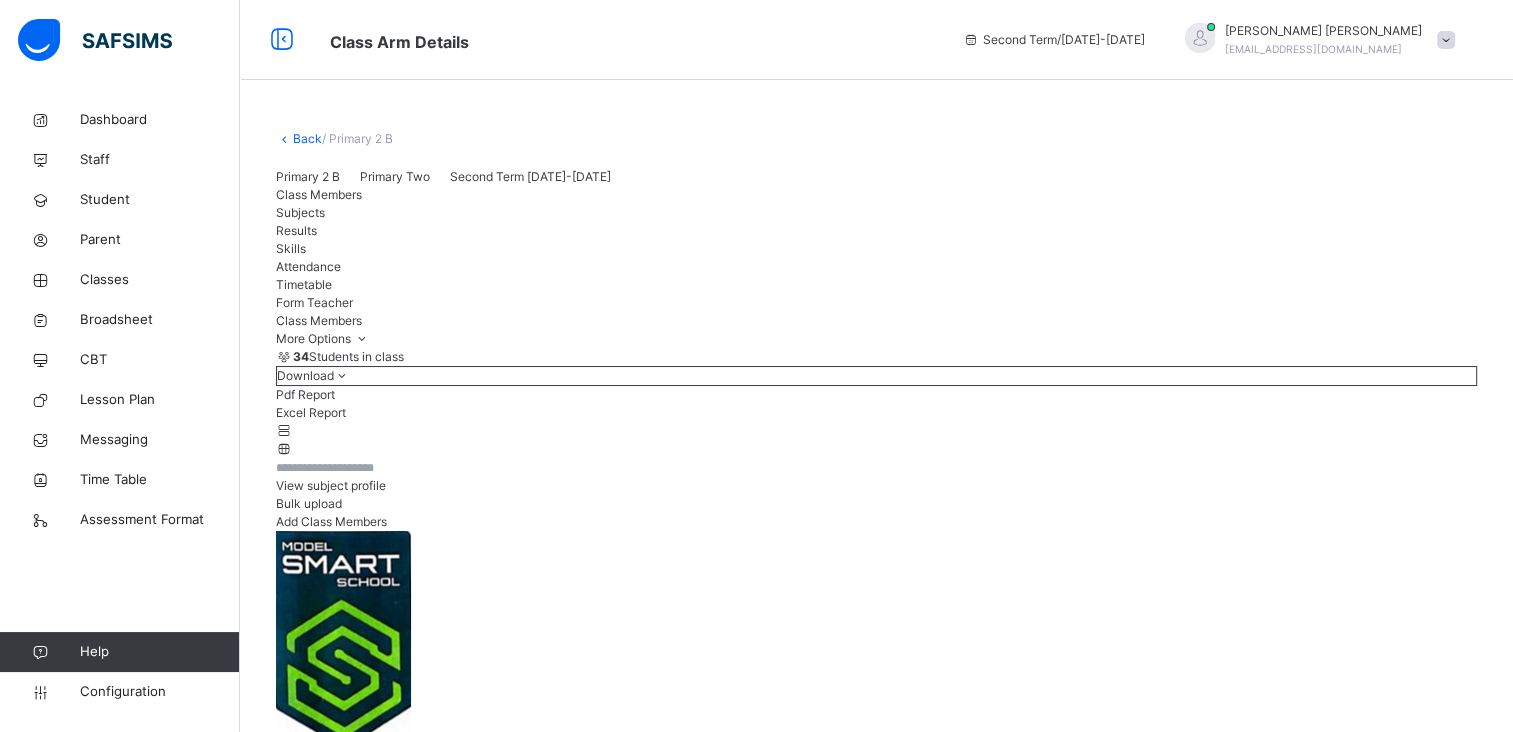 click on "Back" at bounding box center (307, 138) 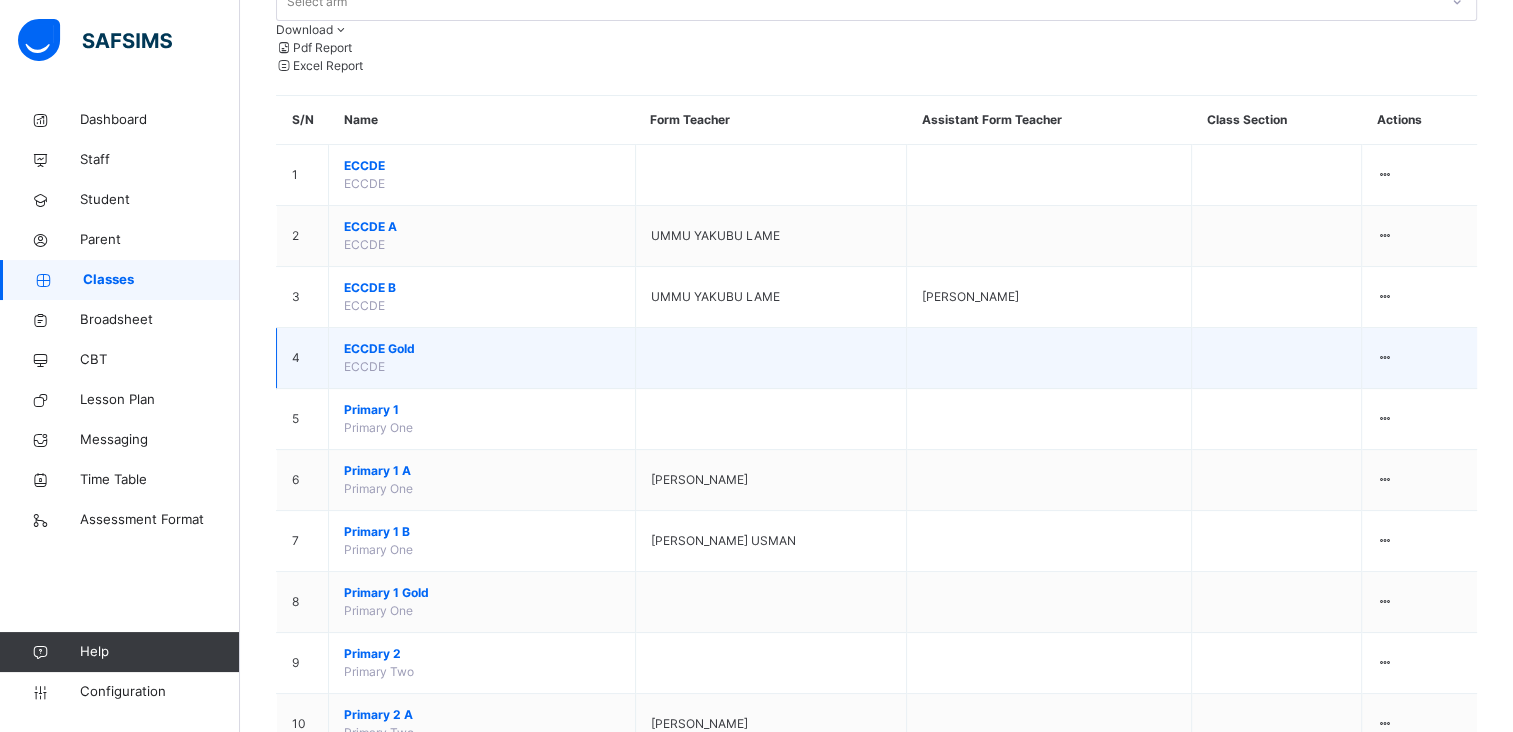 scroll, scrollTop: 256, scrollLeft: 0, axis: vertical 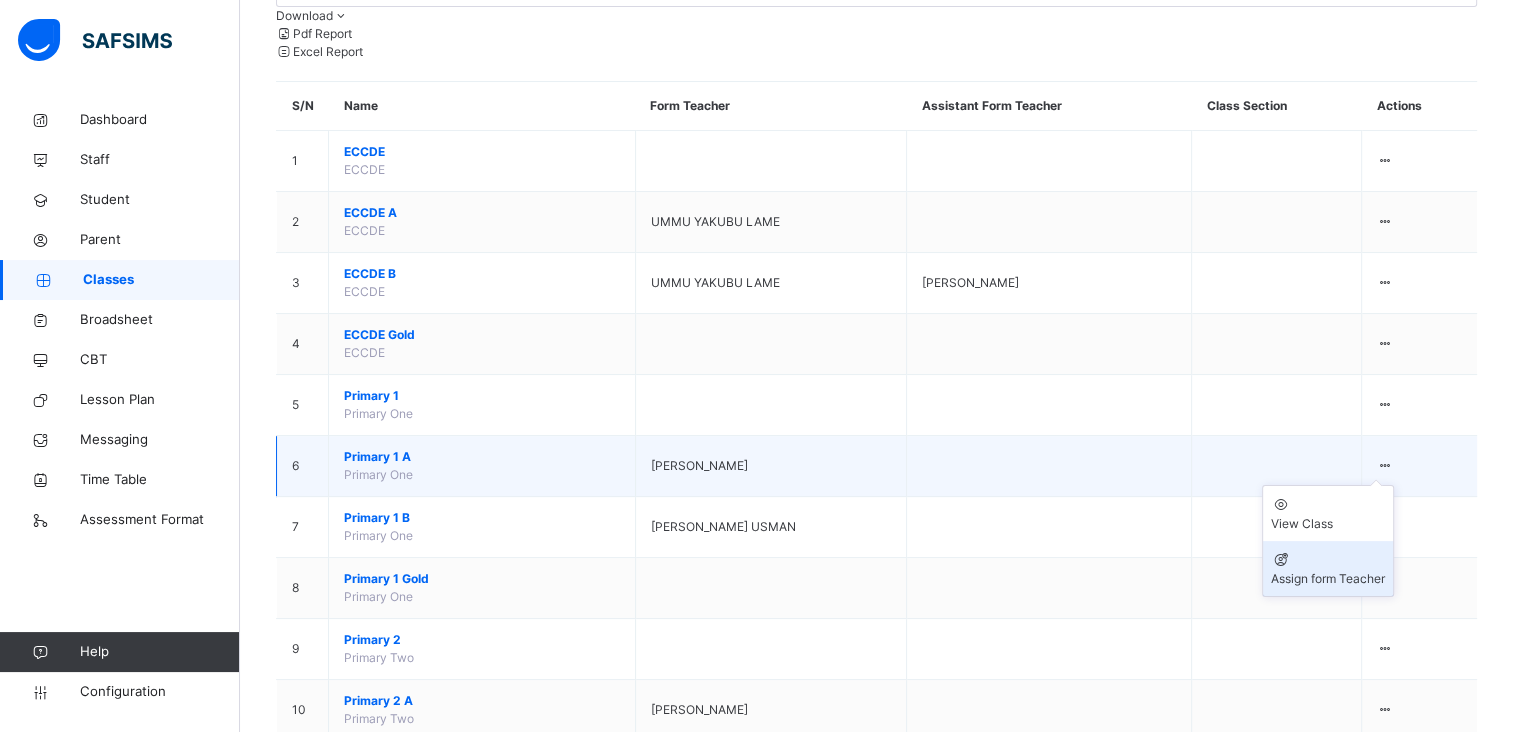 click on "Assign form Teacher" at bounding box center (1328, 568) 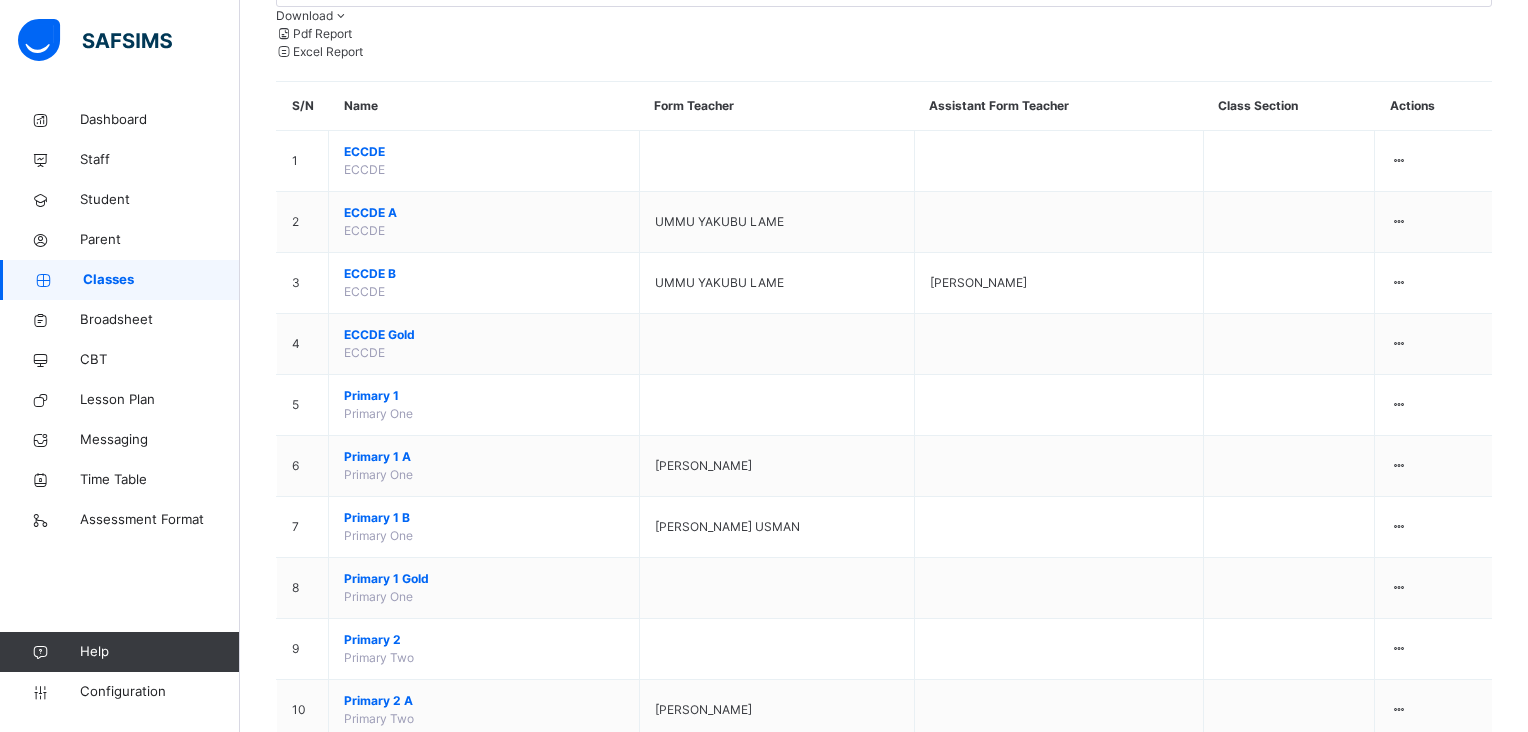 click on "×" at bounding box center [1083, 1900] 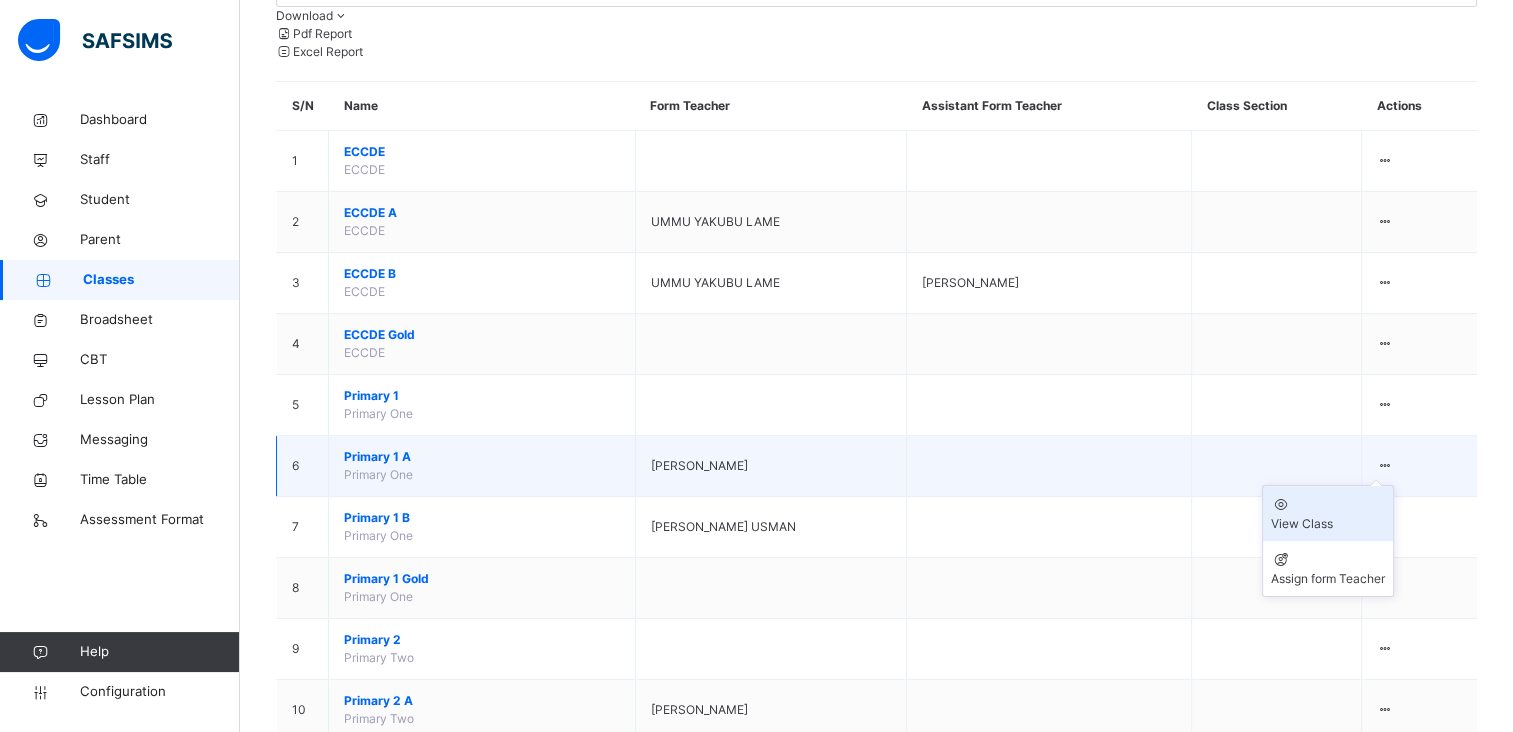 click on "View Class" at bounding box center [1328, 524] 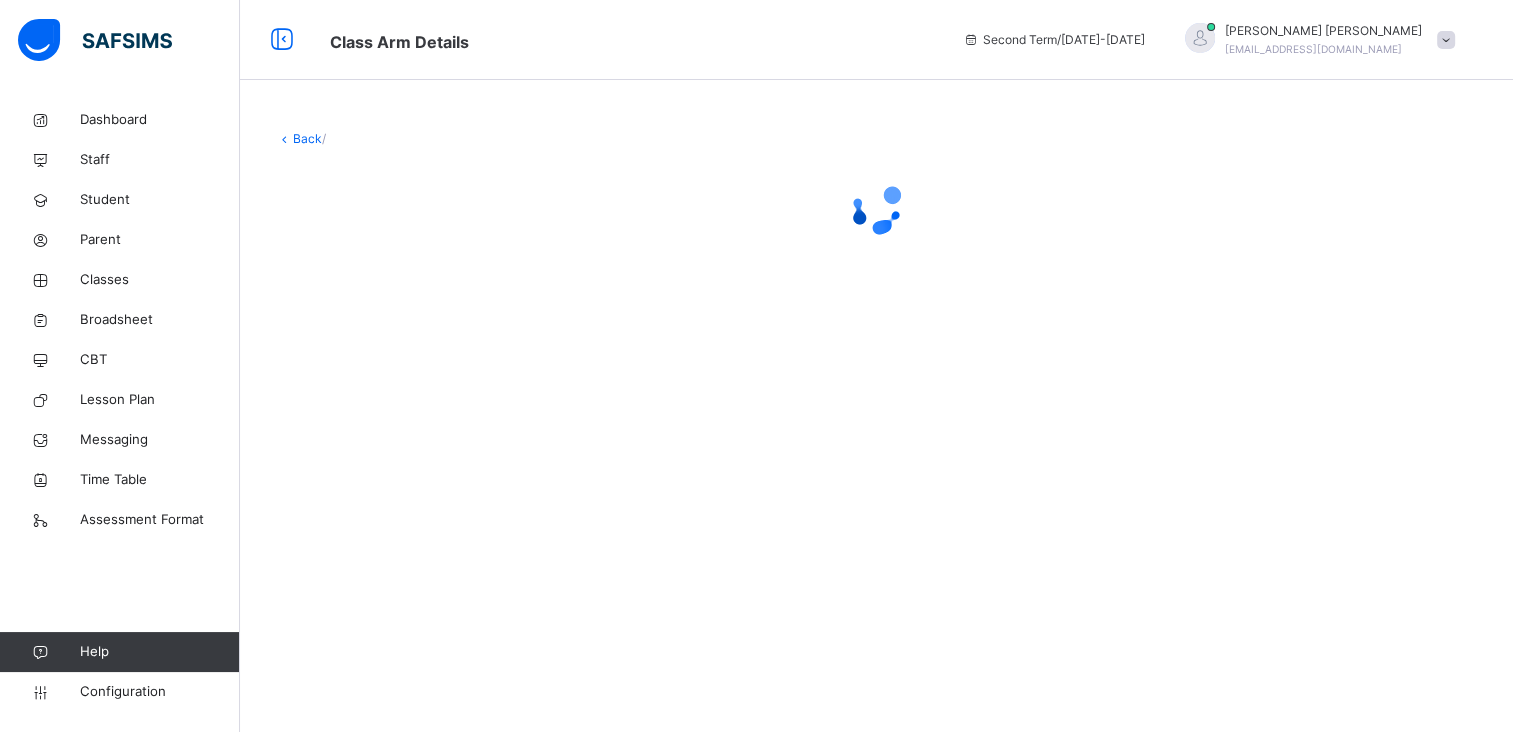 scroll, scrollTop: 0, scrollLeft: 0, axis: both 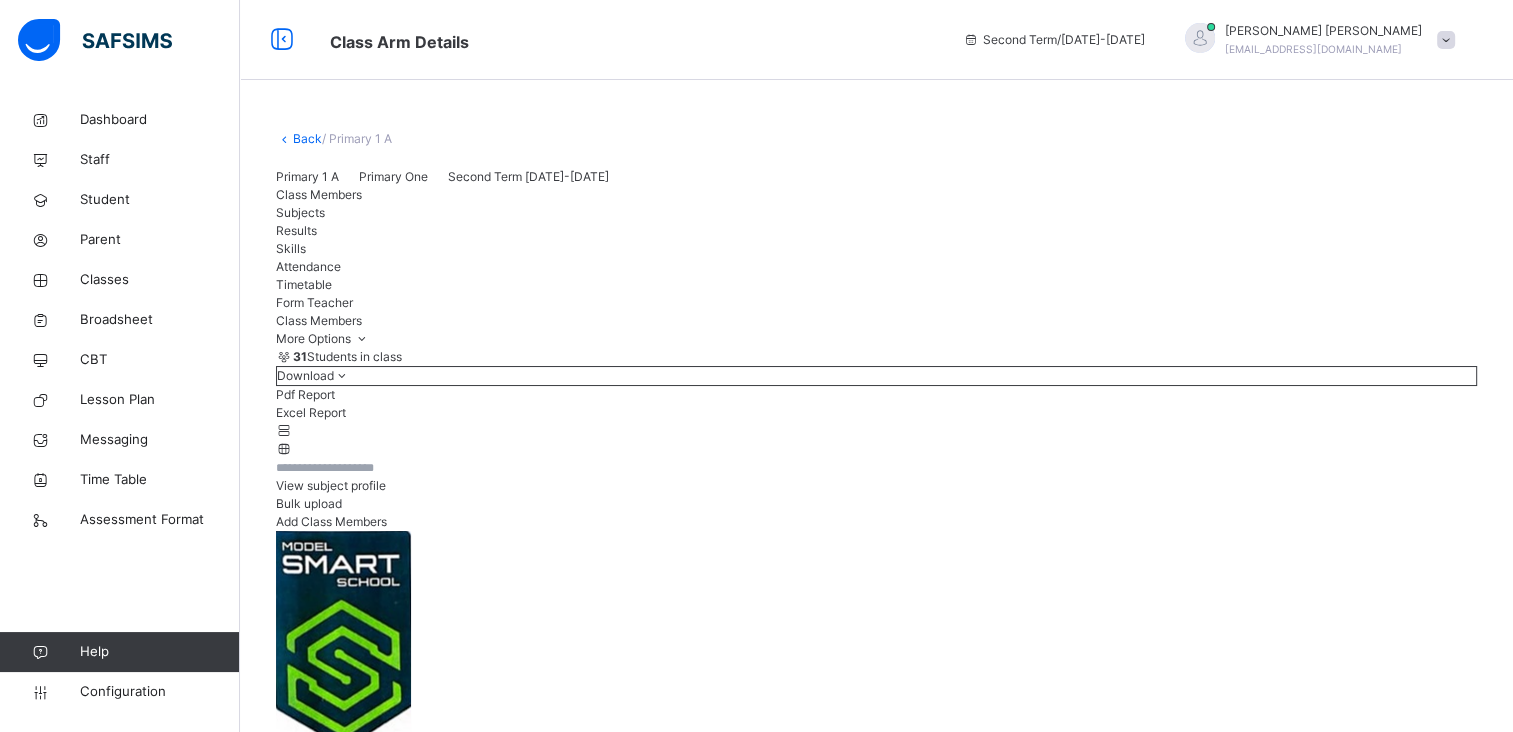 click on "Excel Report" at bounding box center [876, 413] 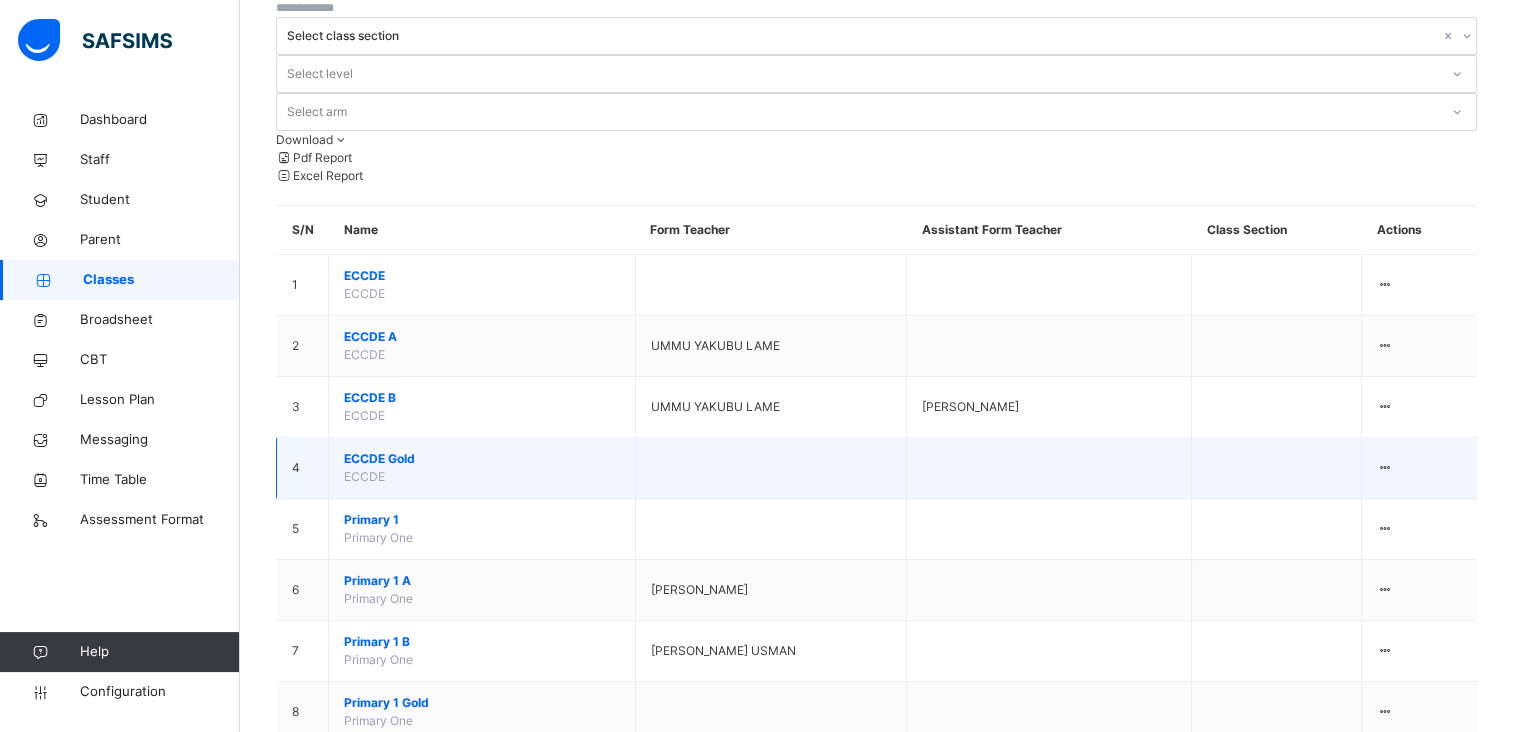 scroll, scrollTop: 132, scrollLeft: 0, axis: vertical 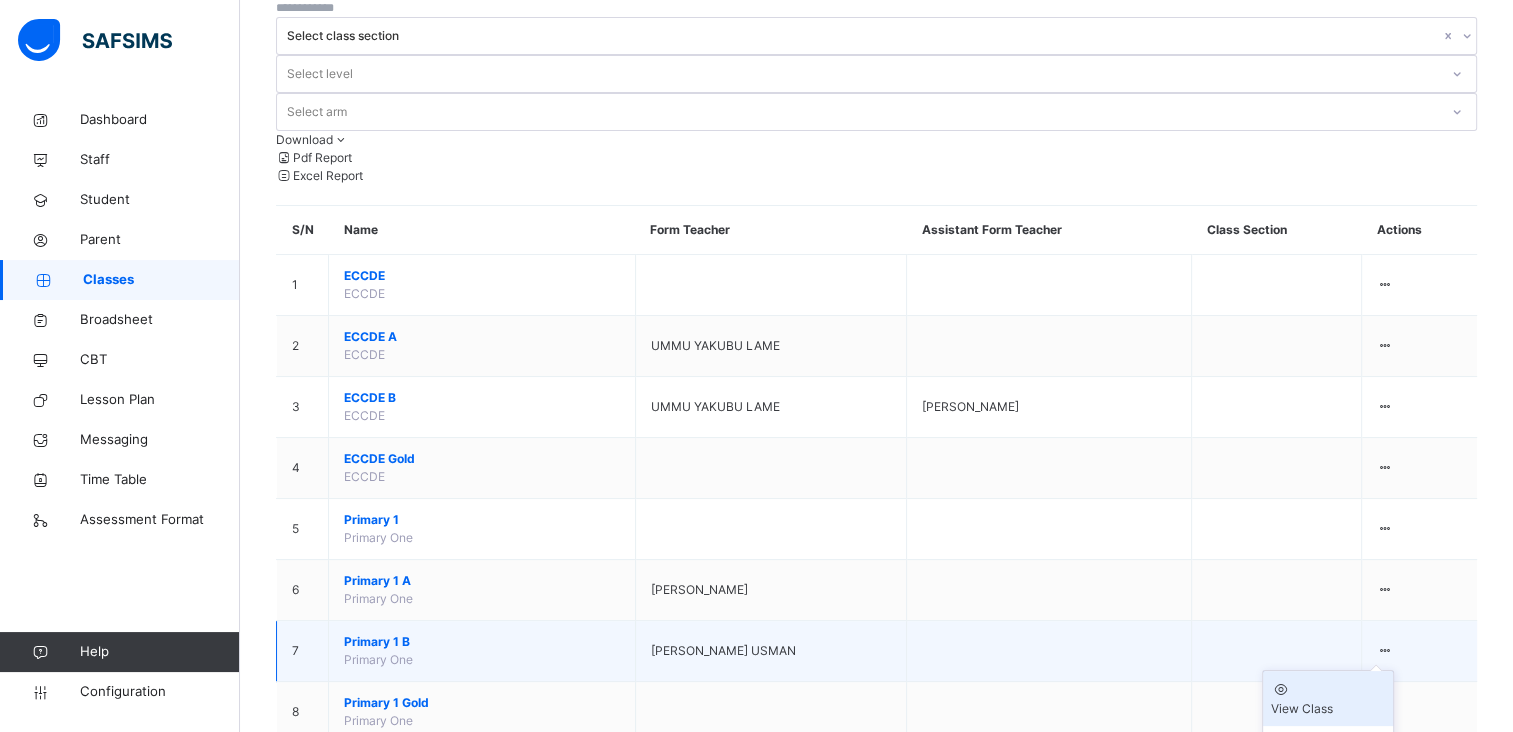 click on "View Class" at bounding box center [1328, 709] 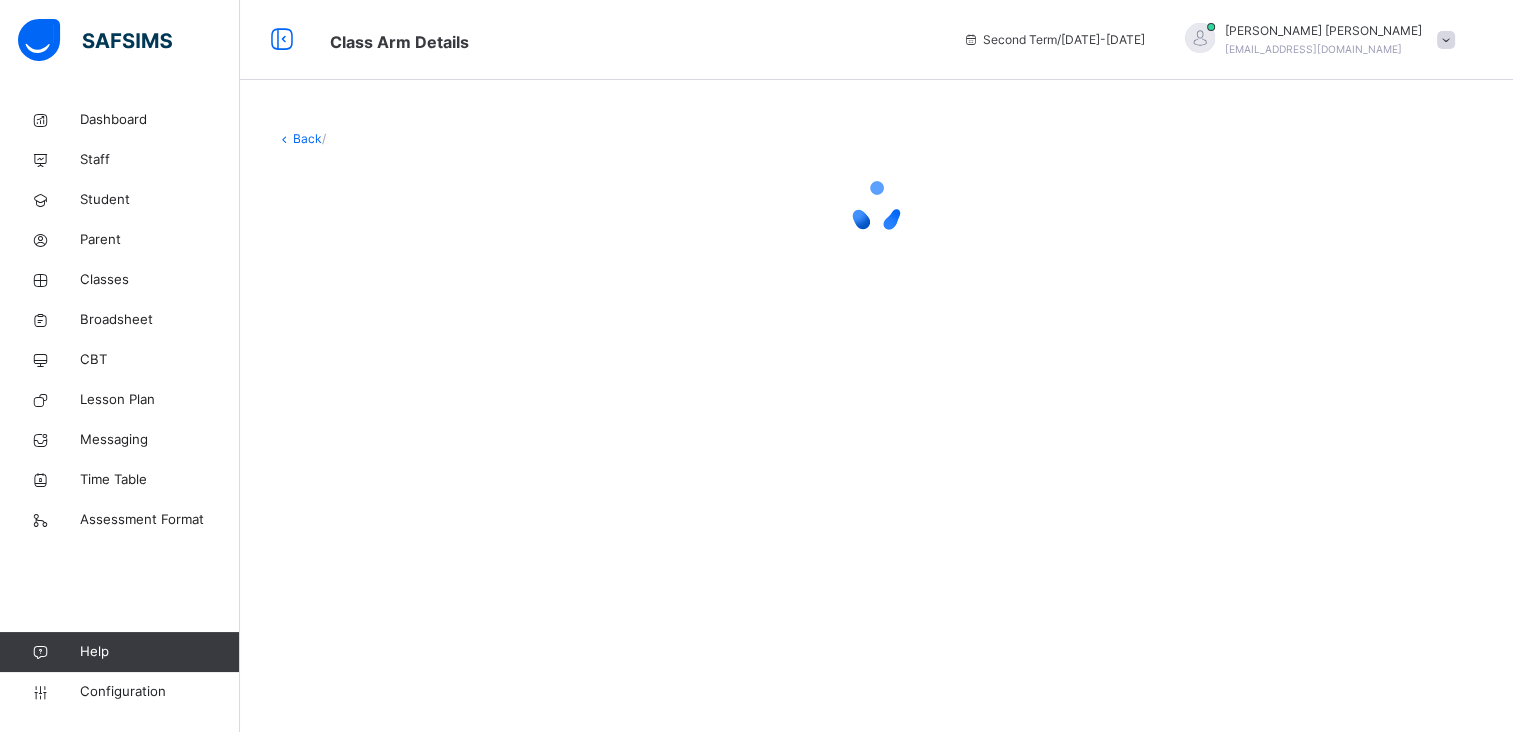 scroll, scrollTop: 0, scrollLeft: 0, axis: both 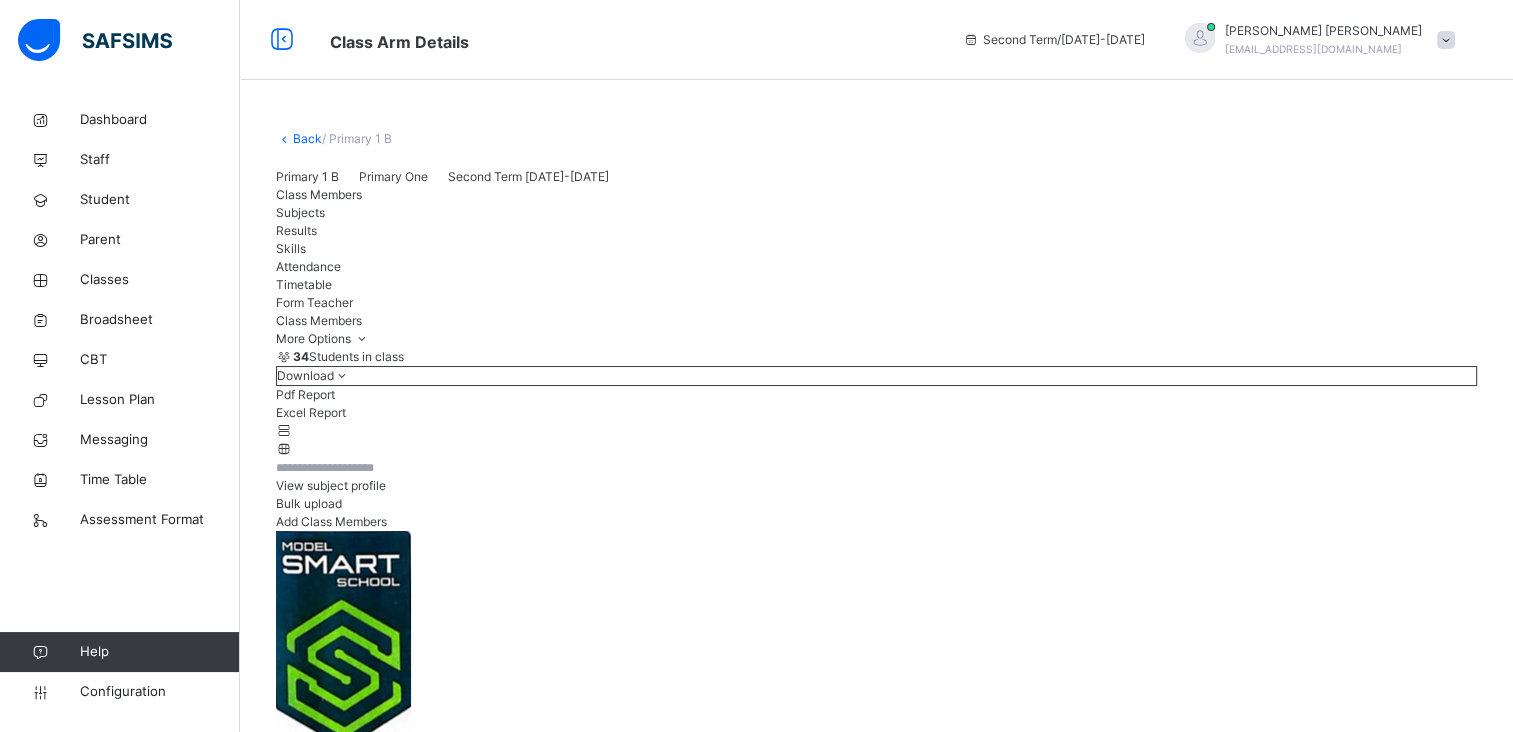 click on "Excel Report" at bounding box center (876, 413) 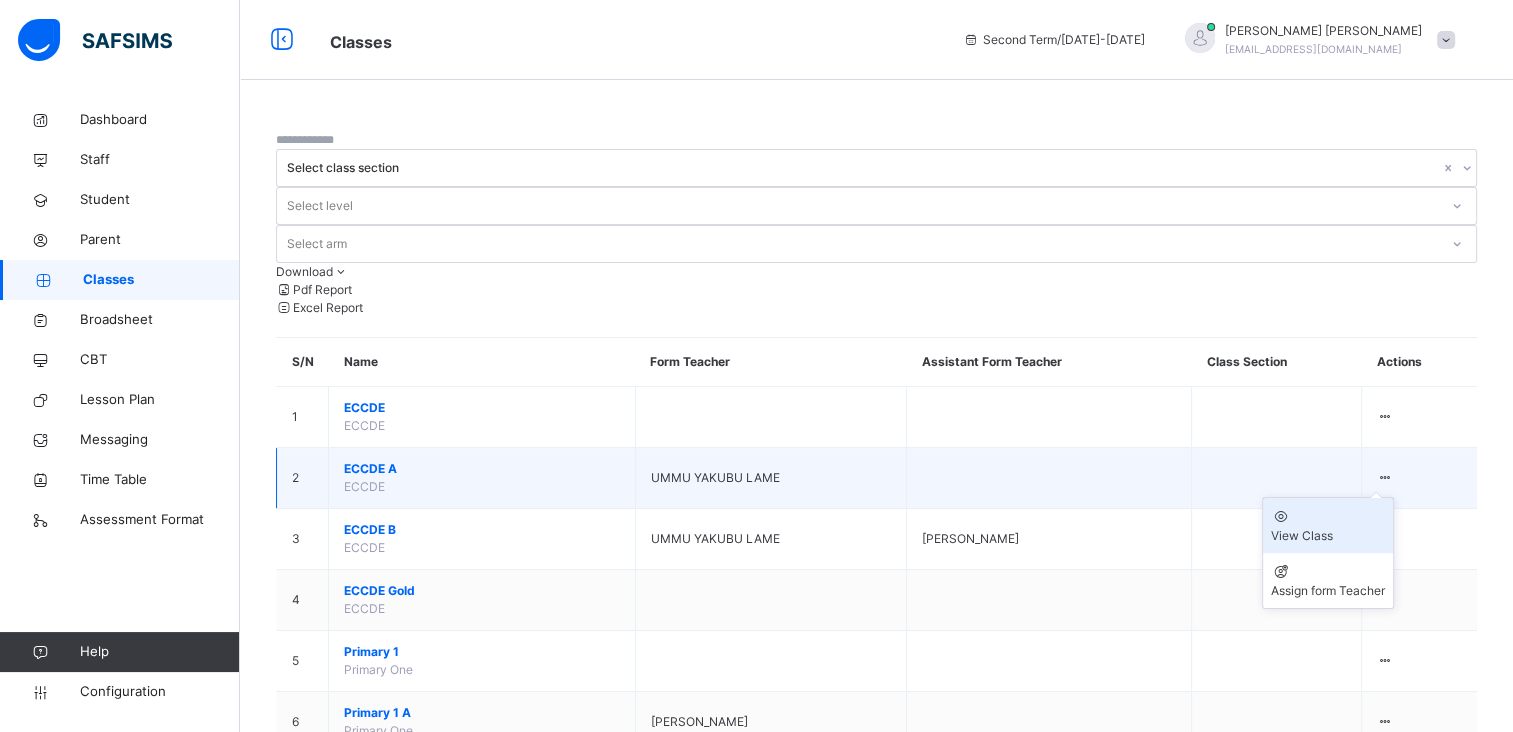 click on "View Class" at bounding box center (1328, 536) 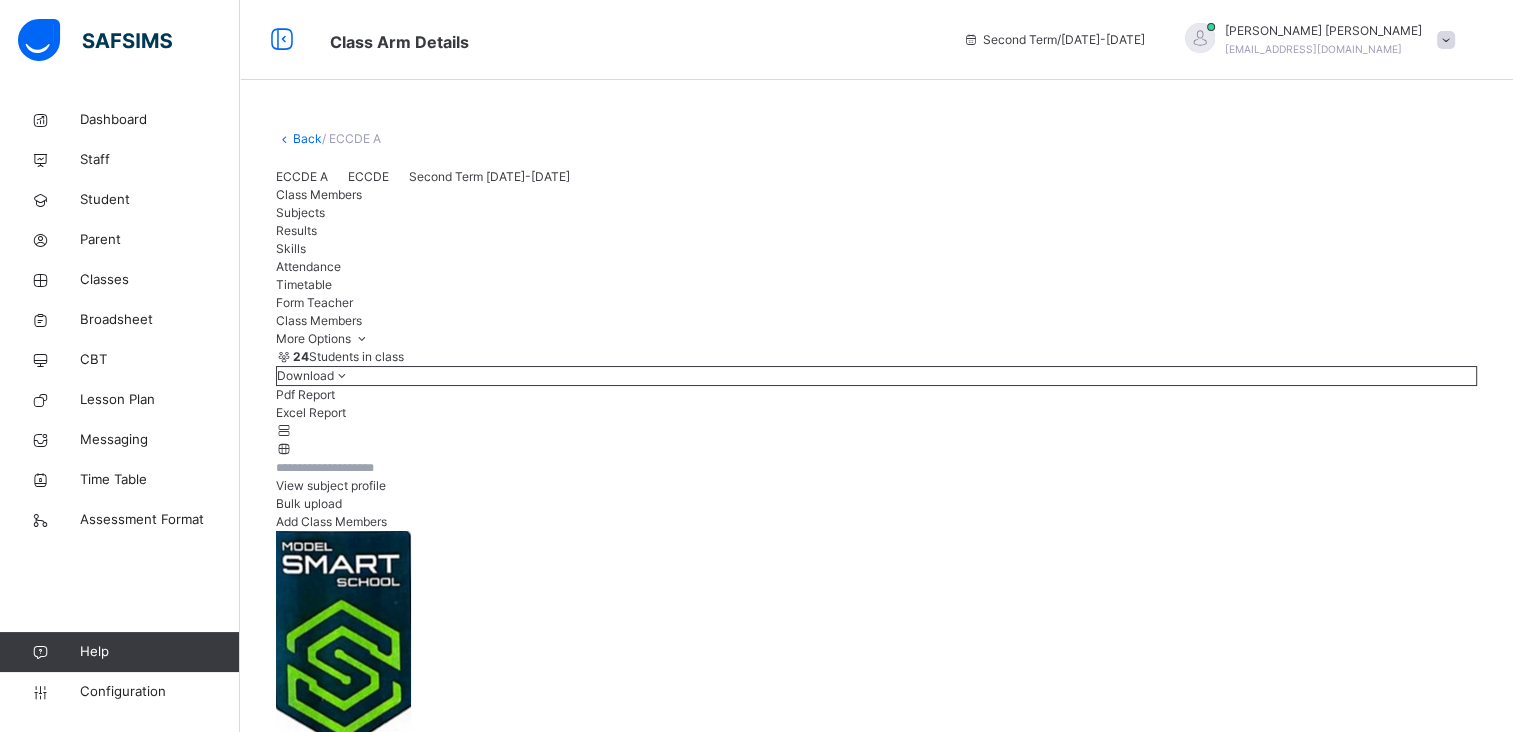click on "Excel Report" at bounding box center (876, 413) 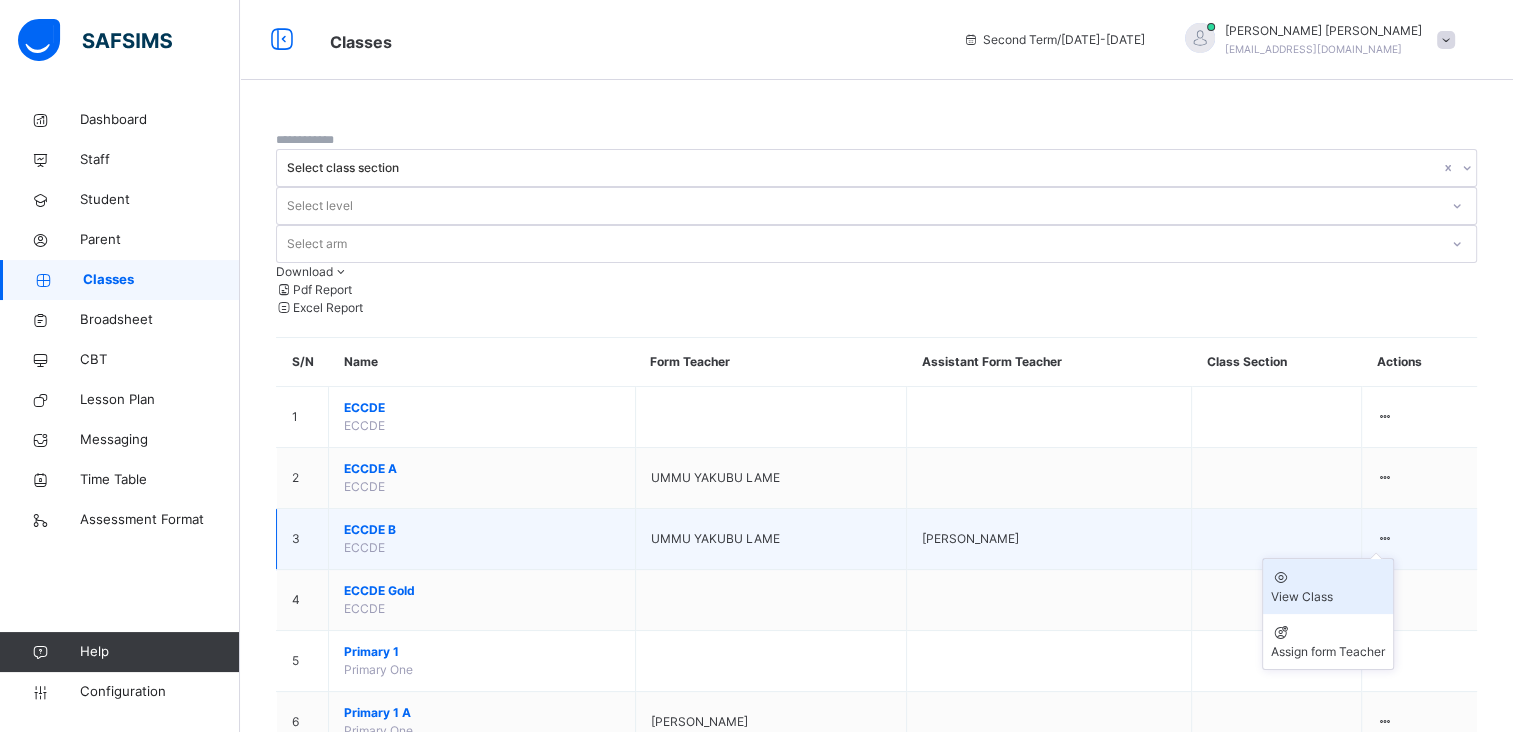 click on "View Class" at bounding box center [1328, 597] 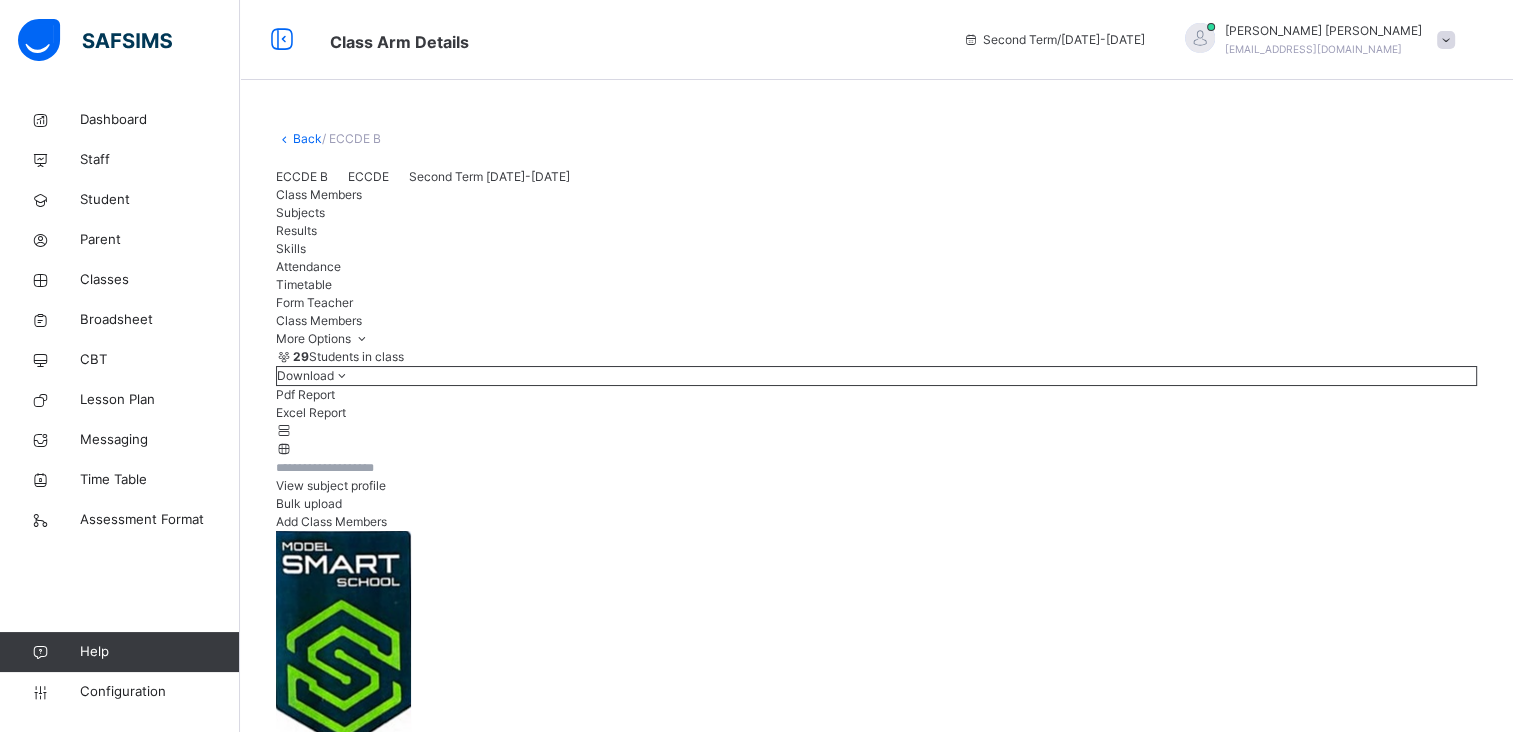 click on "Excel Report" at bounding box center [876, 413] 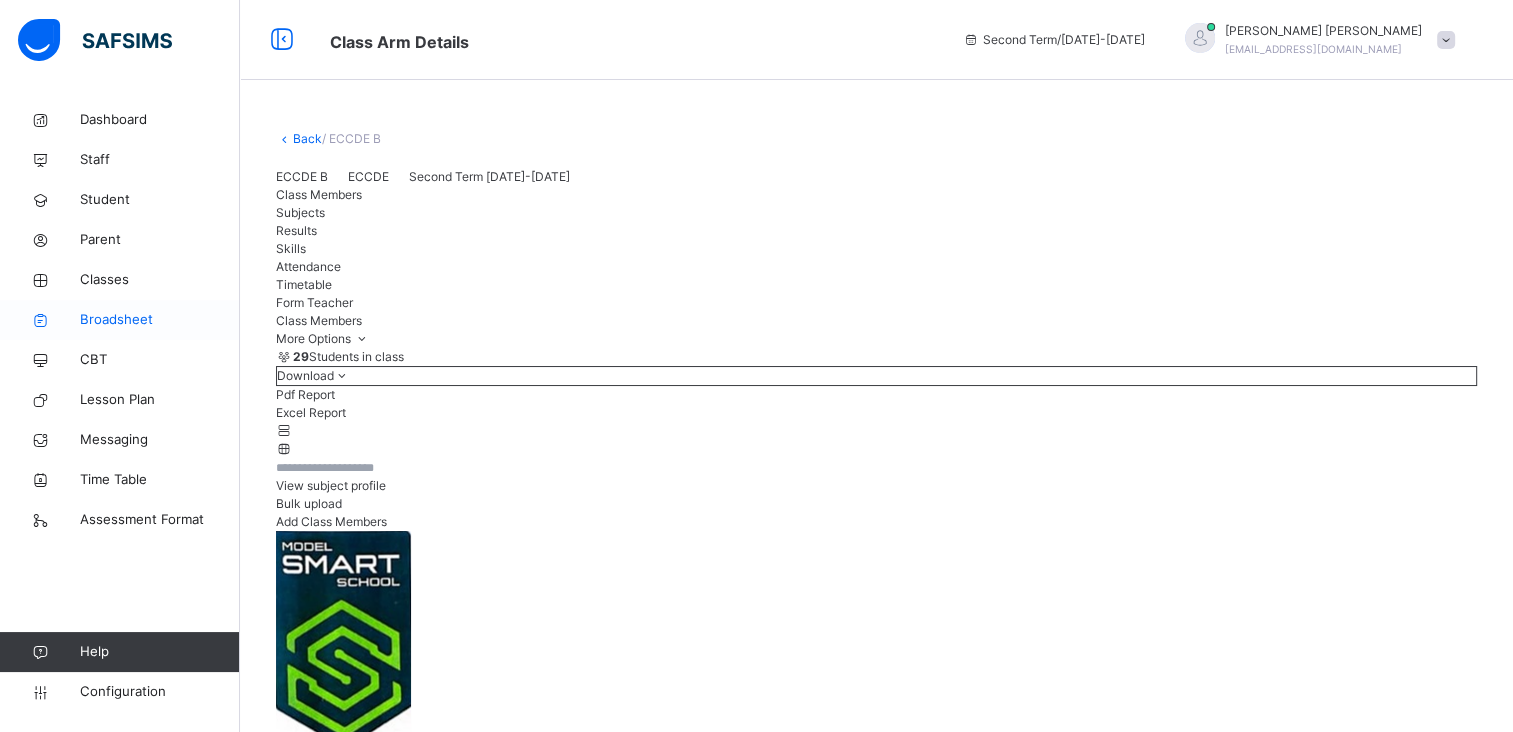 click on "Broadsheet" at bounding box center [160, 320] 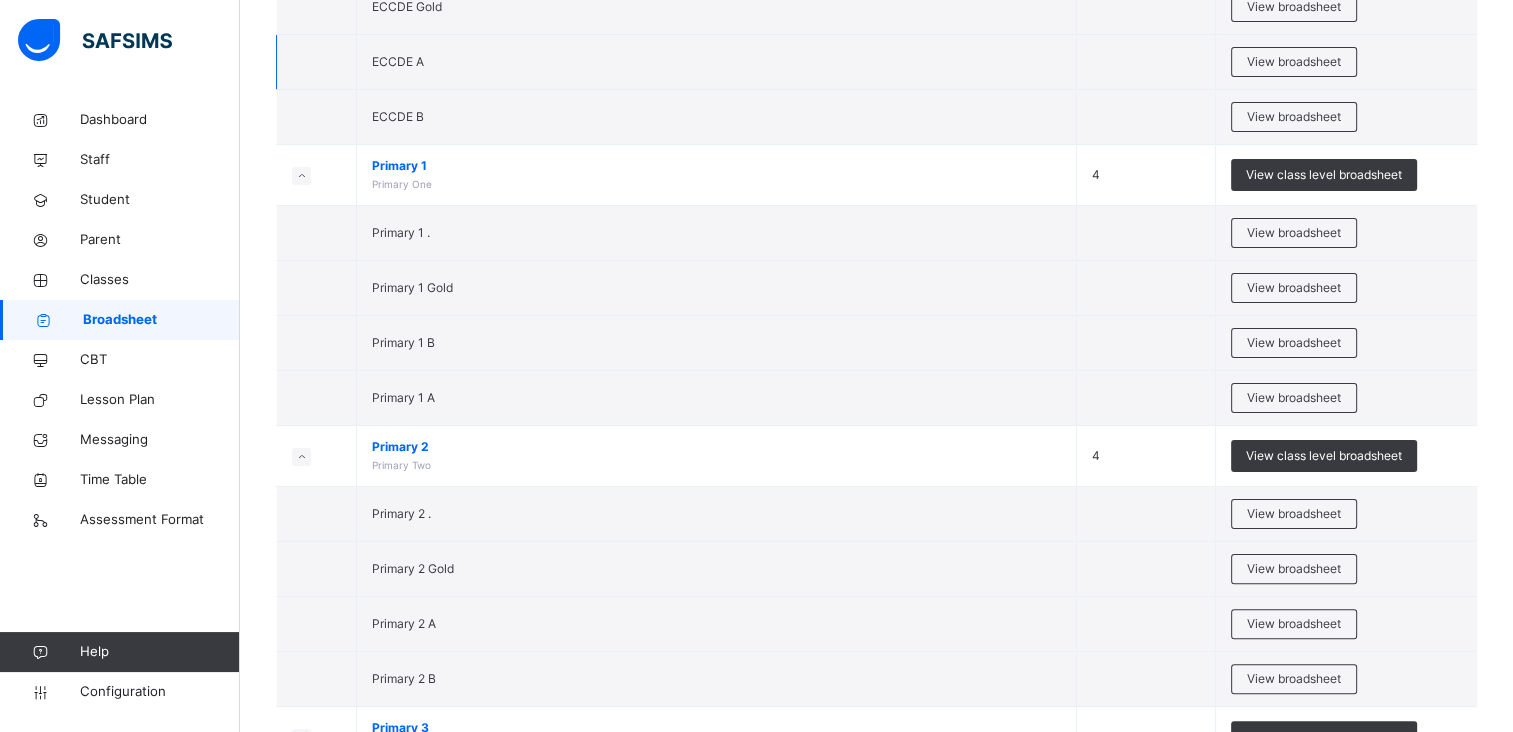scroll, scrollTop: 375, scrollLeft: 0, axis: vertical 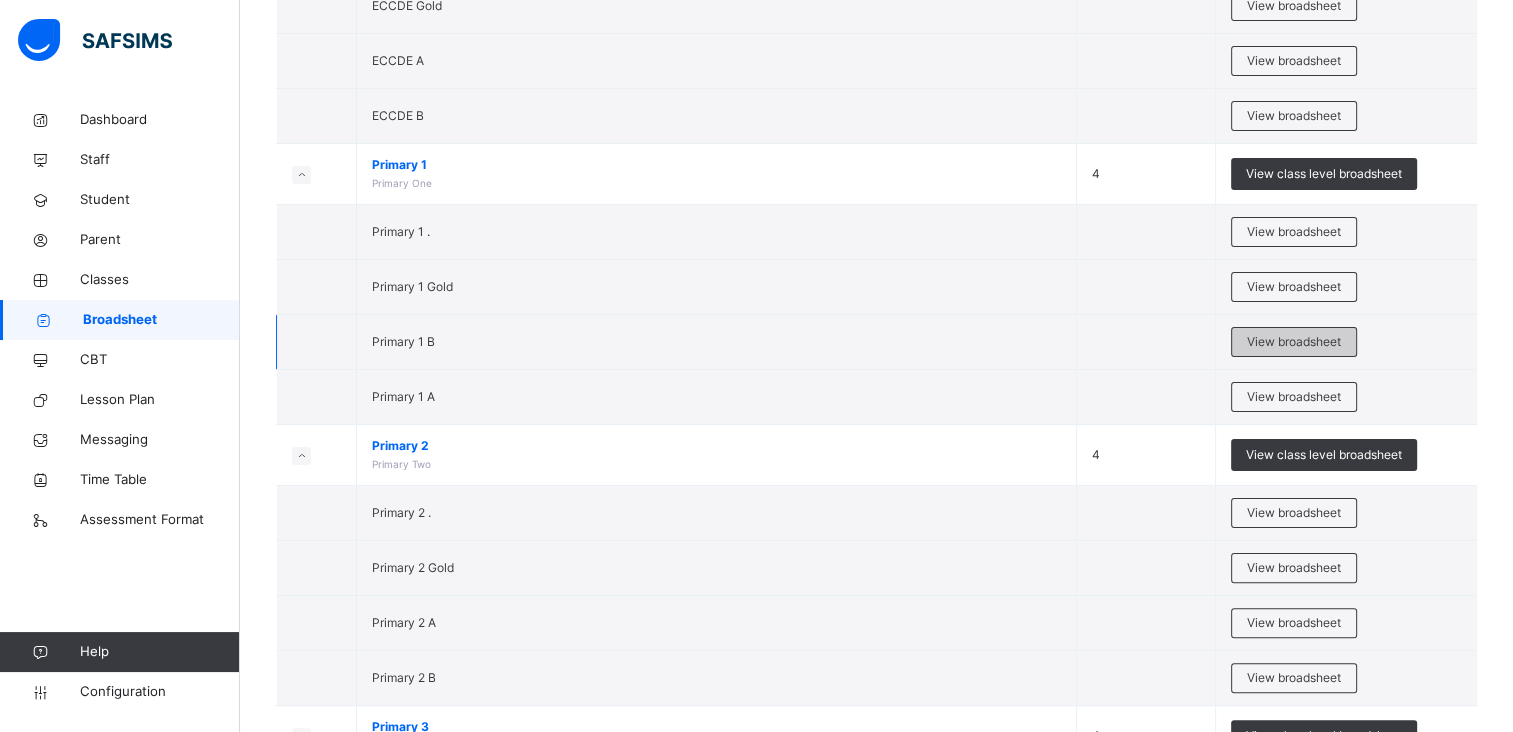 click on "View broadsheet" at bounding box center [1294, 342] 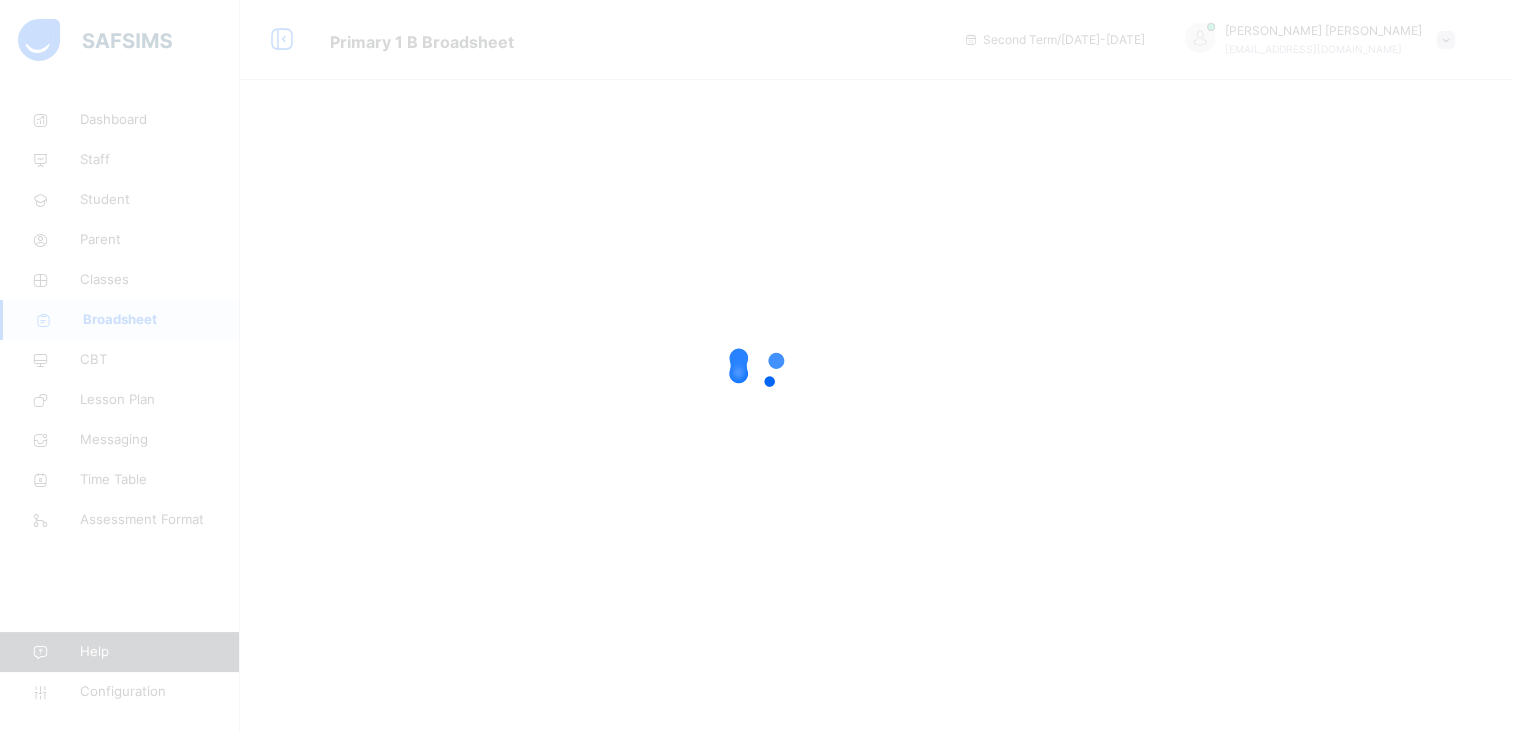scroll, scrollTop: 0, scrollLeft: 0, axis: both 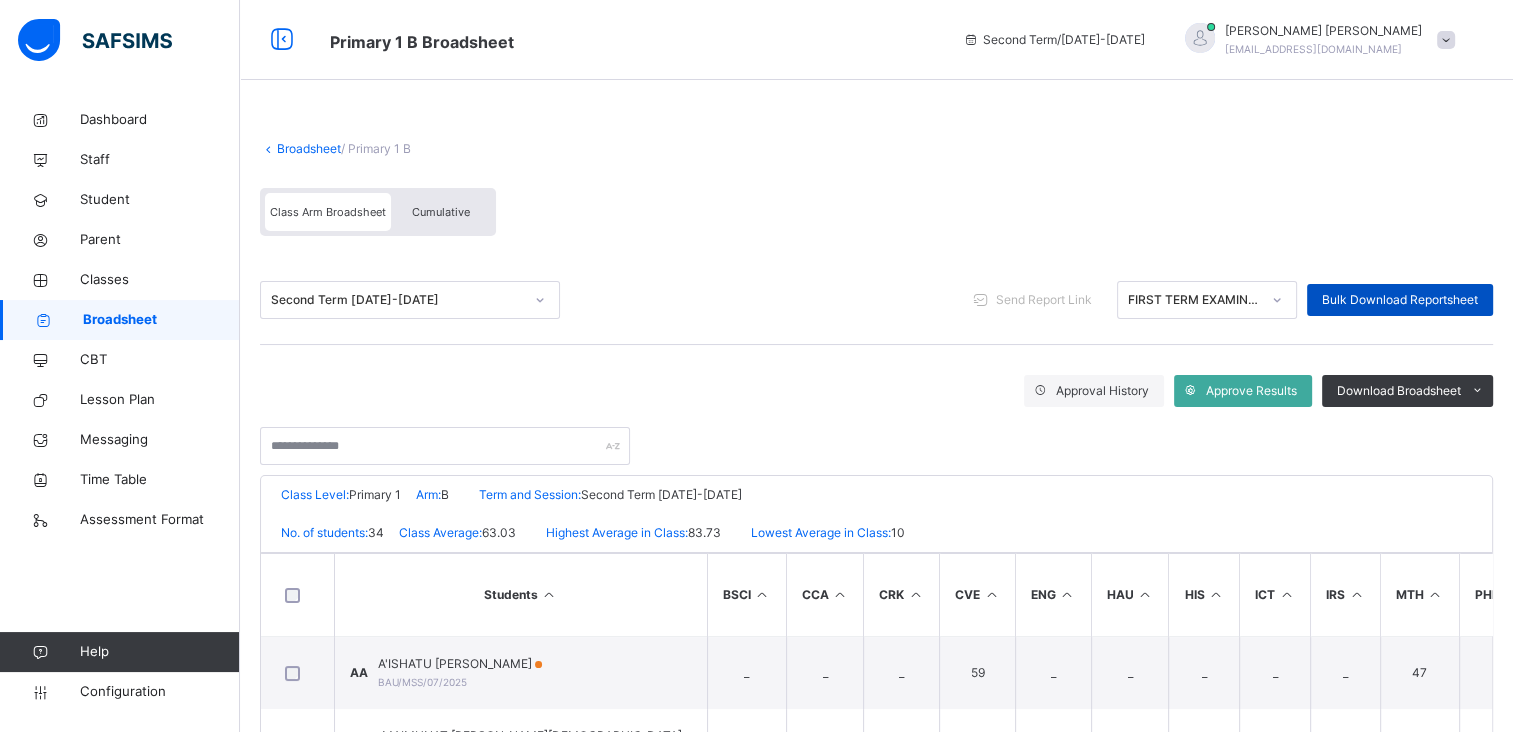 click on "Bulk Download Reportsheet" at bounding box center (1400, 300) 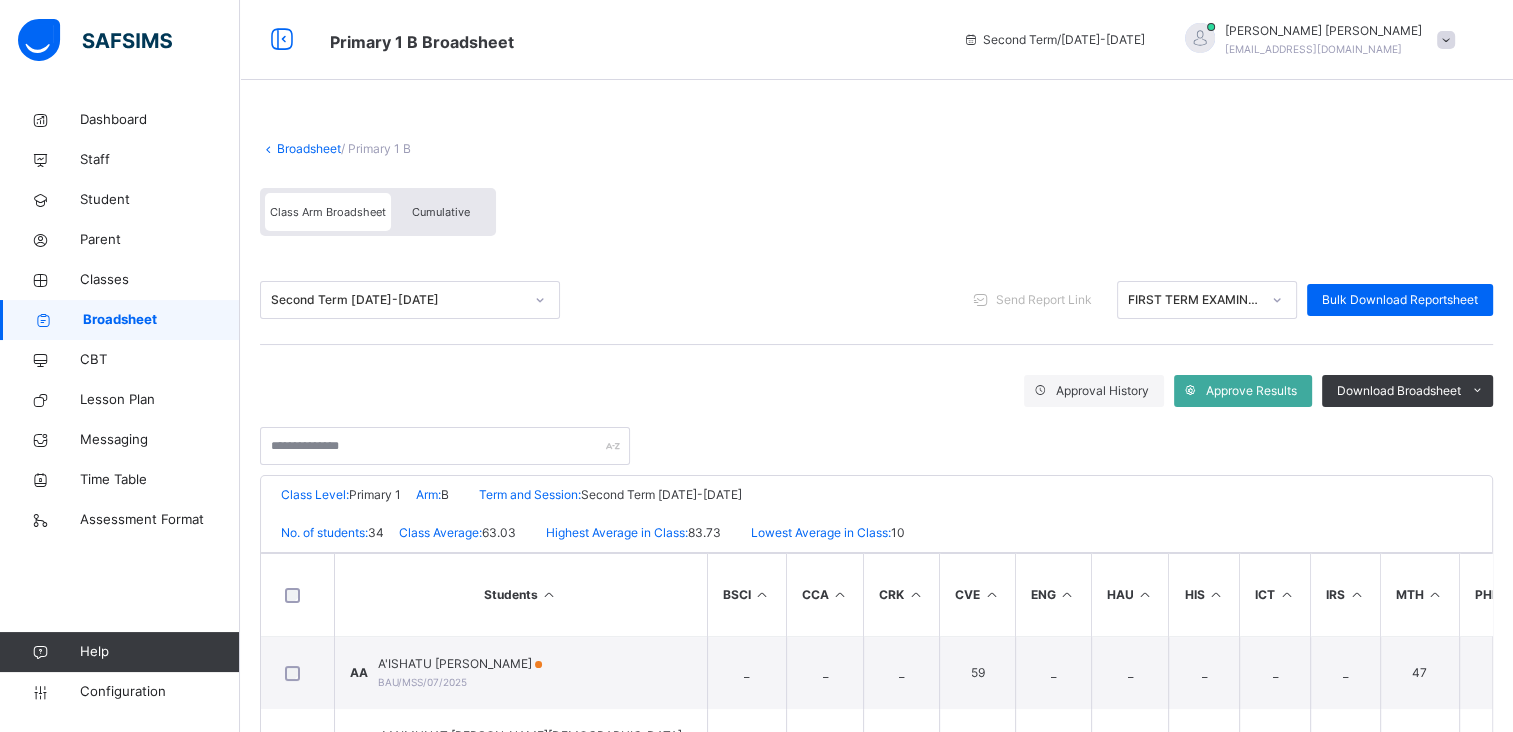 scroll, scrollTop: 360, scrollLeft: 0, axis: vertical 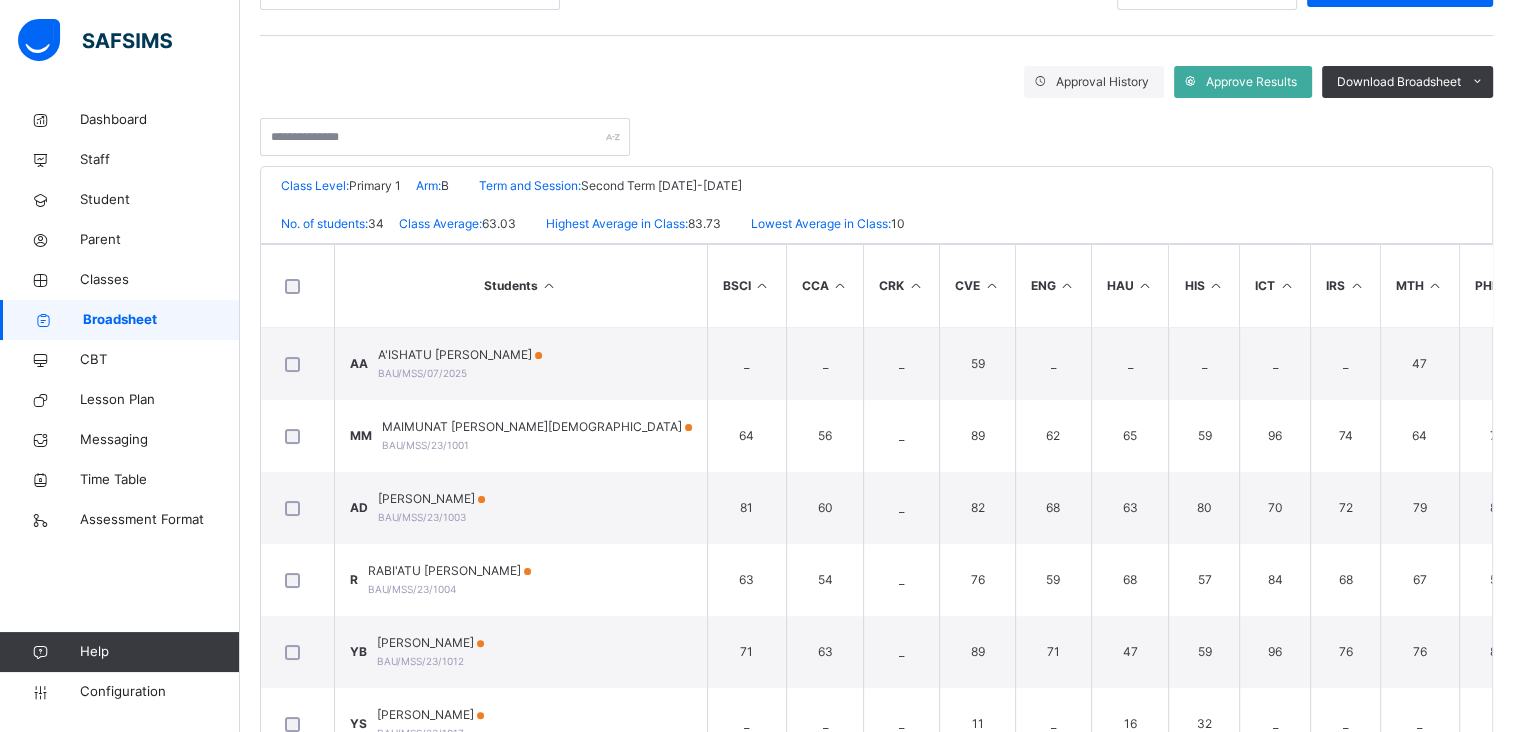 click on "Broadsheet" at bounding box center [161, 320] 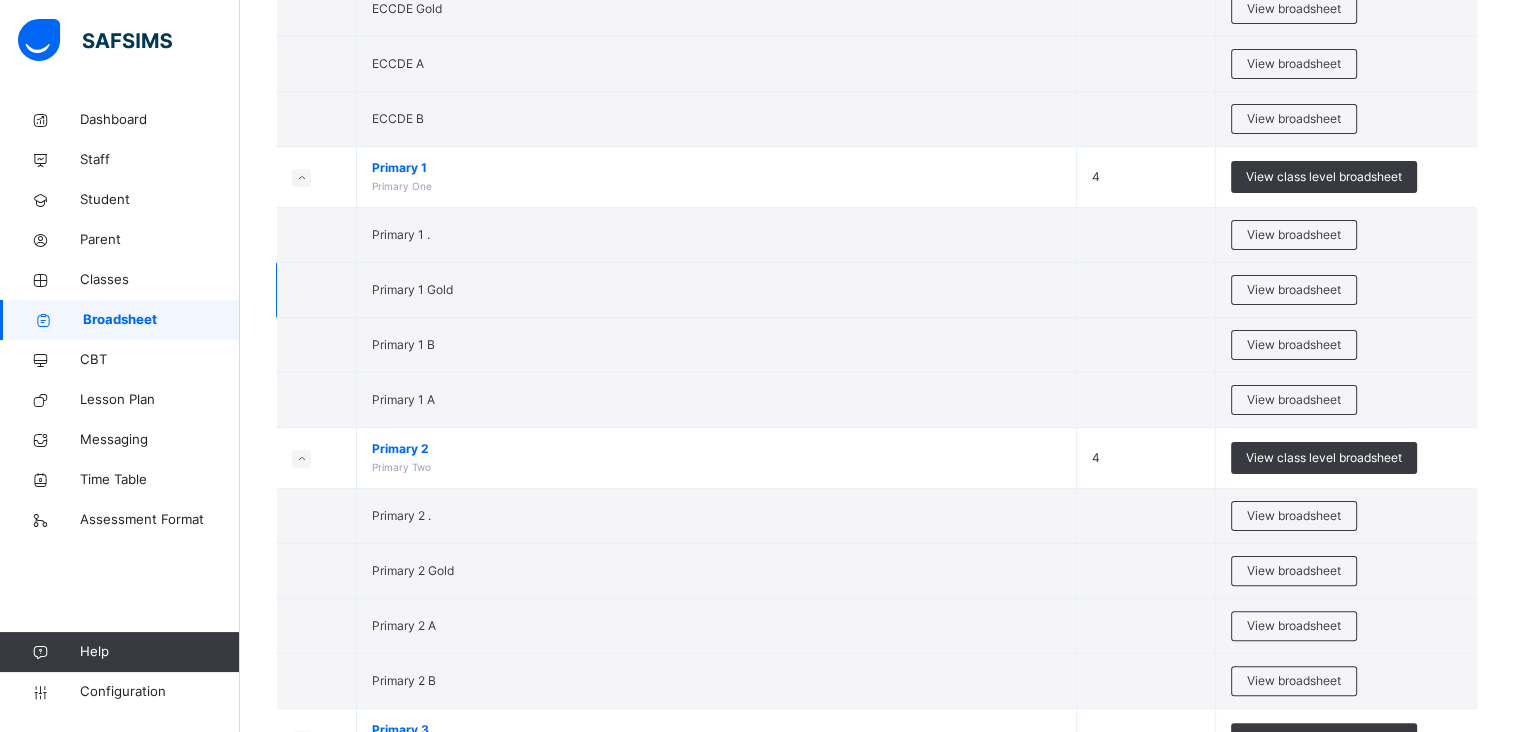 scroll, scrollTop: 380, scrollLeft: 0, axis: vertical 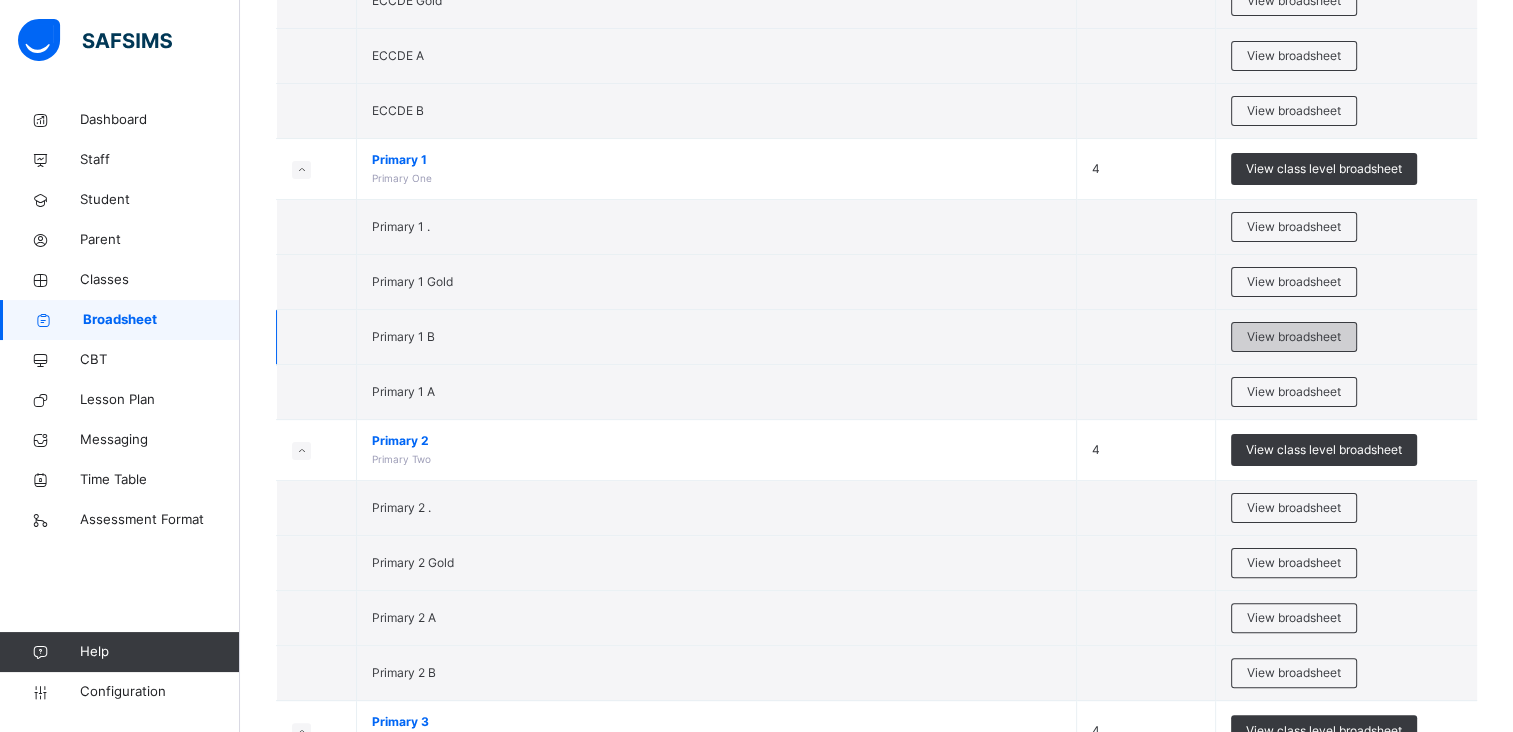 click on "View broadsheet" at bounding box center [1294, 337] 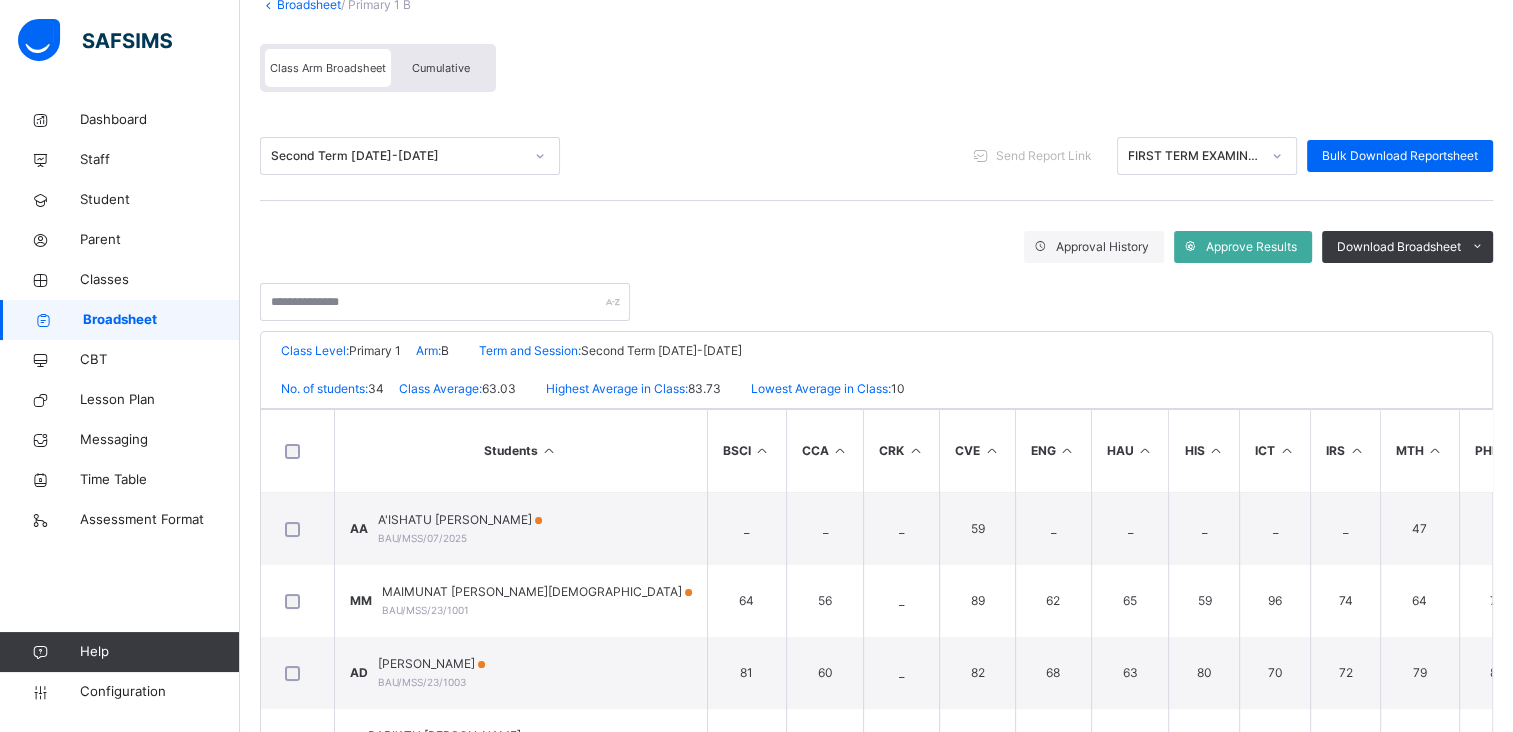 scroll, scrollTop: 216, scrollLeft: 0, axis: vertical 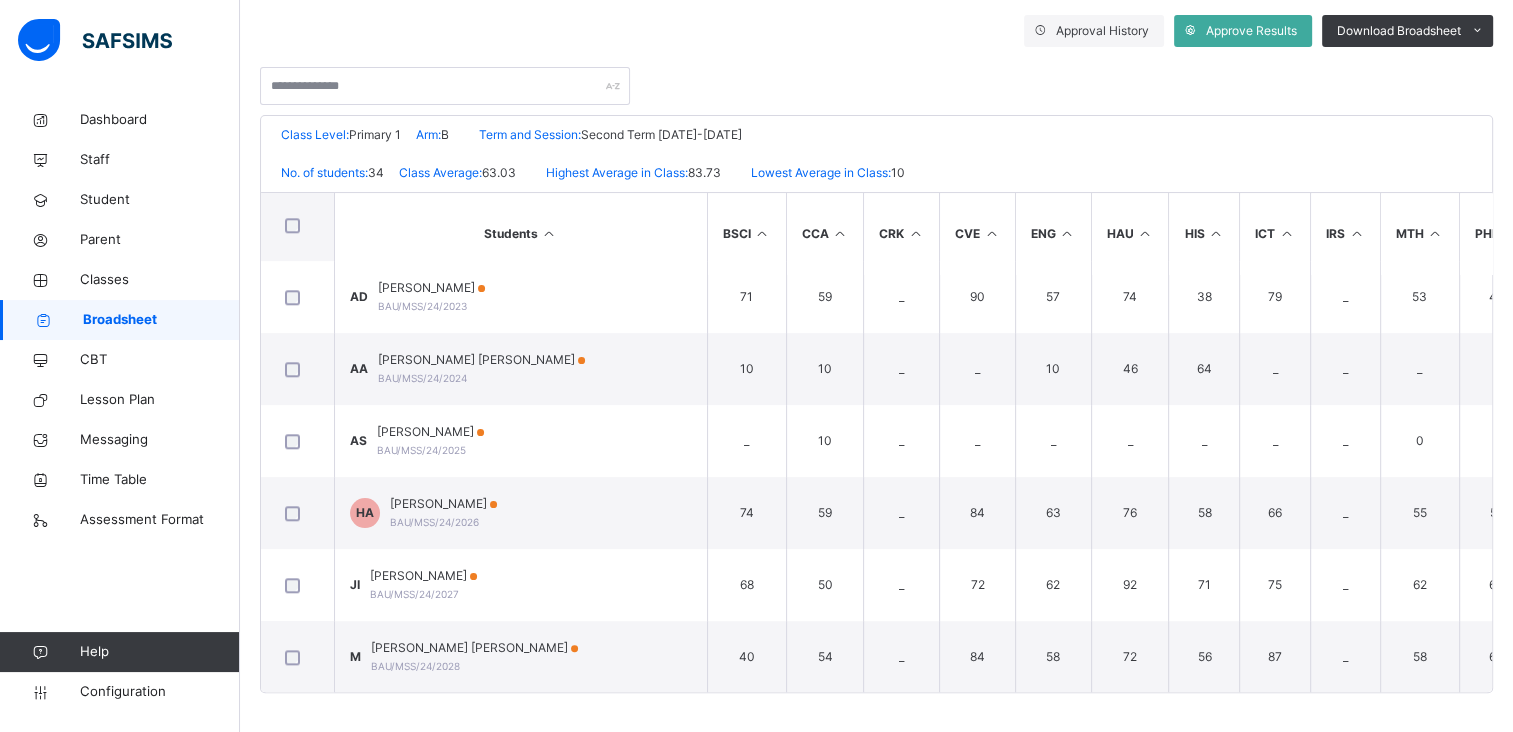 click on "Broadsheet" at bounding box center (161, 320) 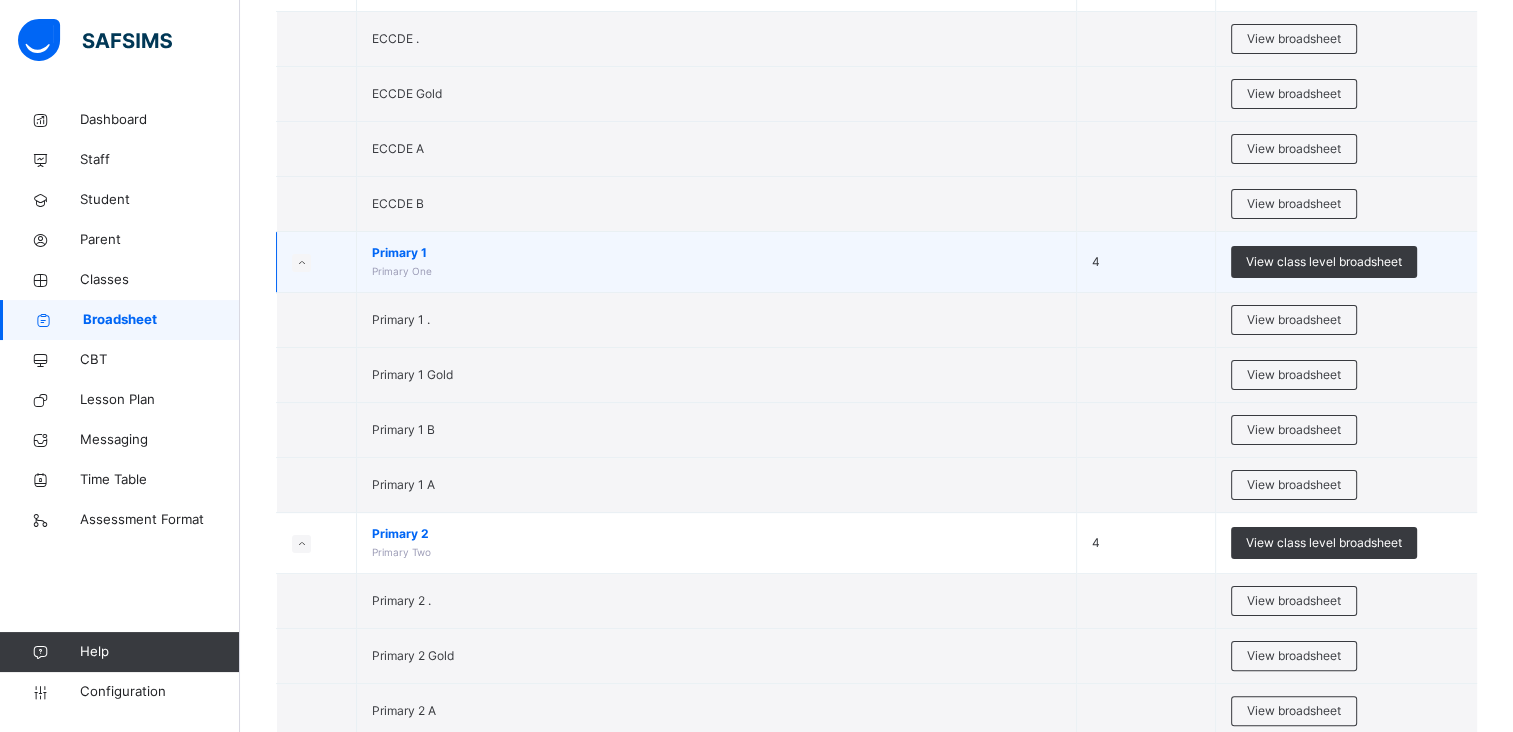 scroll, scrollTop: 288, scrollLeft: 0, axis: vertical 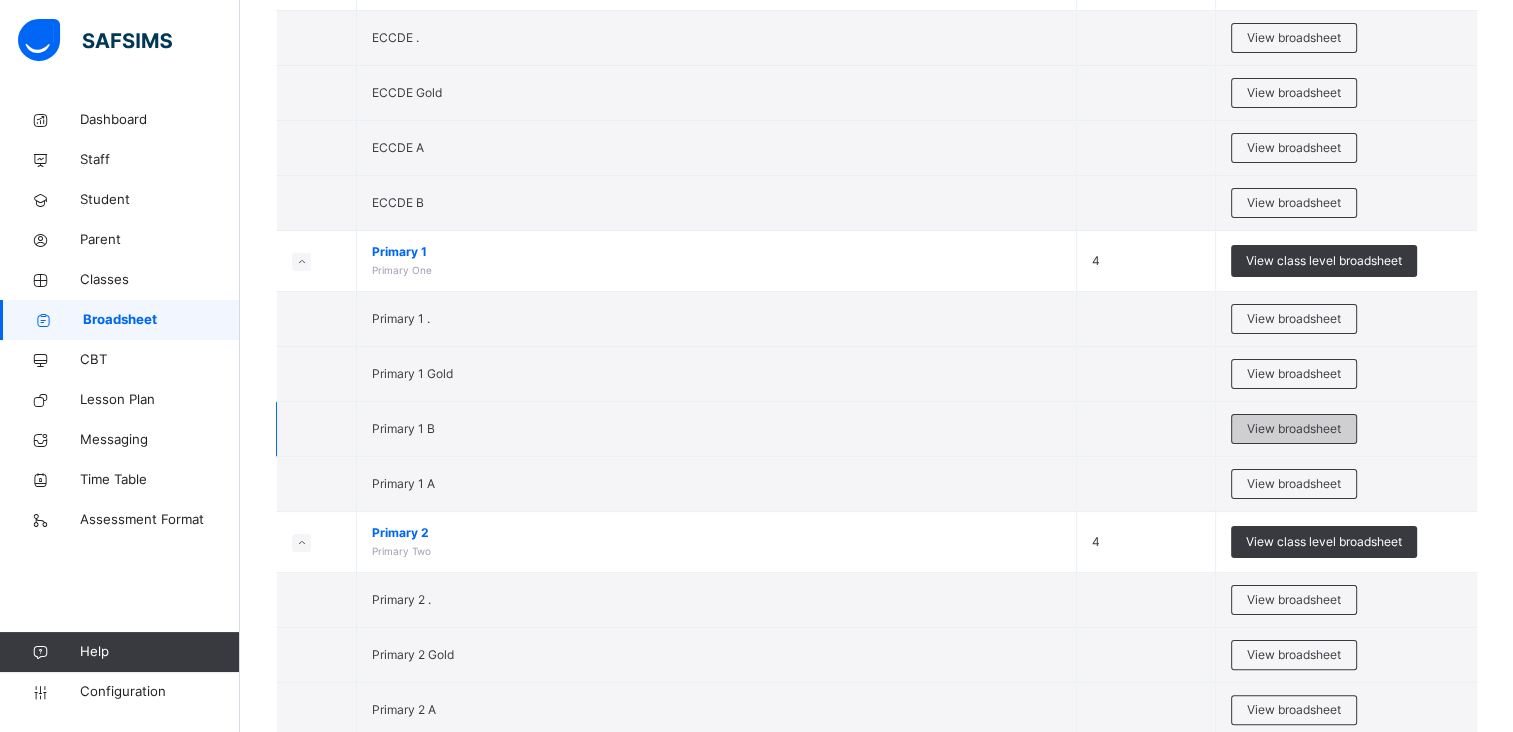 click on "View broadsheet" at bounding box center [1294, 429] 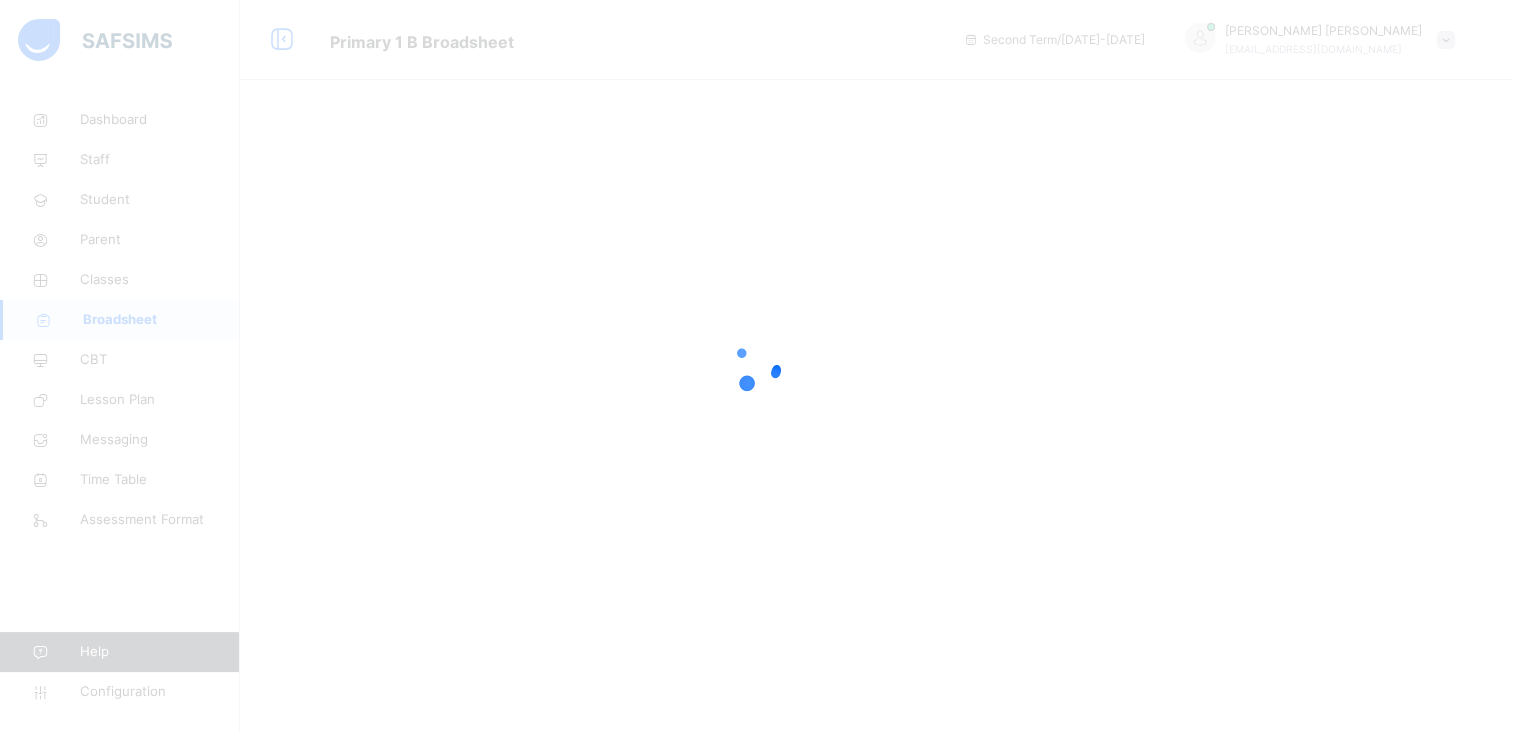 scroll, scrollTop: 0, scrollLeft: 0, axis: both 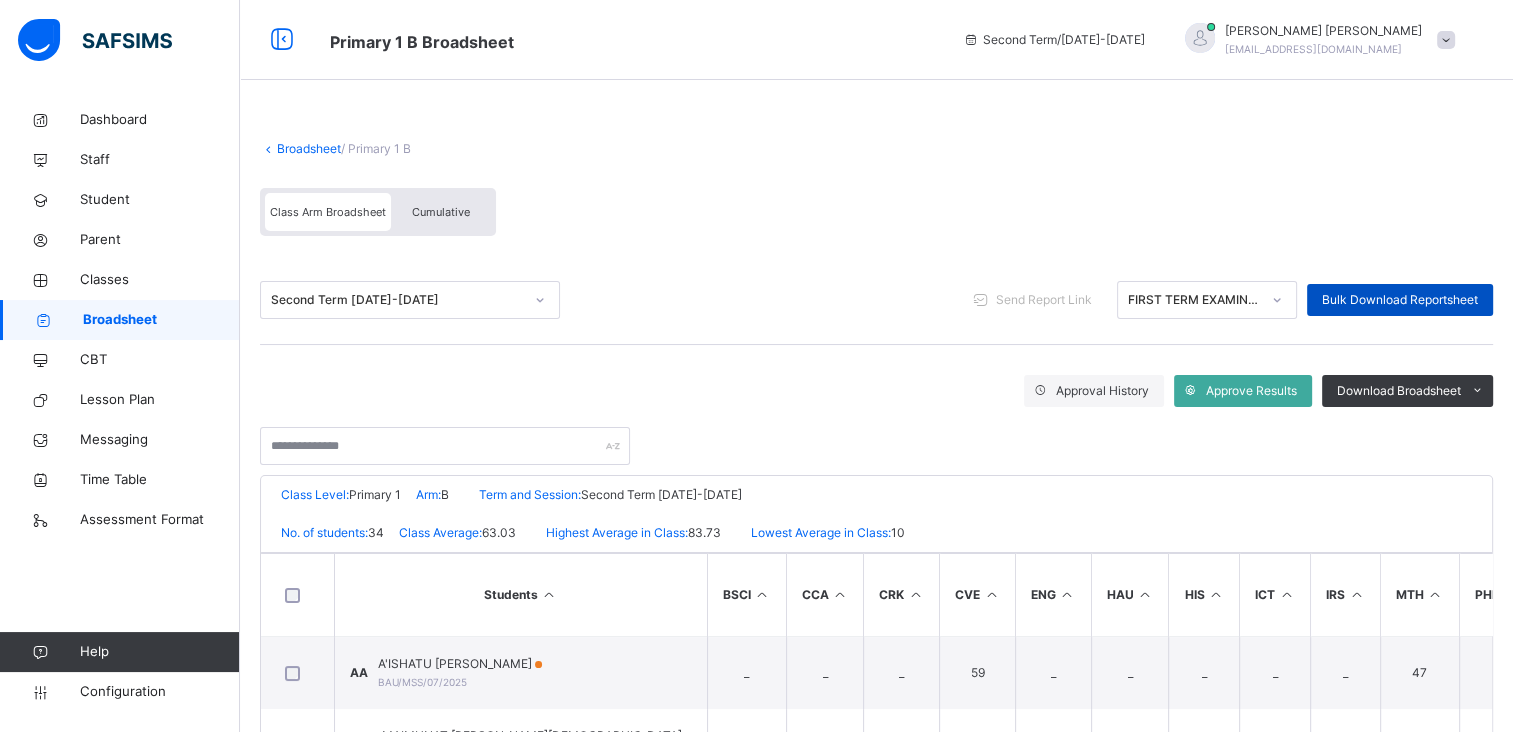 click on "Bulk Download Reportsheet" at bounding box center (1400, 300) 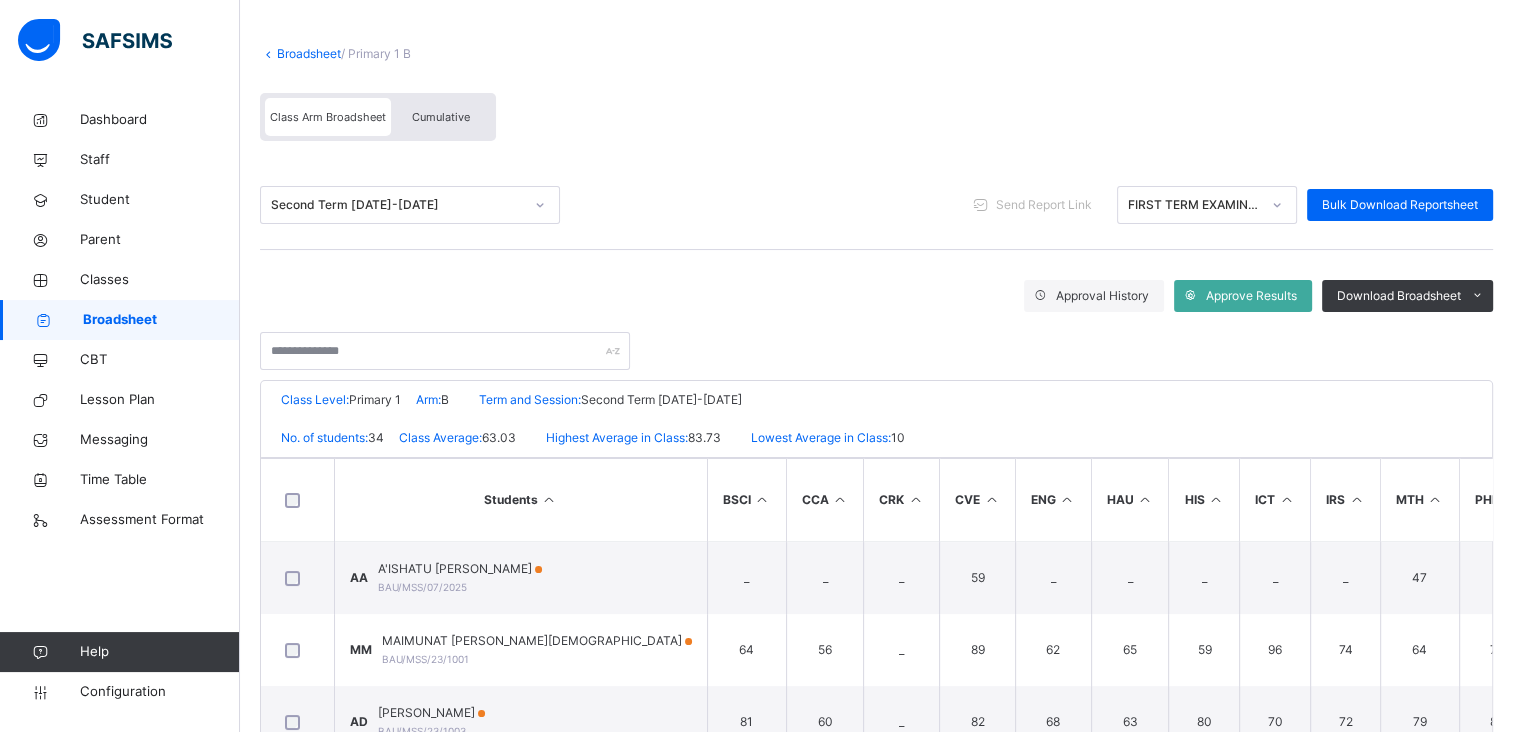 scroll, scrollTop: 106, scrollLeft: 0, axis: vertical 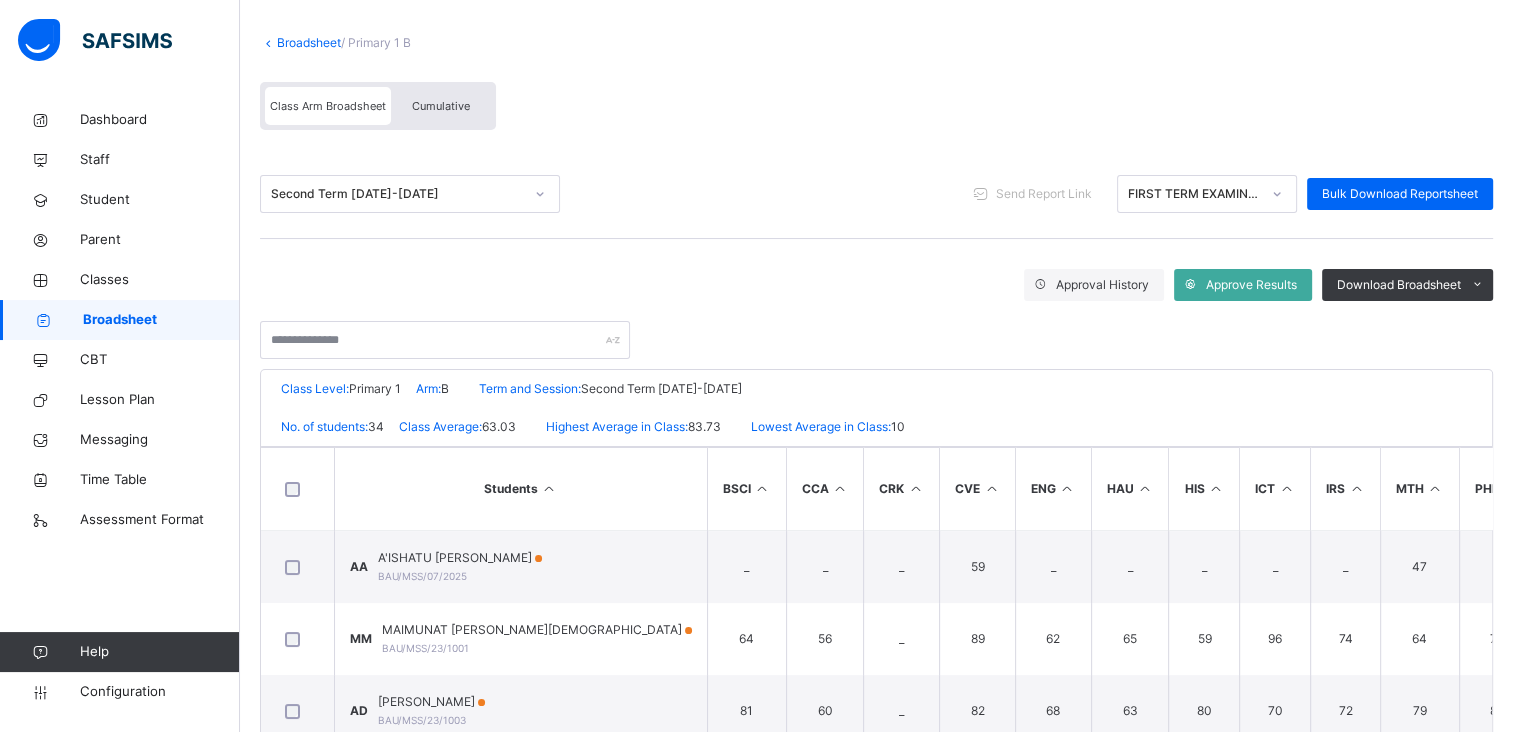 click on "Broadsheet" at bounding box center [161, 320] 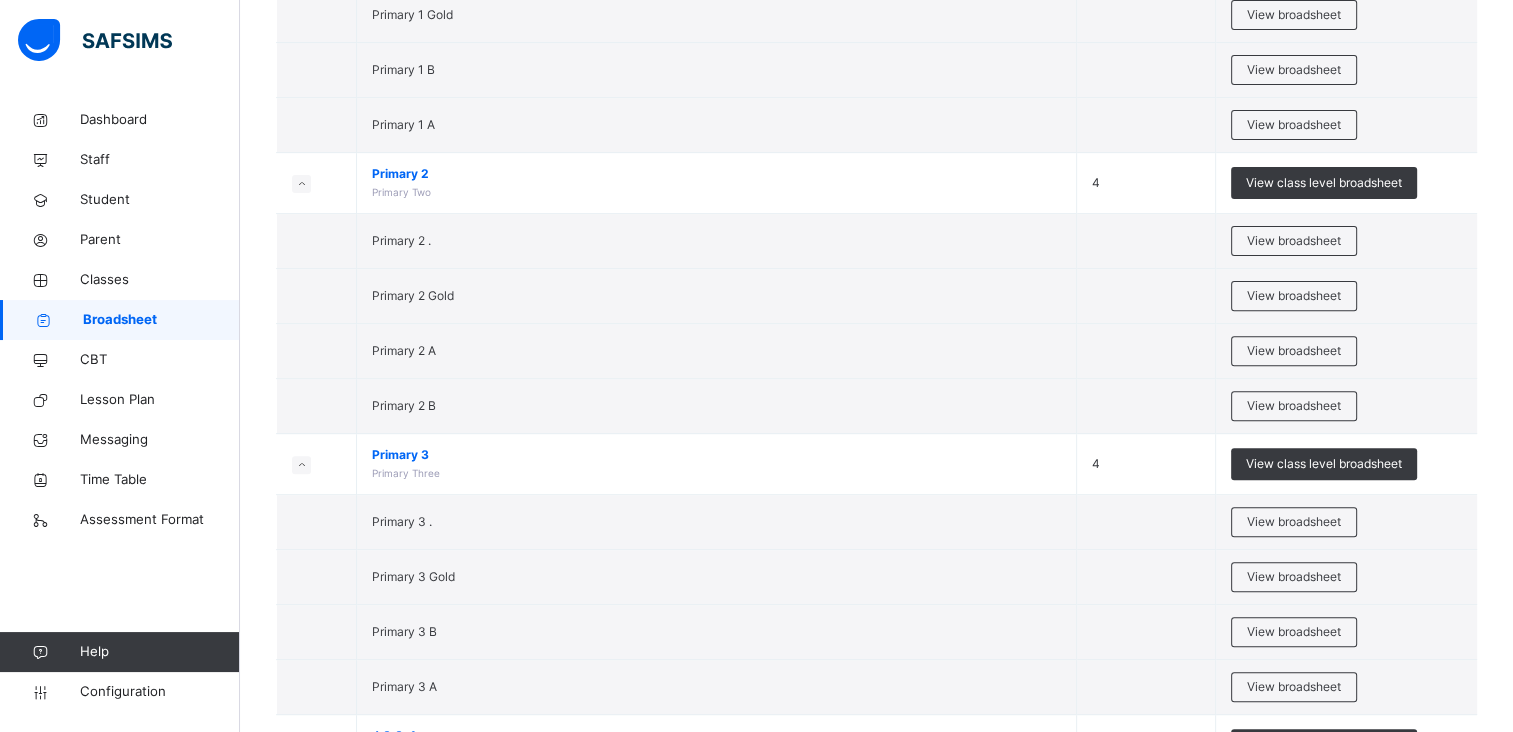 scroll, scrollTop: 648, scrollLeft: 0, axis: vertical 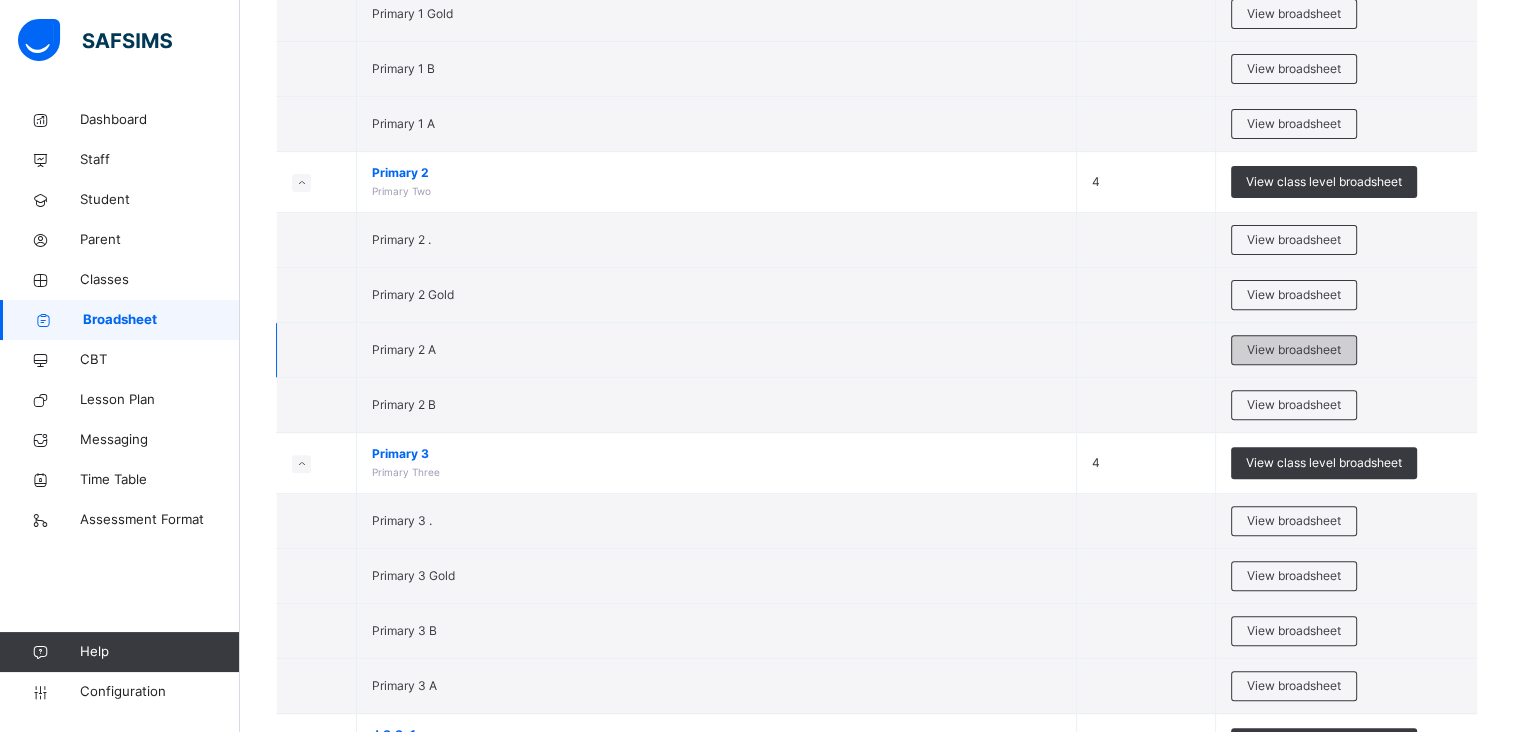 click on "View broadsheet" at bounding box center (1294, 350) 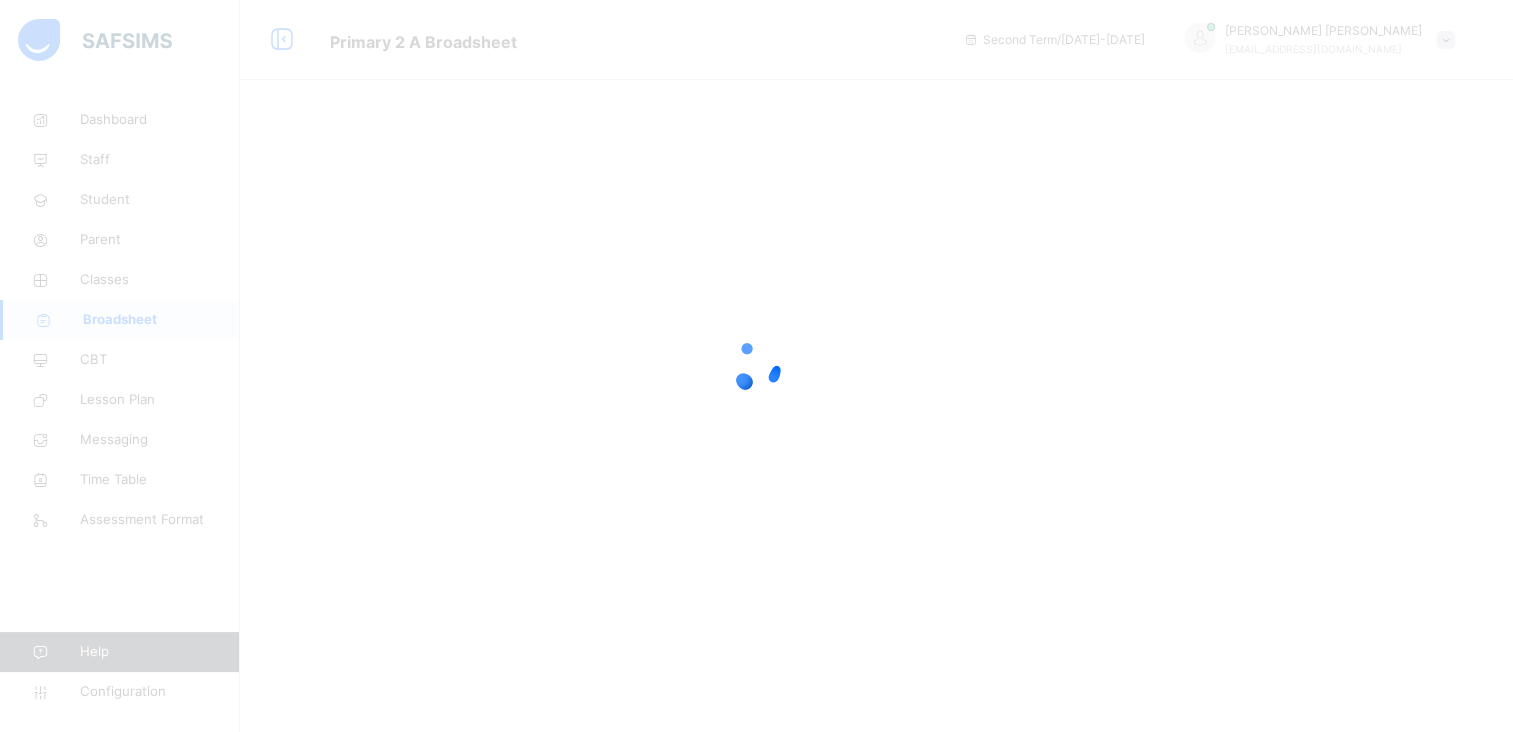 scroll, scrollTop: 0, scrollLeft: 0, axis: both 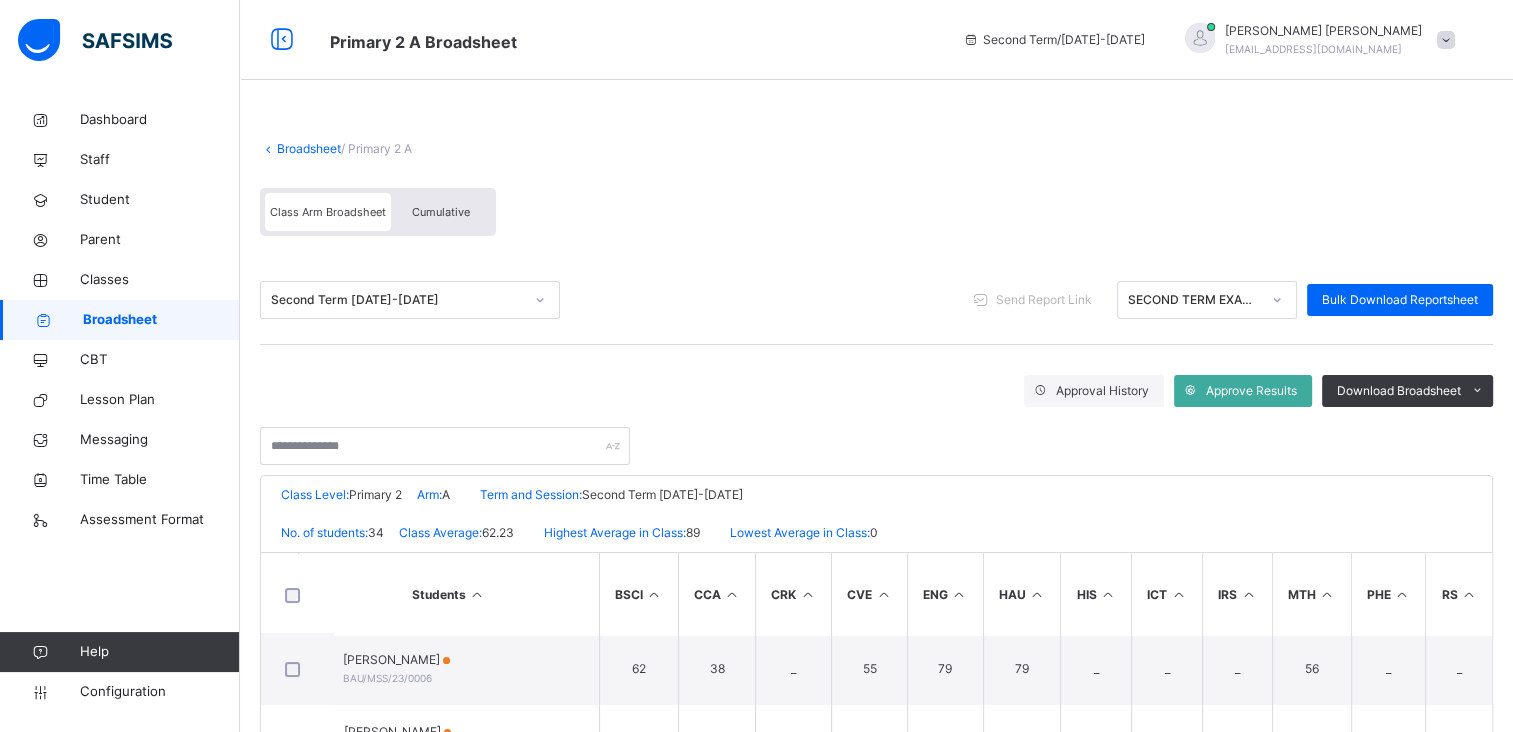 click on "Broadsheet" at bounding box center (309, 148) 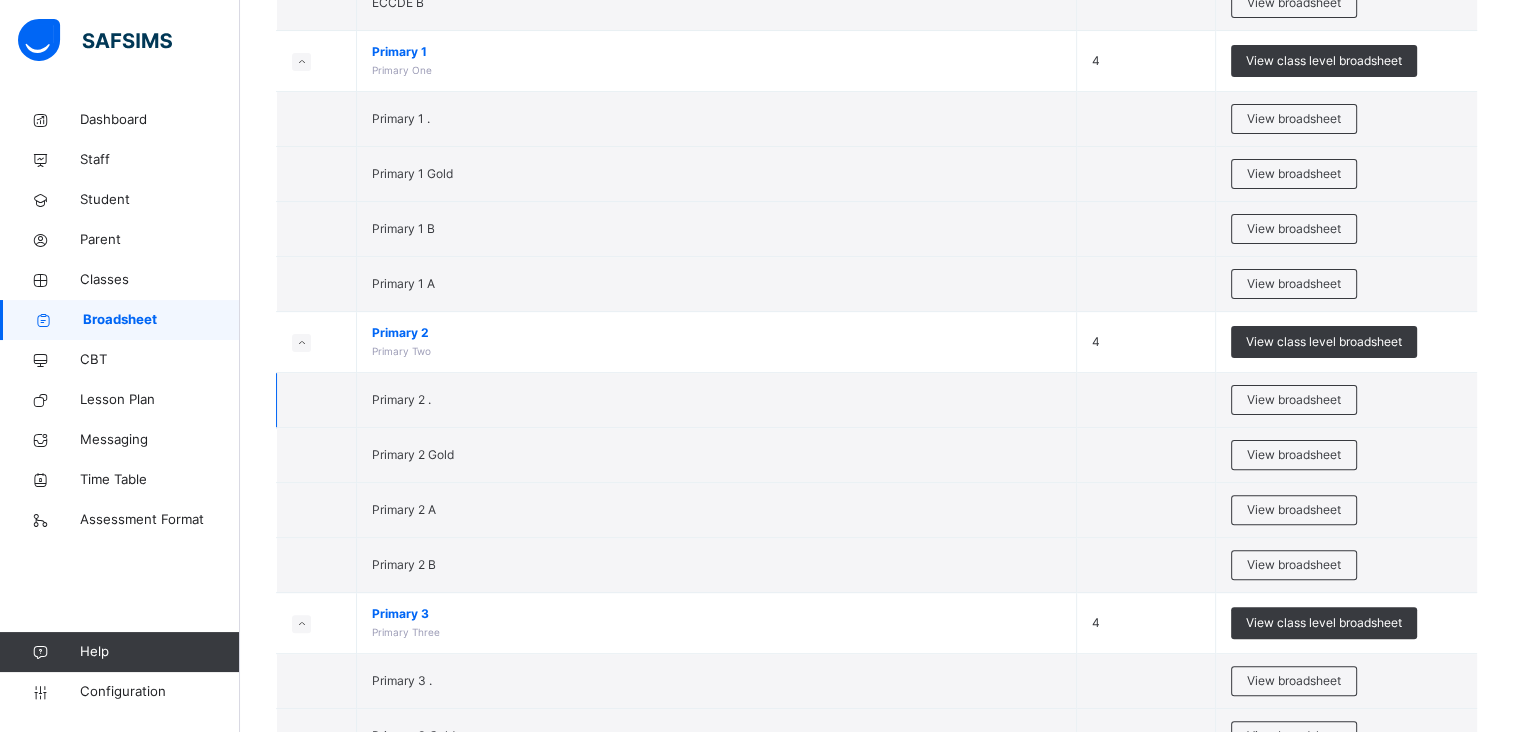 scroll, scrollTop: 500, scrollLeft: 0, axis: vertical 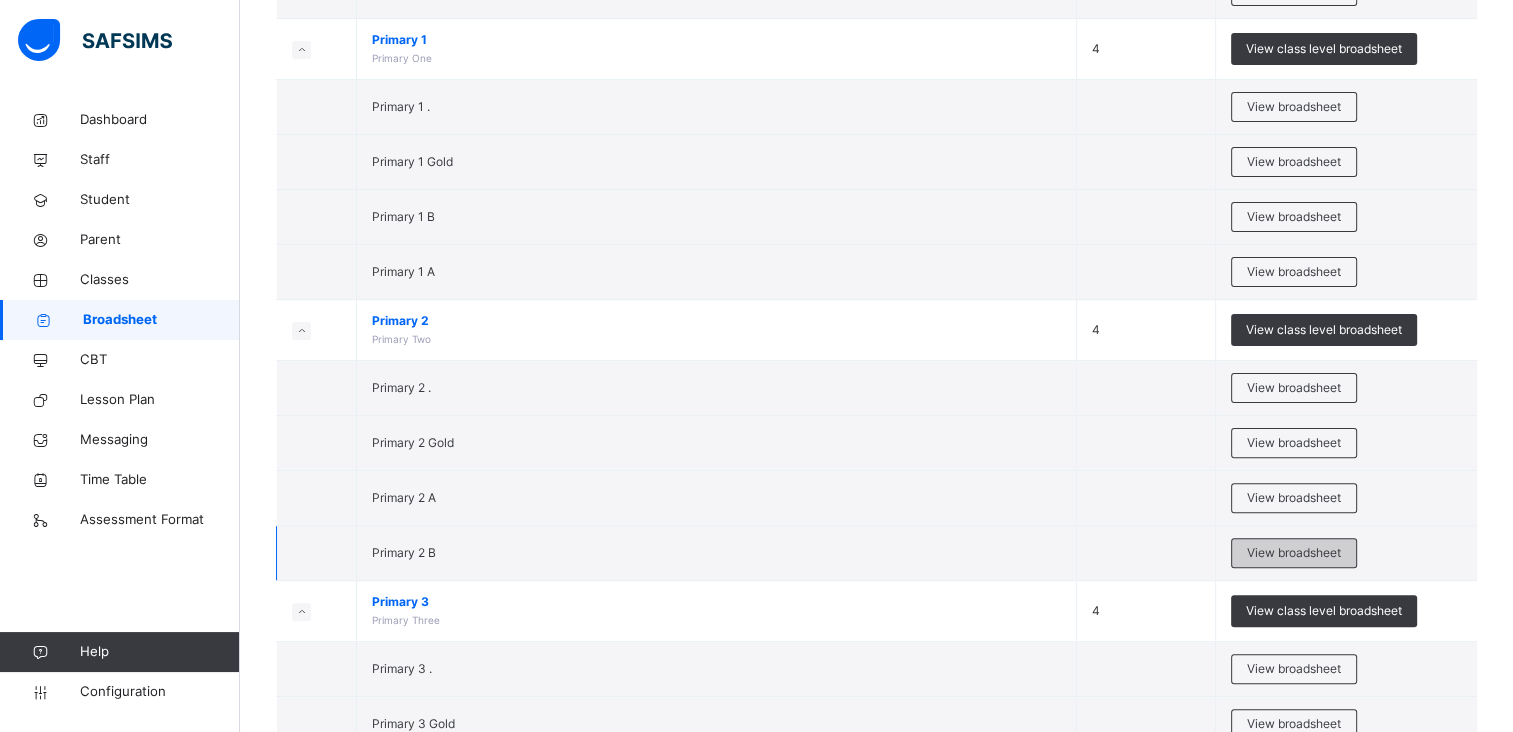 click on "View broadsheet" at bounding box center [1294, 553] 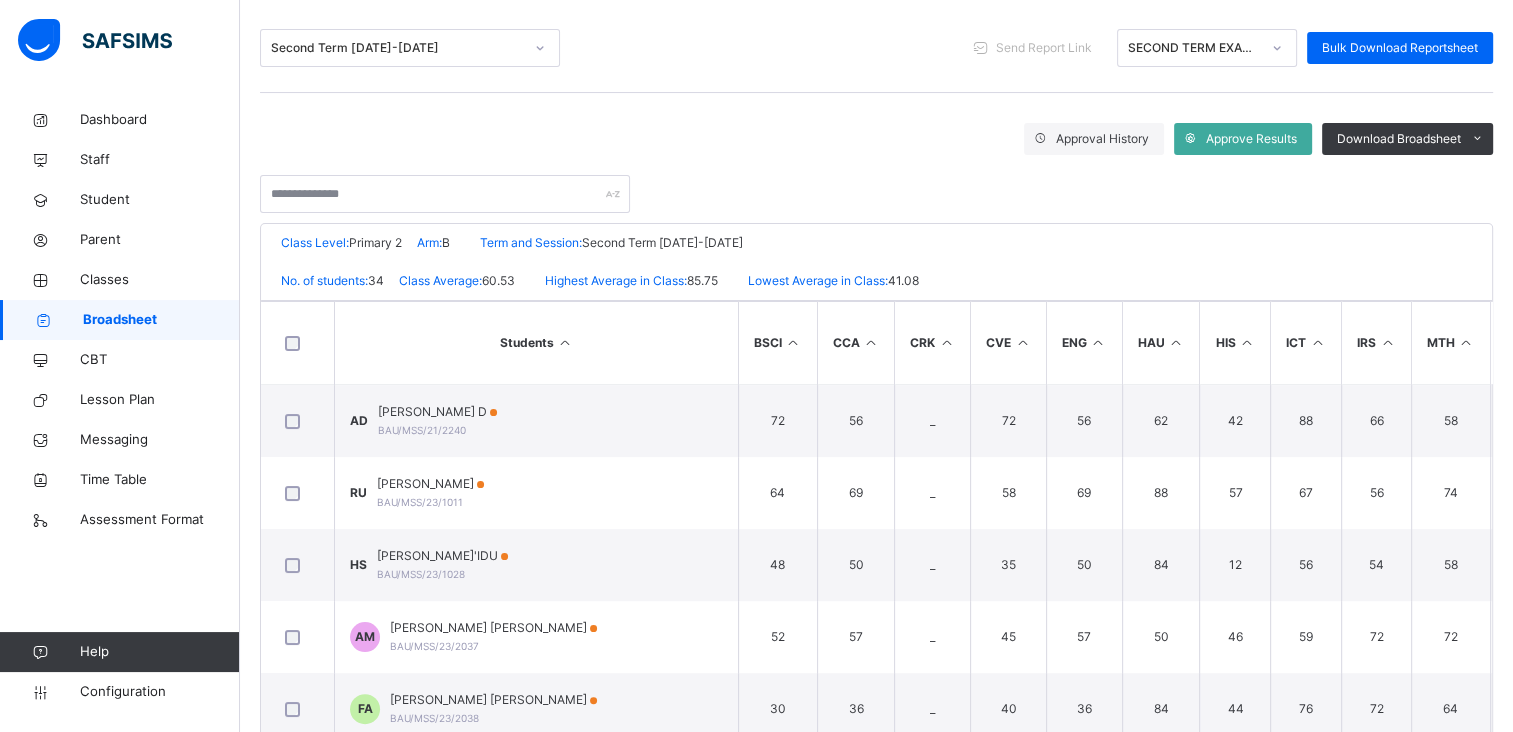 scroll, scrollTop: 254, scrollLeft: 0, axis: vertical 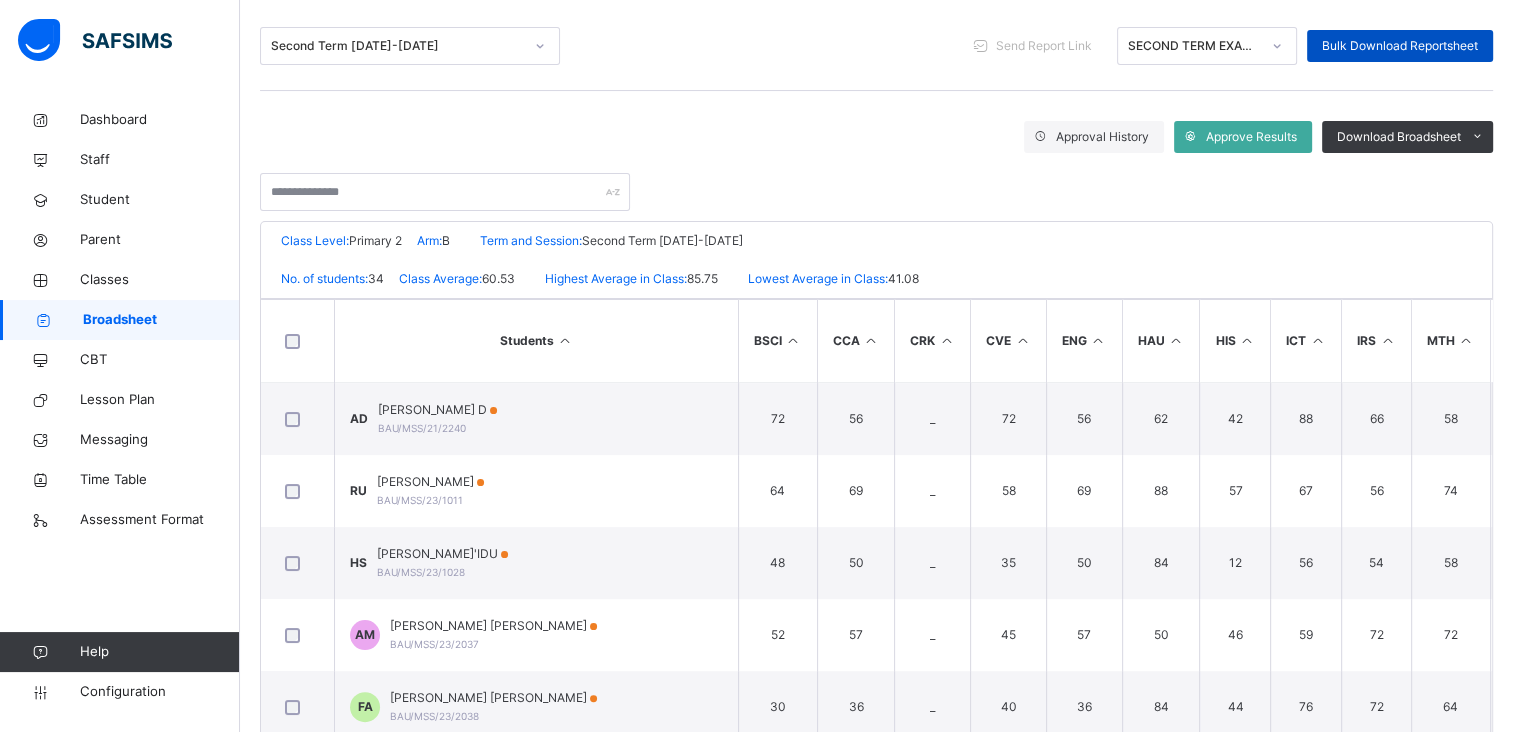 click on "Bulk Download Reportsheet" at bounding box center [1400, 46] 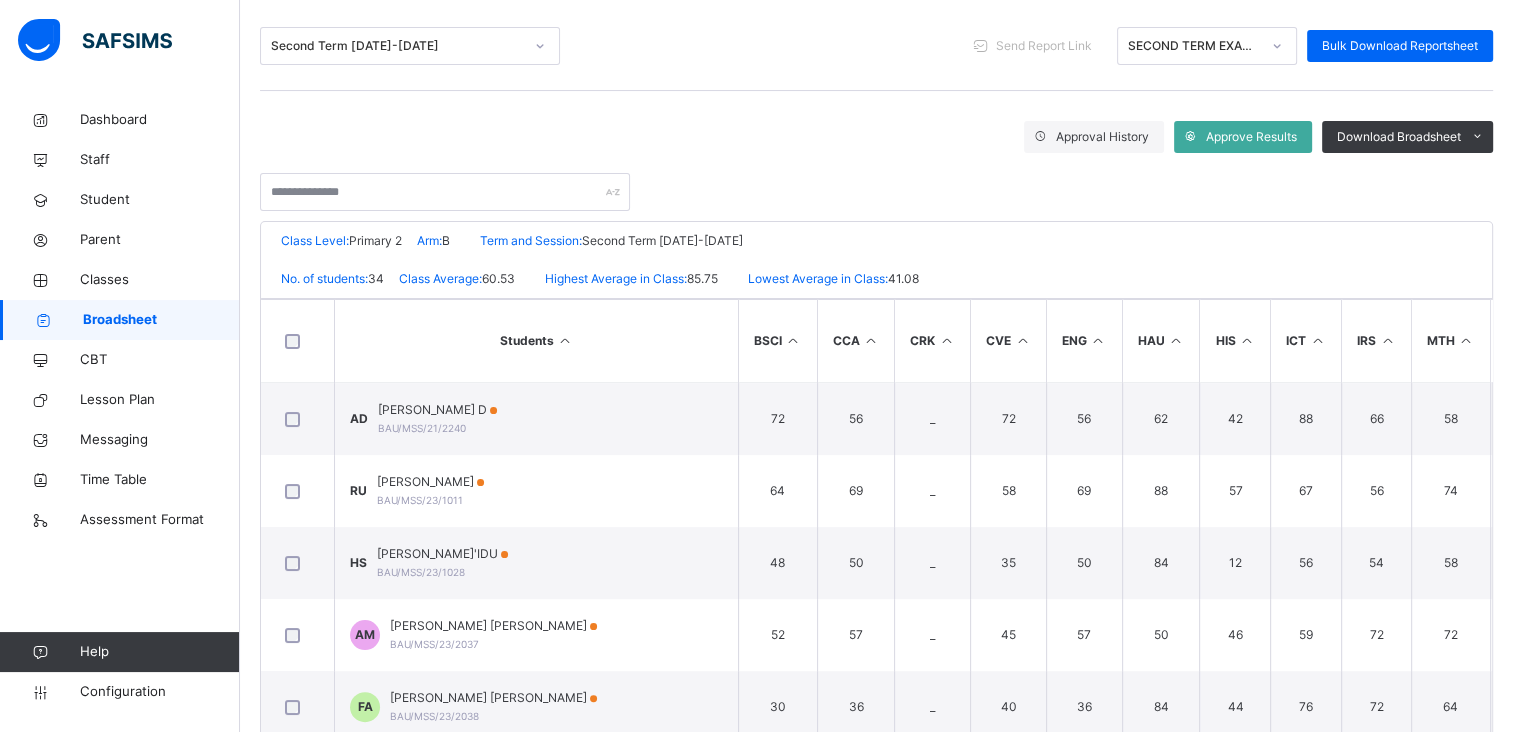 click on "Broadsheet" at bounding box center (161, 320) 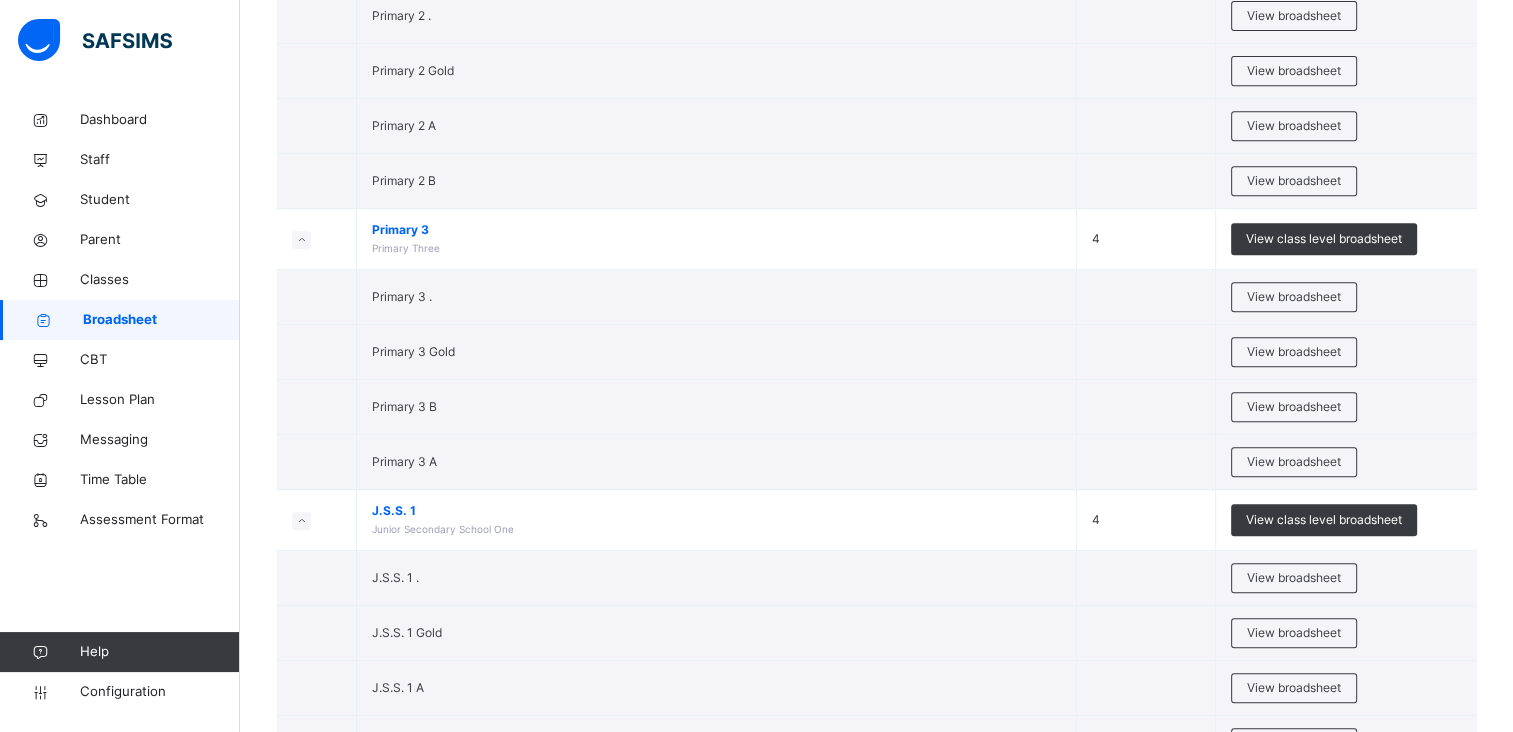 scroll, scrollTop: 874, scrollLeft: 0, axis: vertical 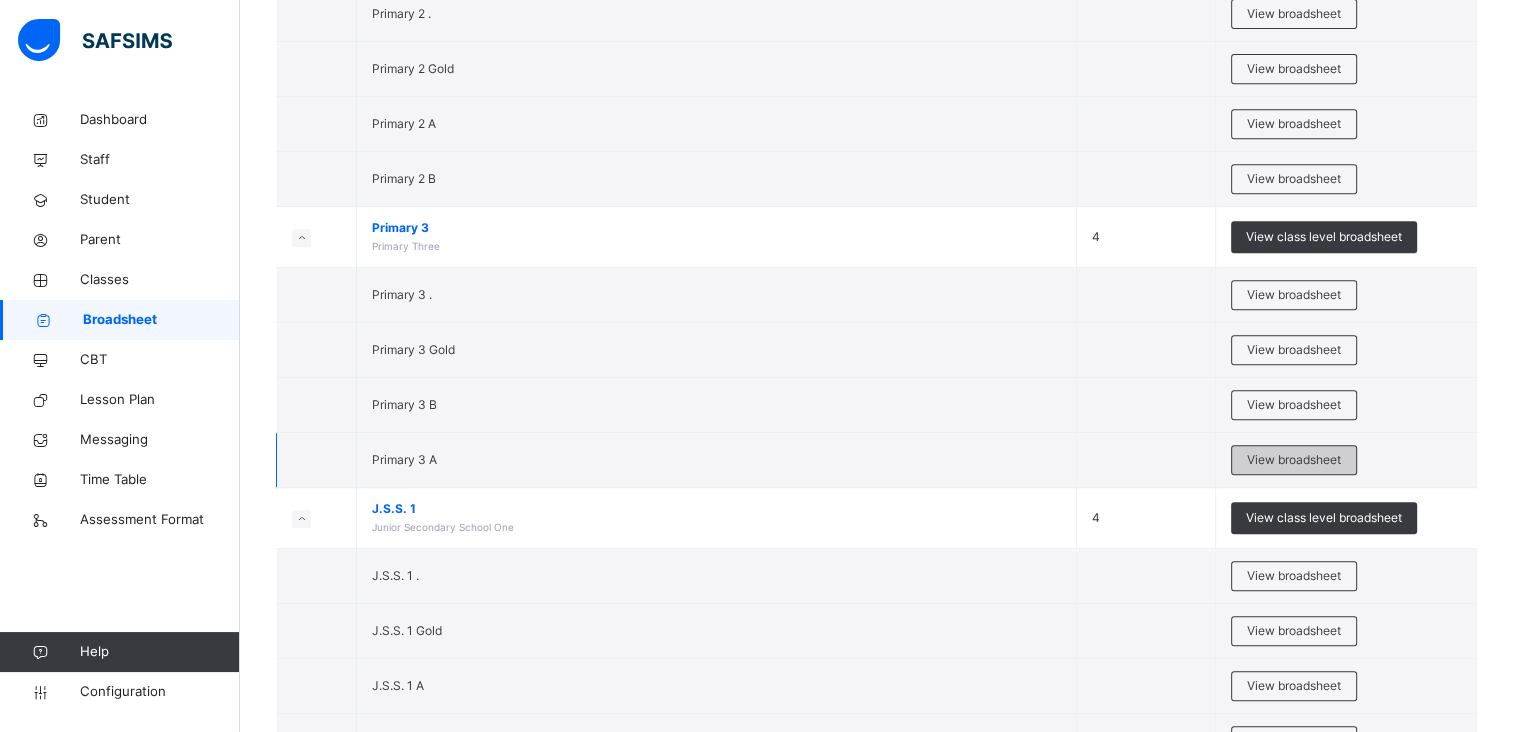 click on "View broadsheet" at bounding box center (1294, 460) 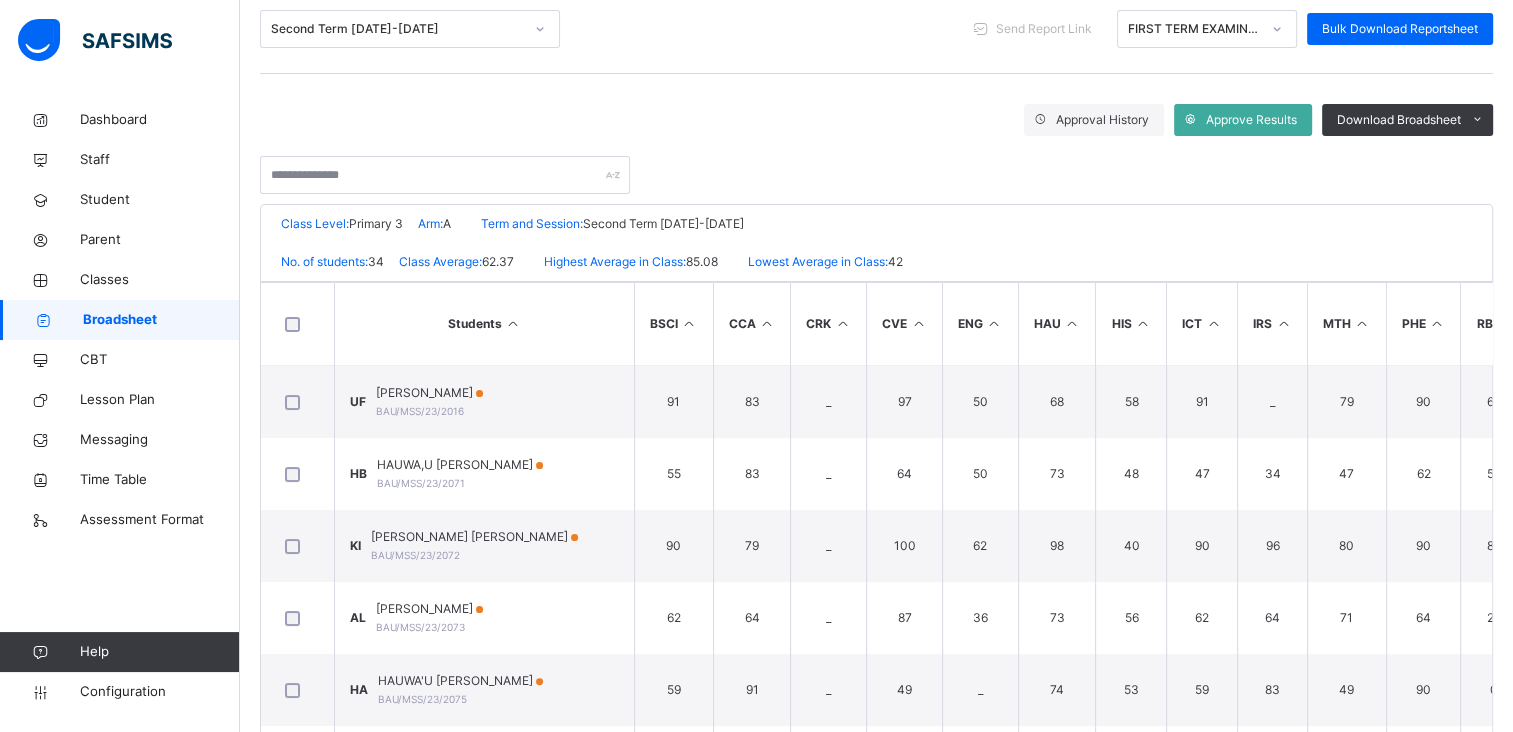 scroll, scrollTop: 272, scrollLeft: 0, axis: vertical 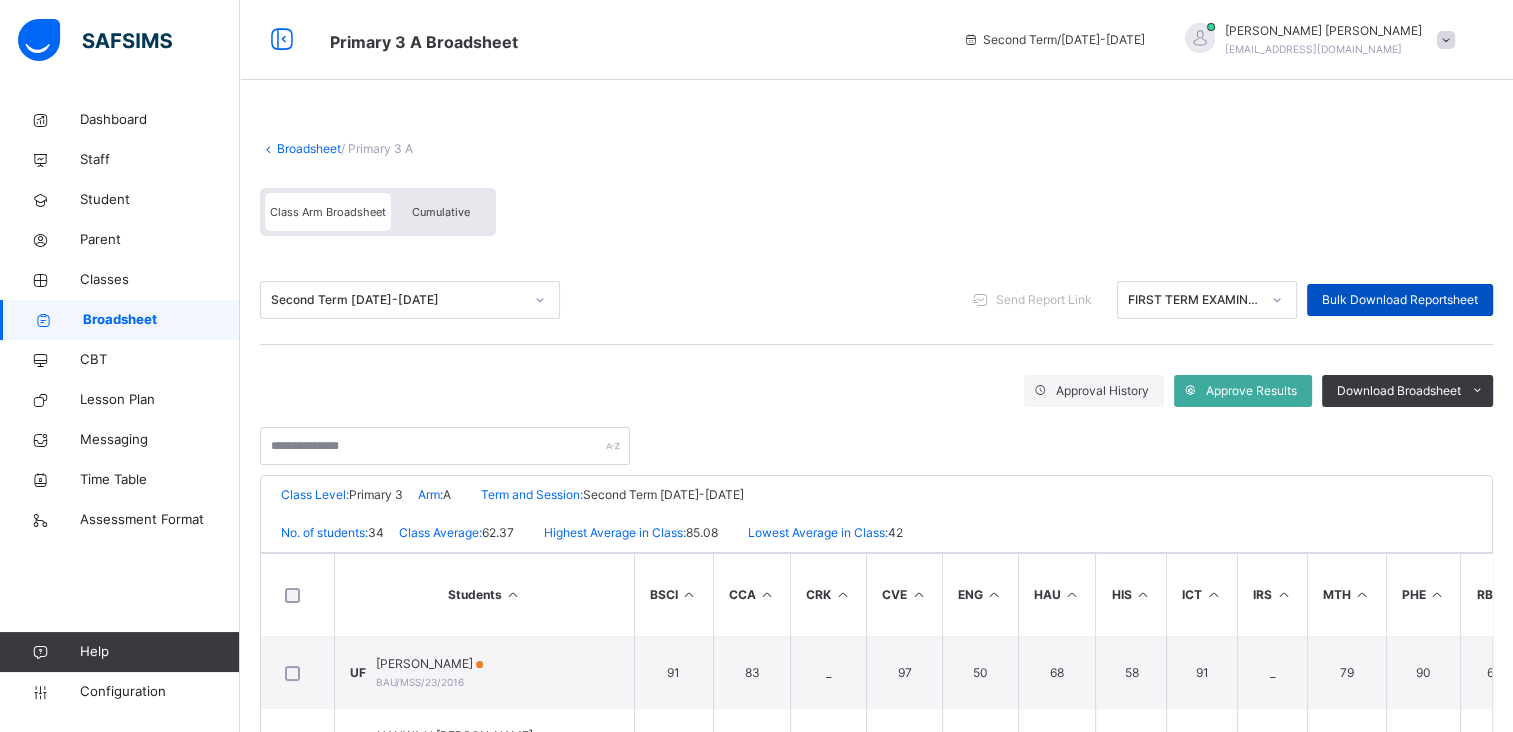 click on "Bulk Download Reportsheet" at bounding box center (1400, 300) 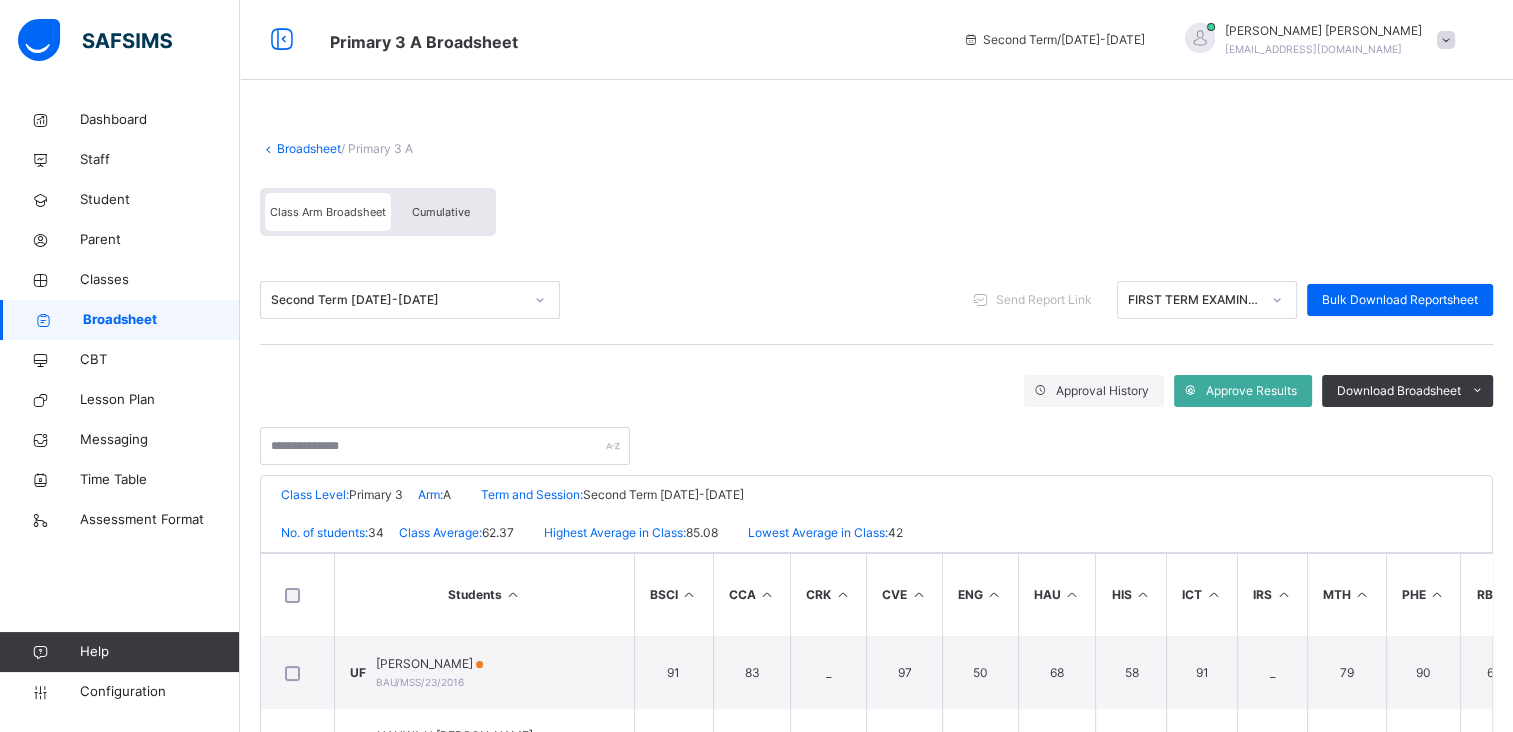 click on "Broadsheet" at bounding box center [309, 148] 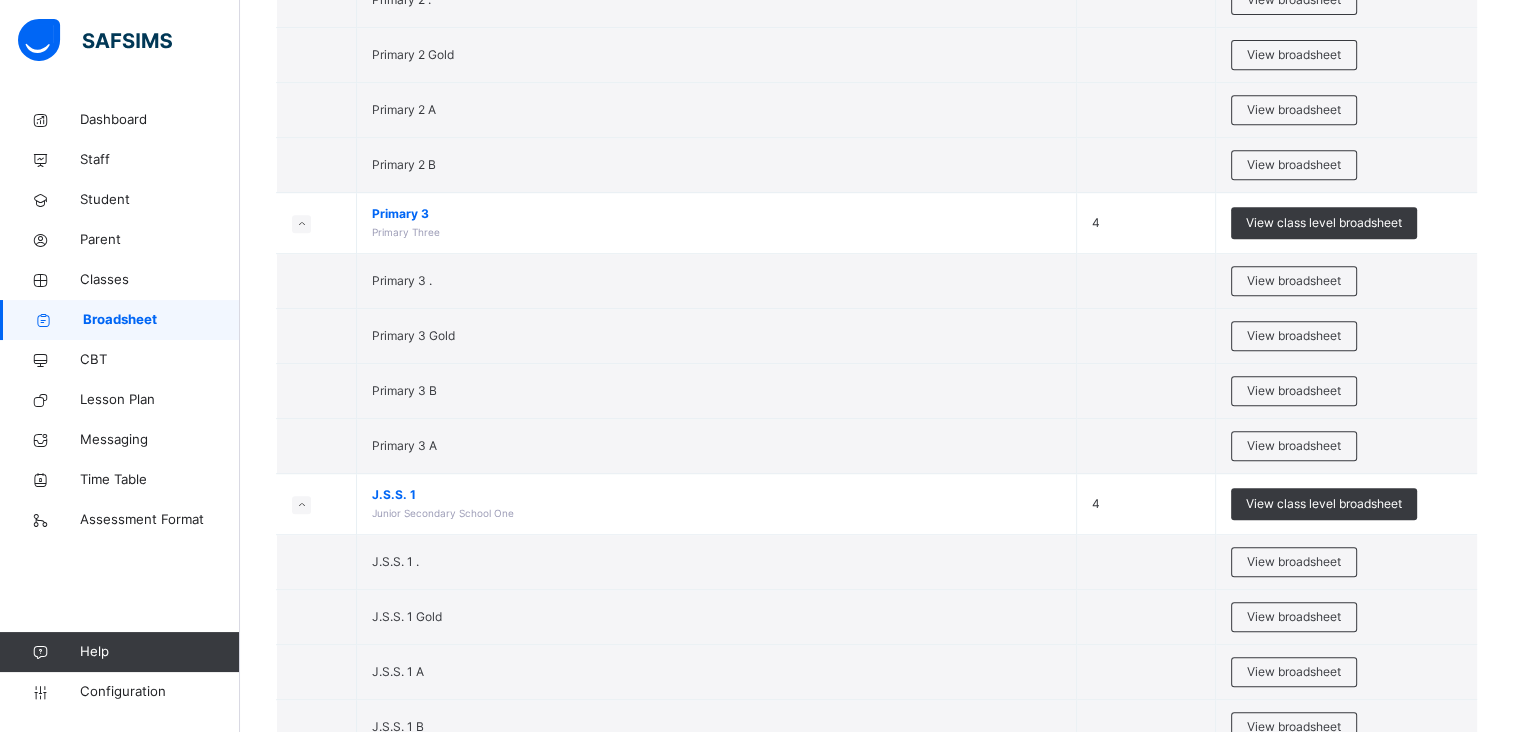 scroll, scrollTop: 888, scrollLeft: 0, axis: vertical 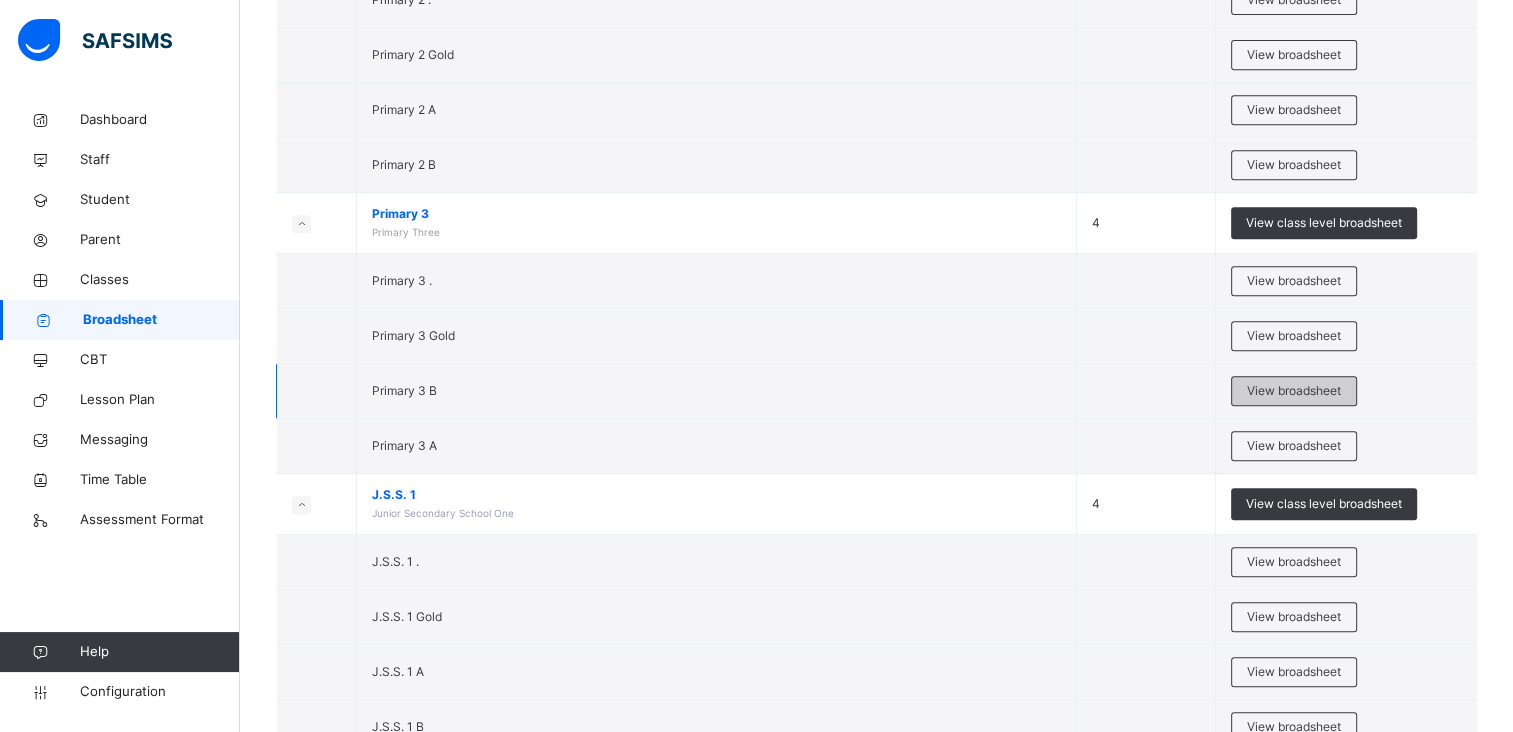click on "View broadsheet" at bounding box center (1294, 391) 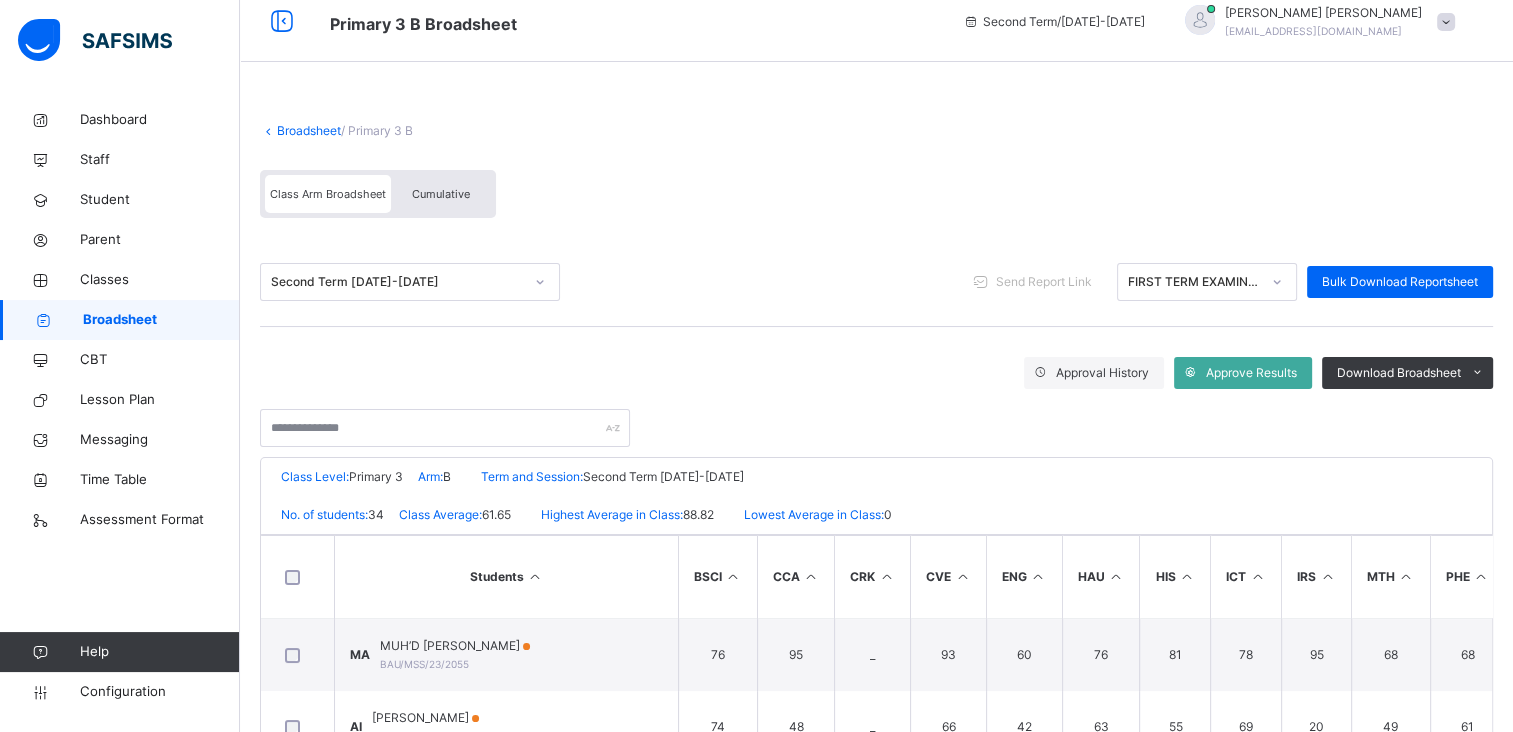 scroll, scrollTop: 0, scrollLeft: 0, axis: both 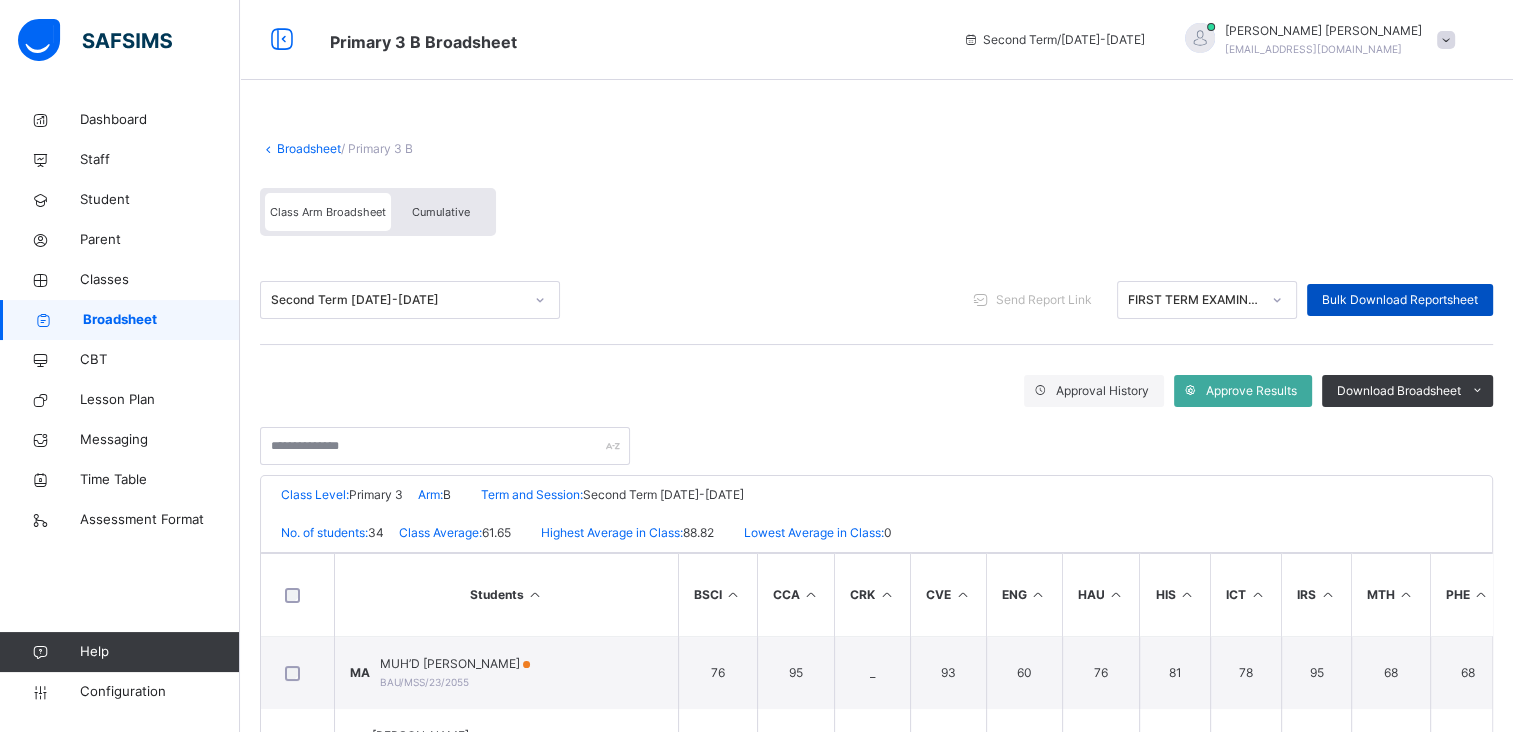 click on "Bulk Download Reportsheet" at bounding box center [1400, 300] 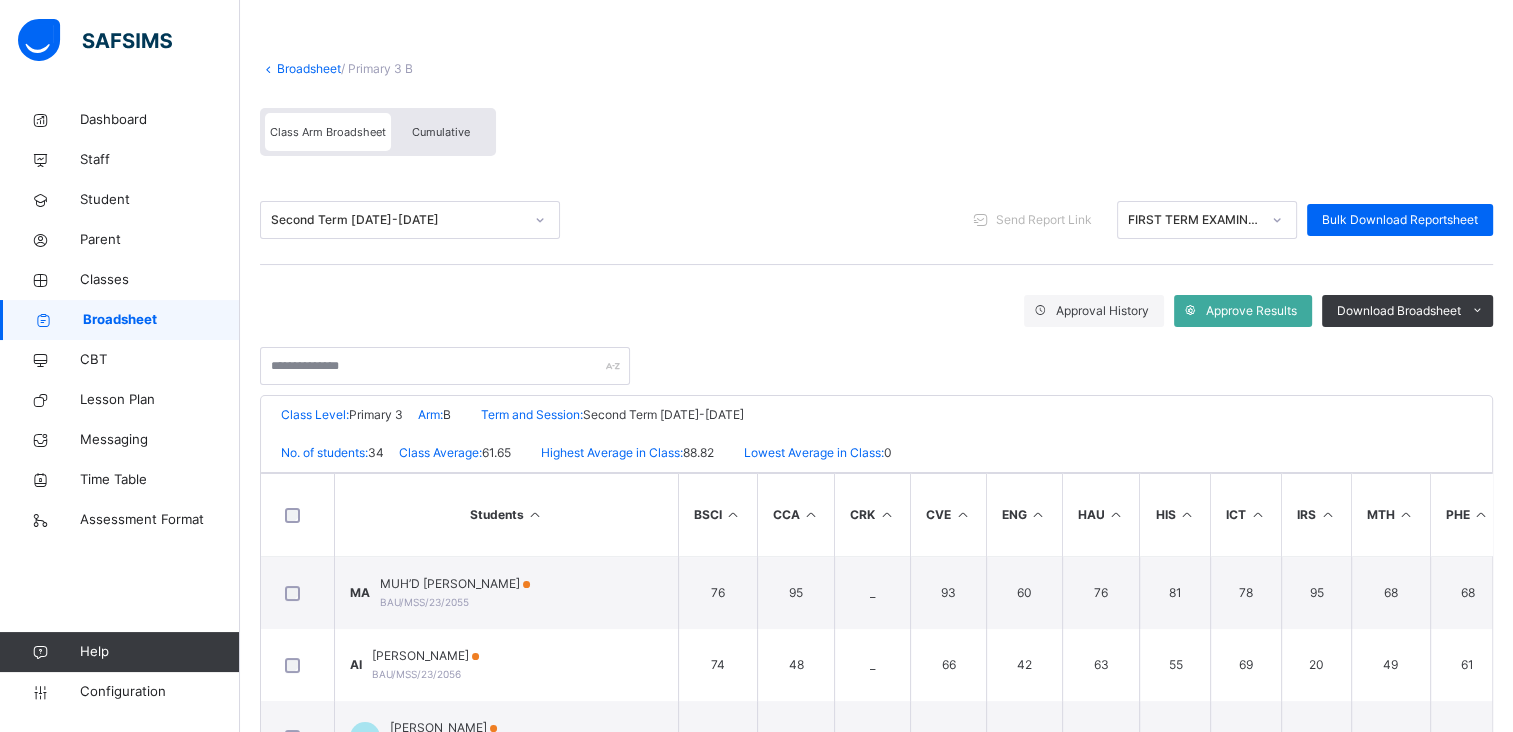 scroll, scrollTop: 76, scrollLeft: 0, axis: vertical 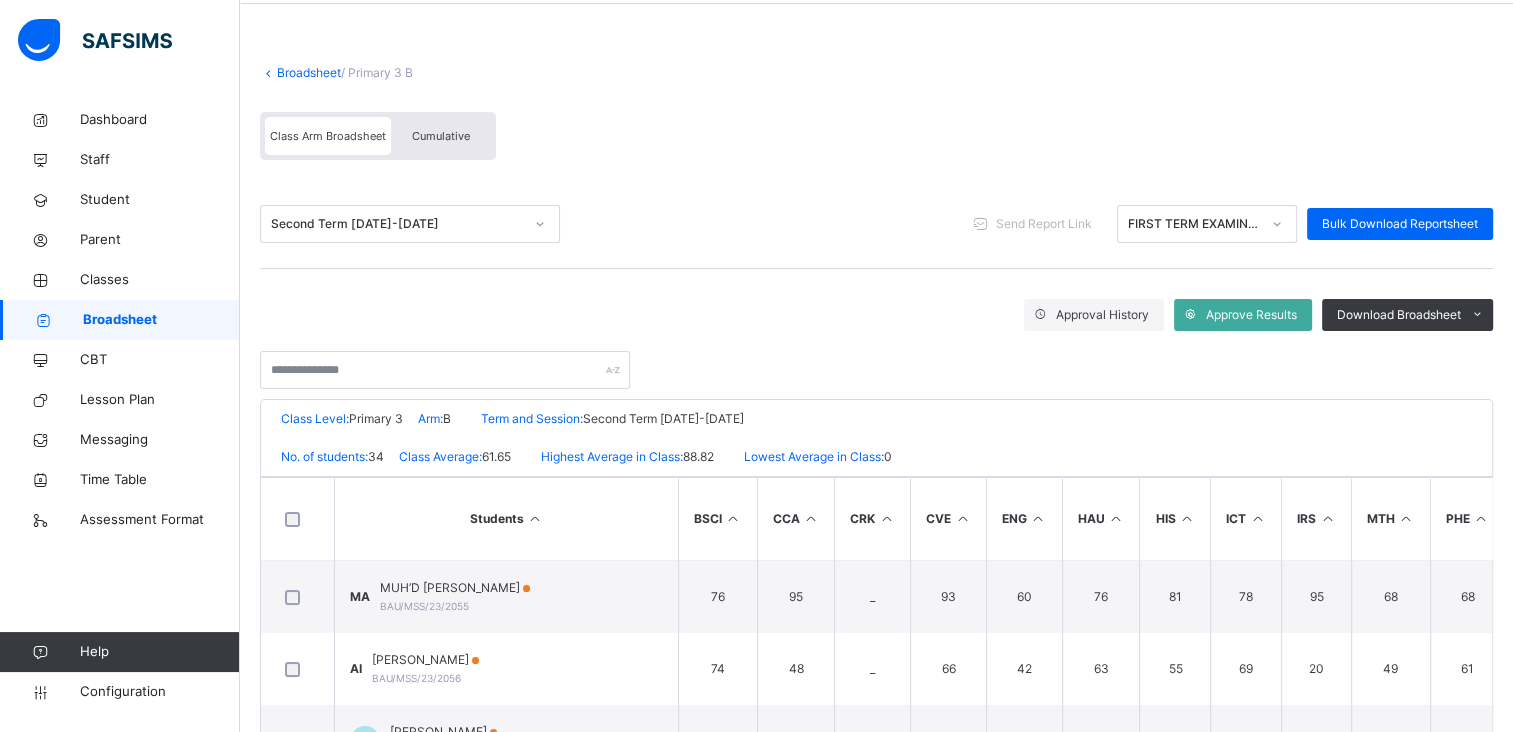 click on "Broadsheet" at bounding box center [161, 320] 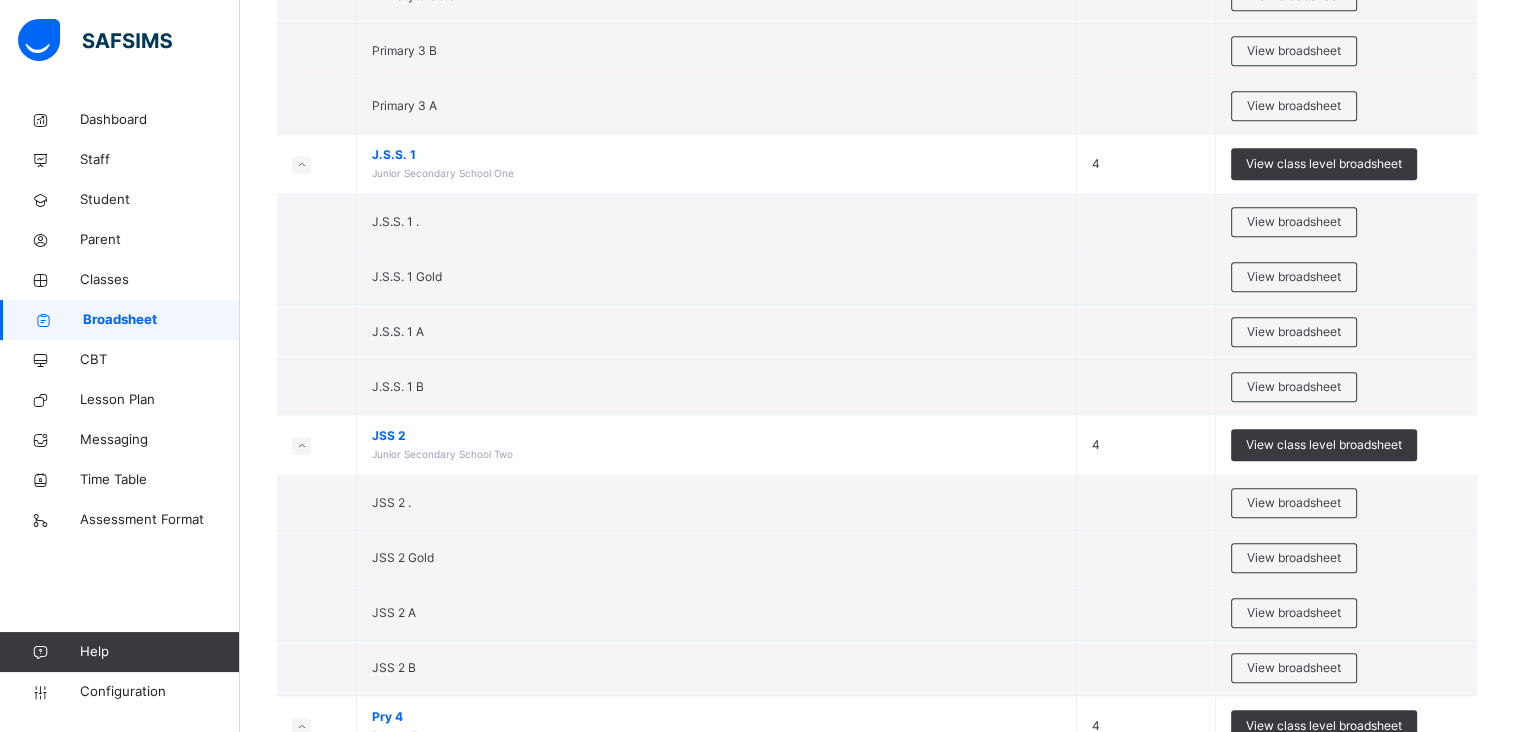 scroll, scrollTop: 1228, scrollLeft: 0, axis: vertical 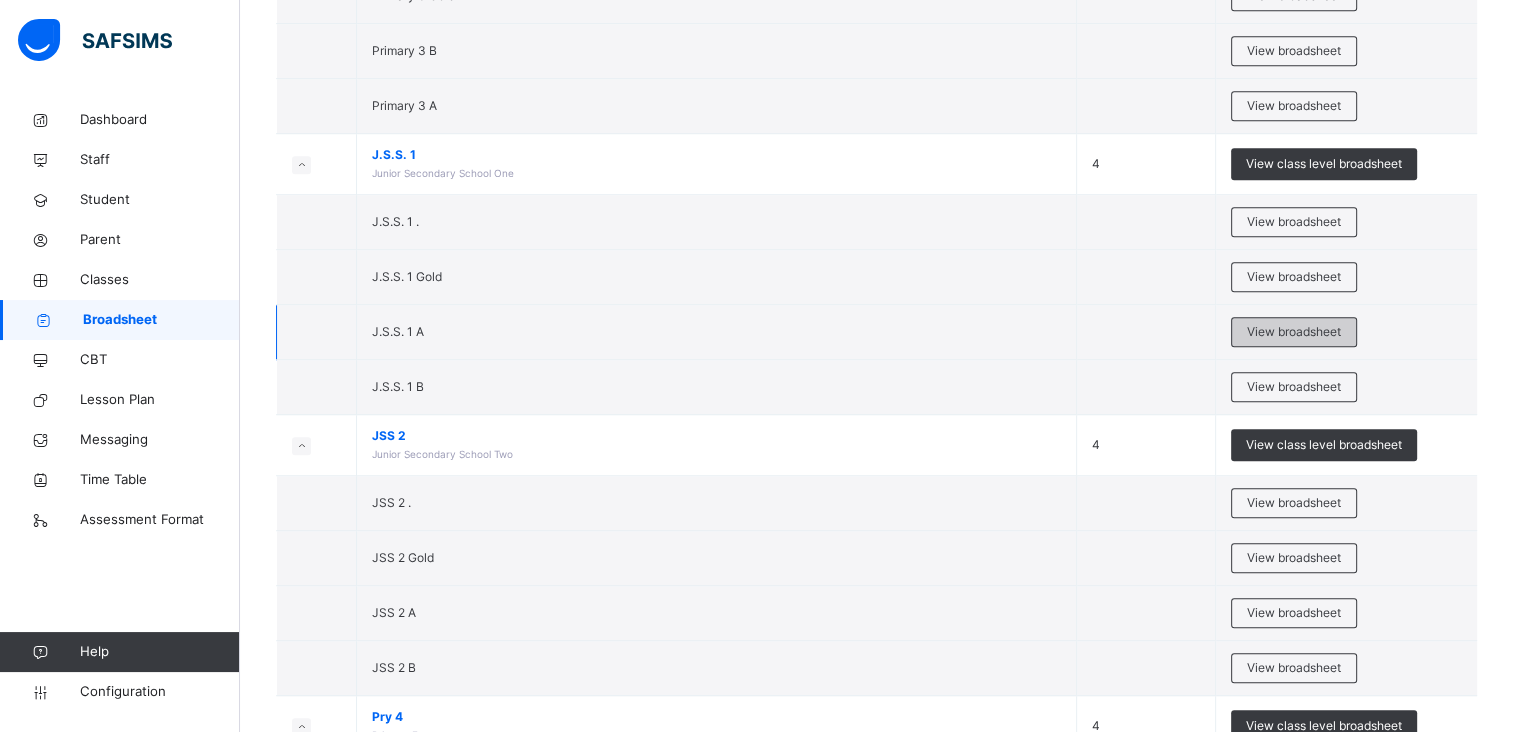 click on "View broadsheet" at bounding box center (1294, 332) 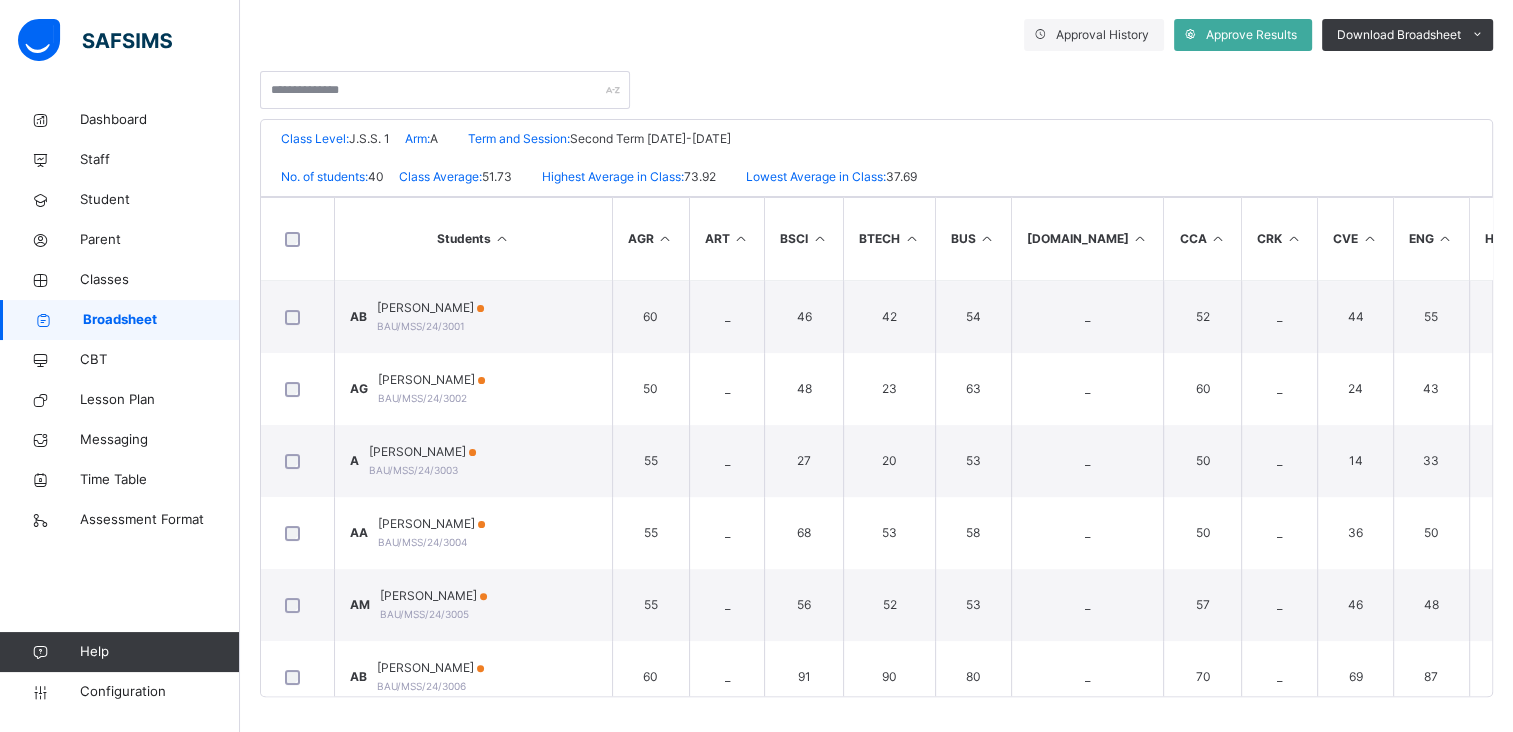 scroll, scrollTop: 360, scrollLeft: 0, axis: vertical 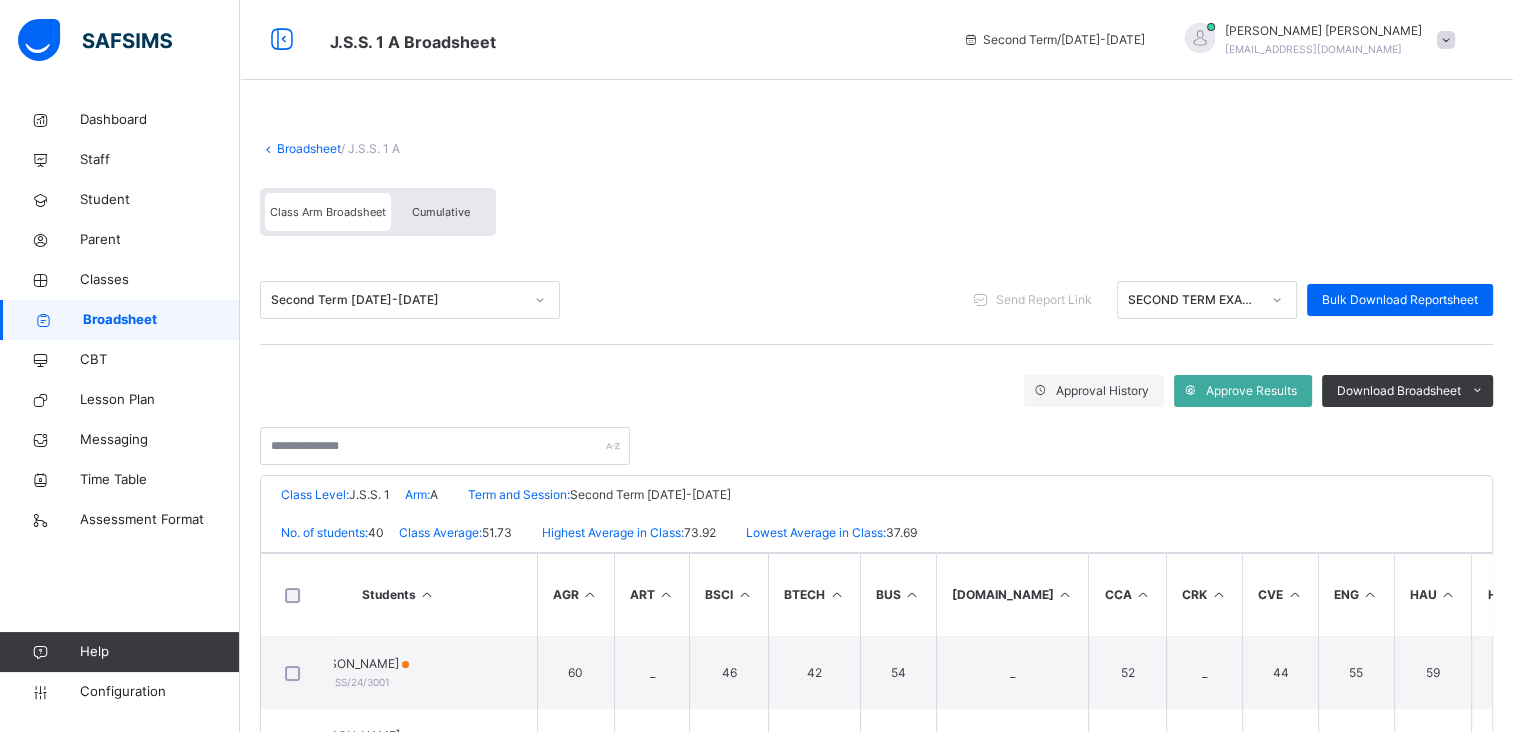 click on "Broadsheet" at bounding box center (309, 148) 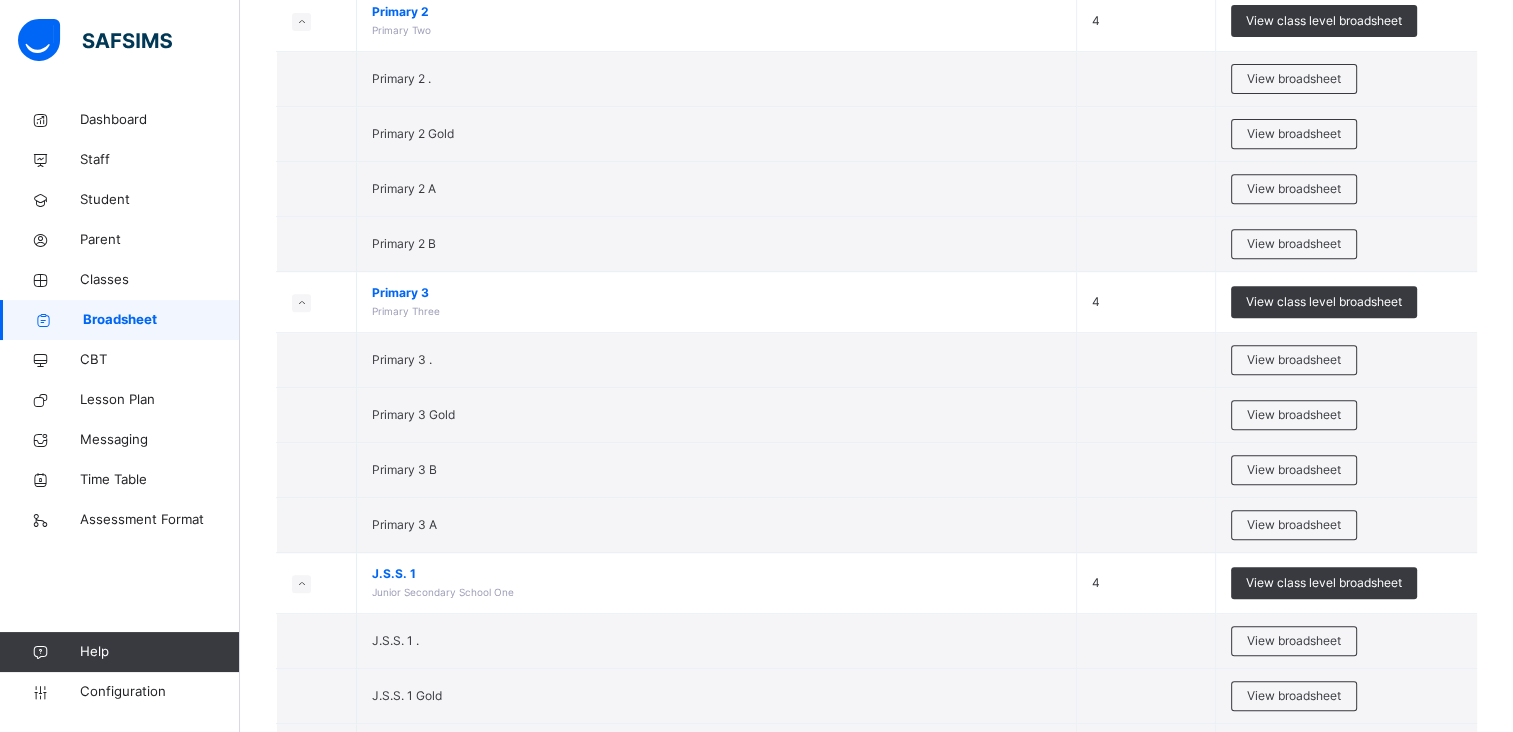 scroll, scrollTop: 1185, scrollLeft: 0, axis: vertical 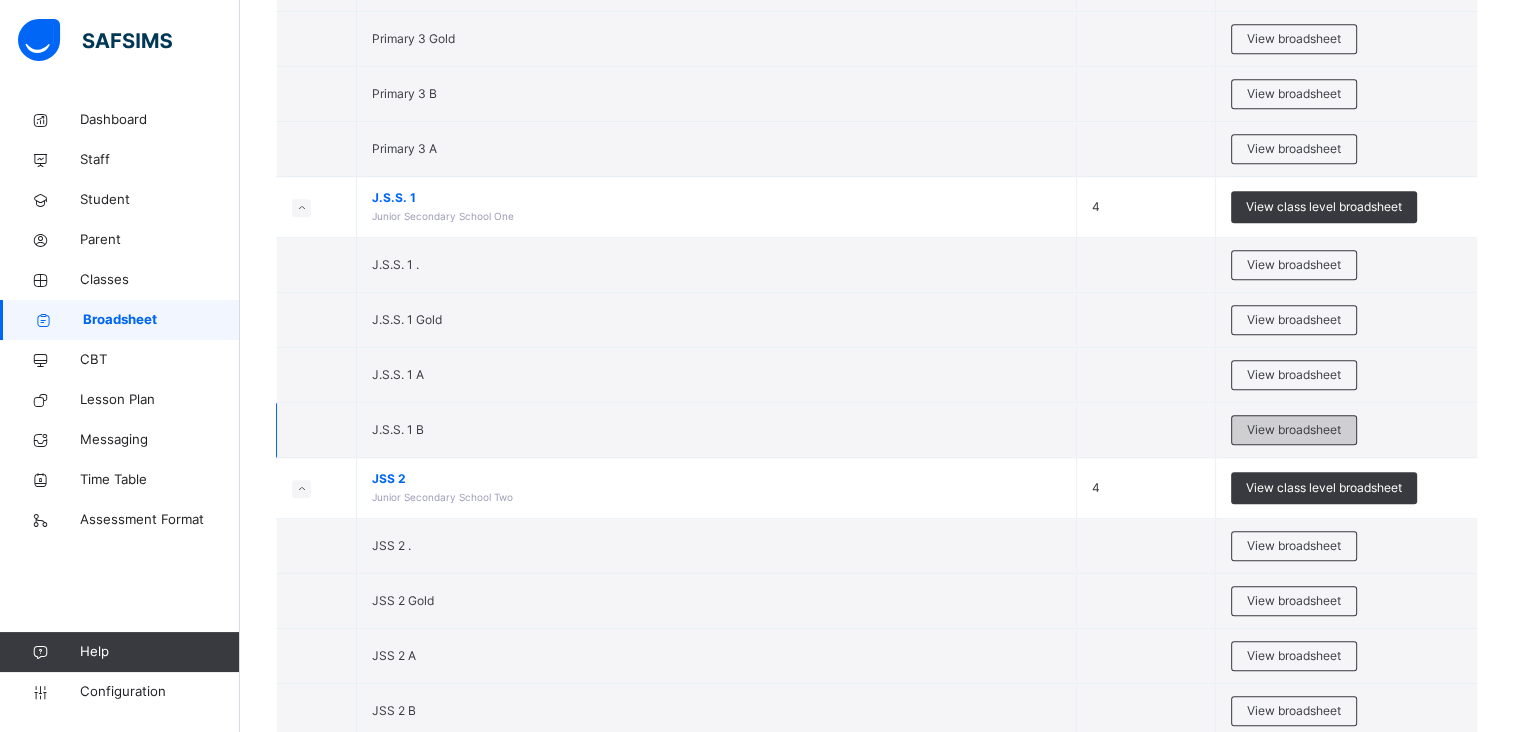 click on "View broadsheet" at bounding box center (1294, 430) 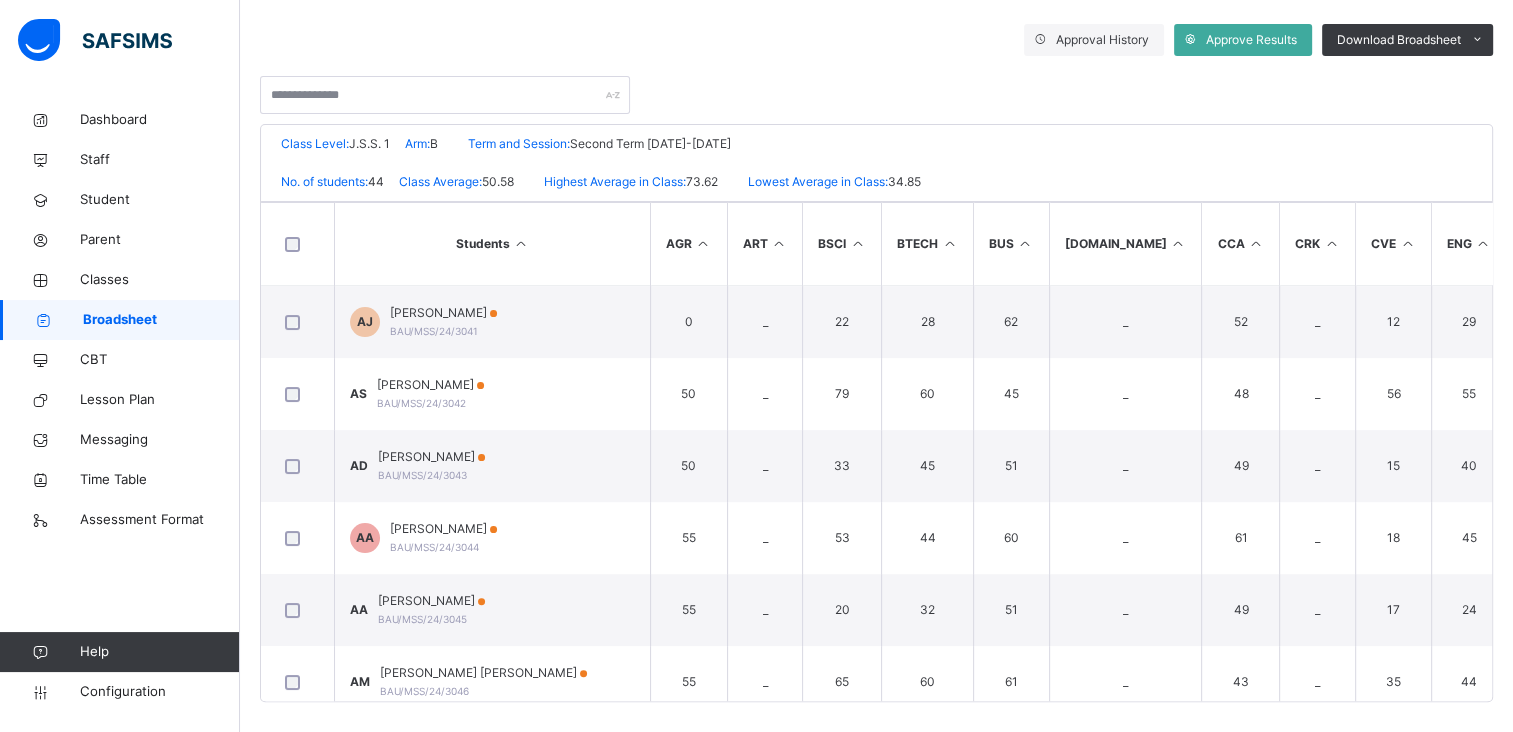 scroll, scrollTop: 360, scrollLeft: 0, axis: vertical 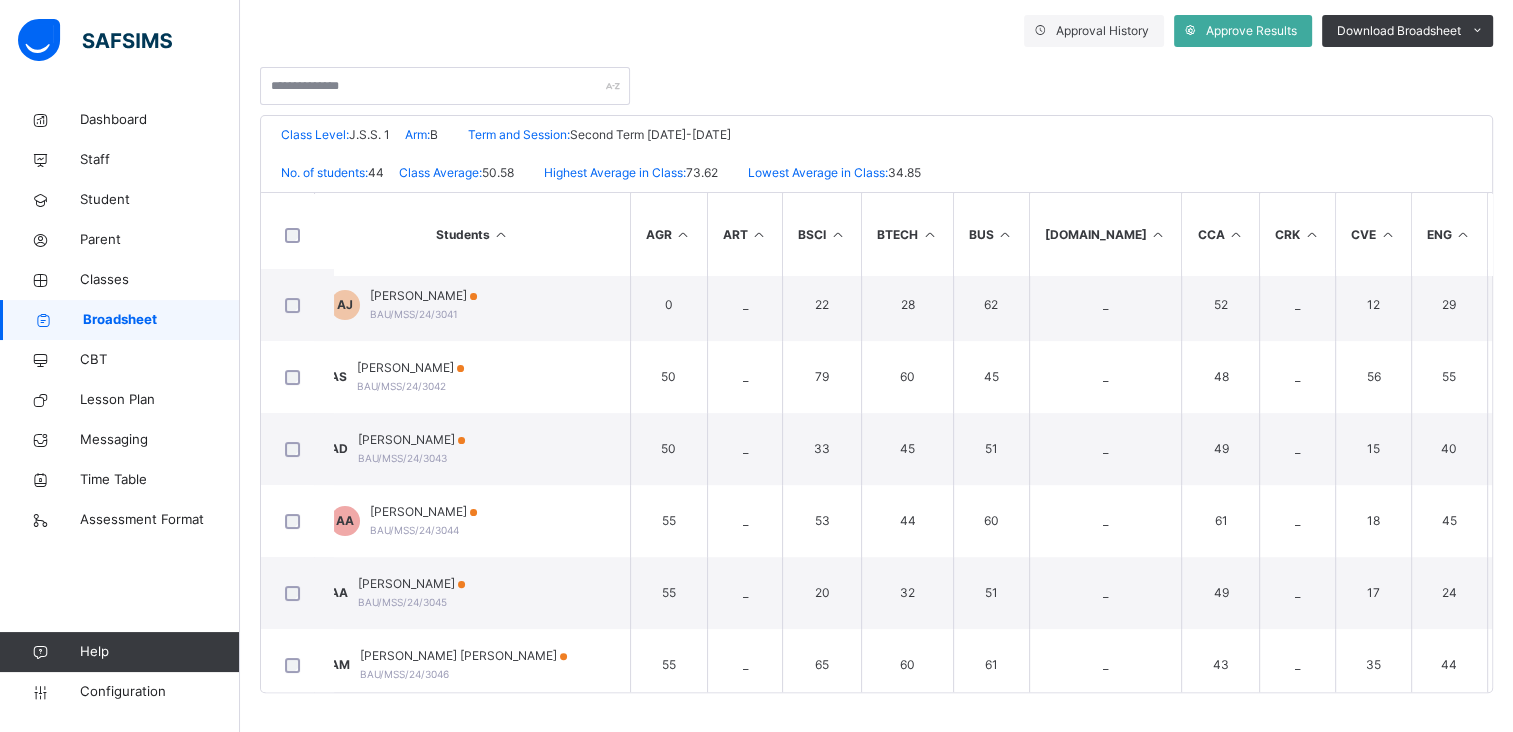 click at bounding box center (759, 234) 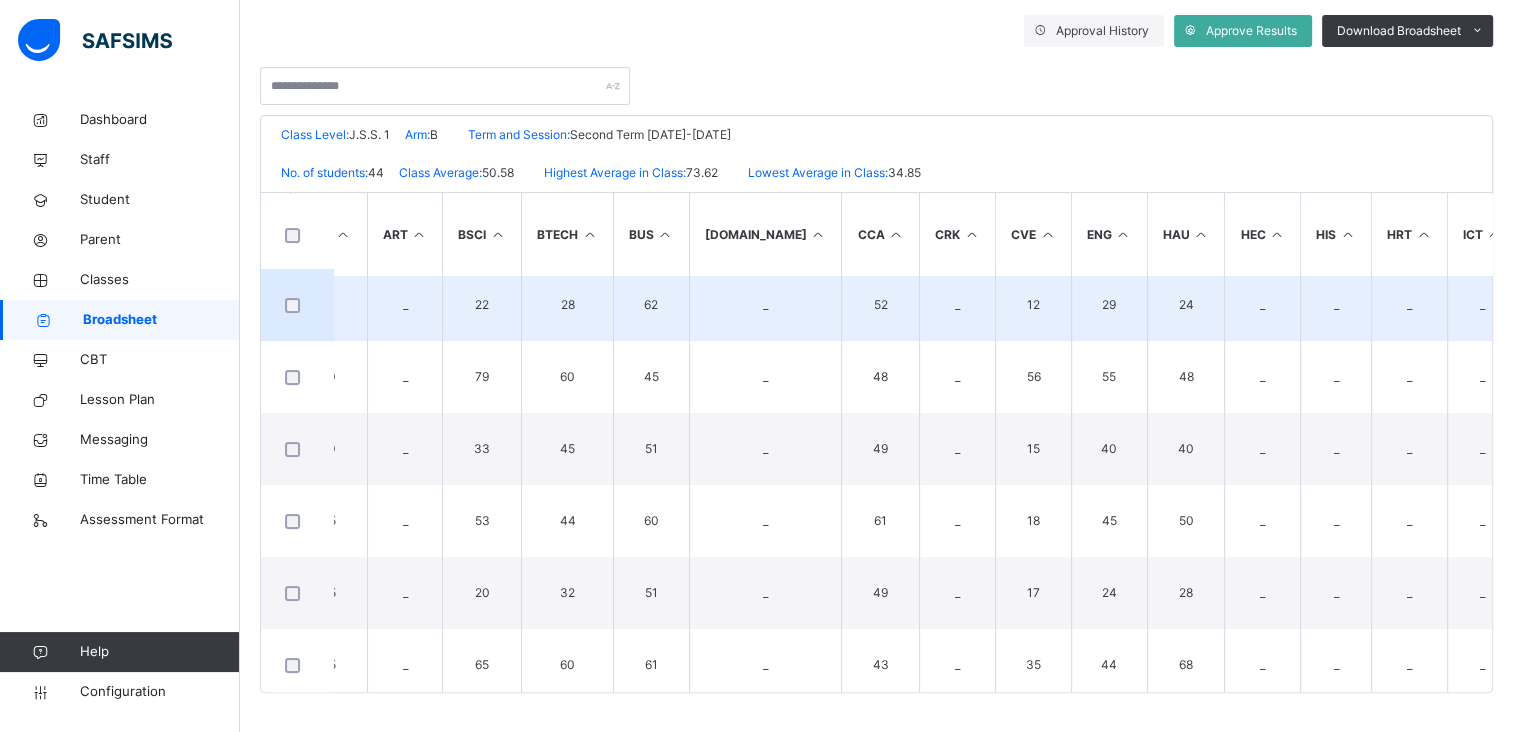 scroll, scrollTop: 0, scrollLeft: 0, axis: both 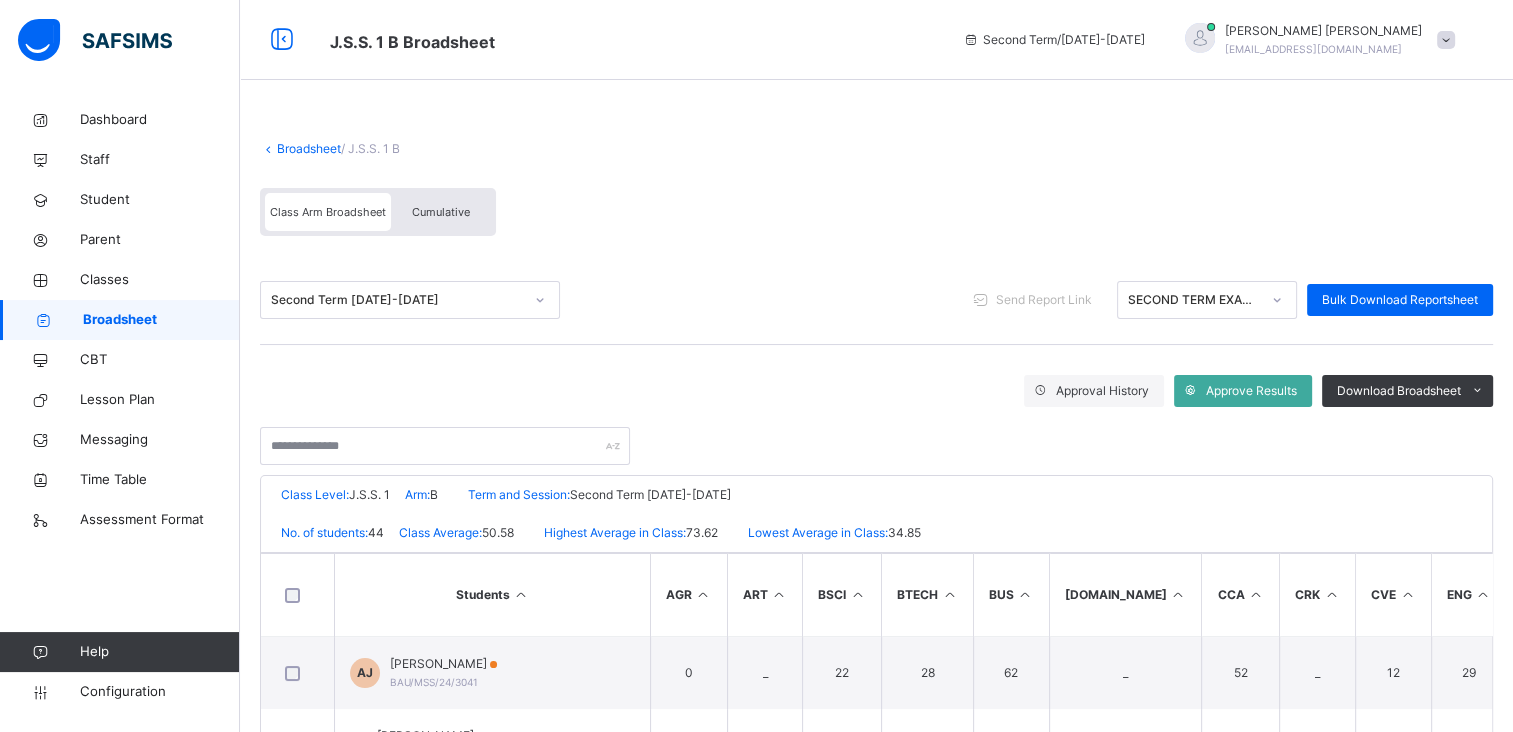 click on "Broadsheet" at bounding box center (309, 148) 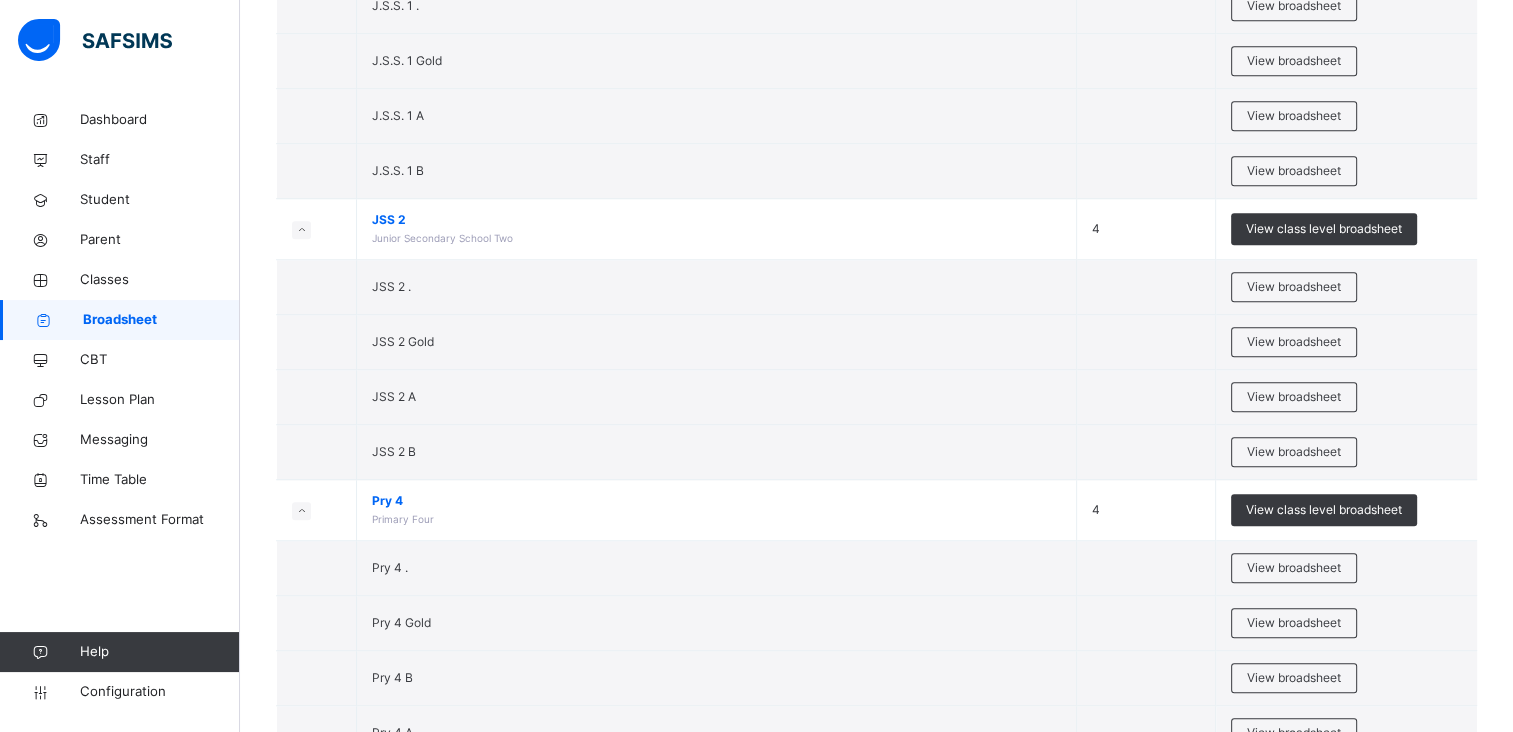scroll, scrollTop: 1446, scrollLeft: 0, axis: vertical 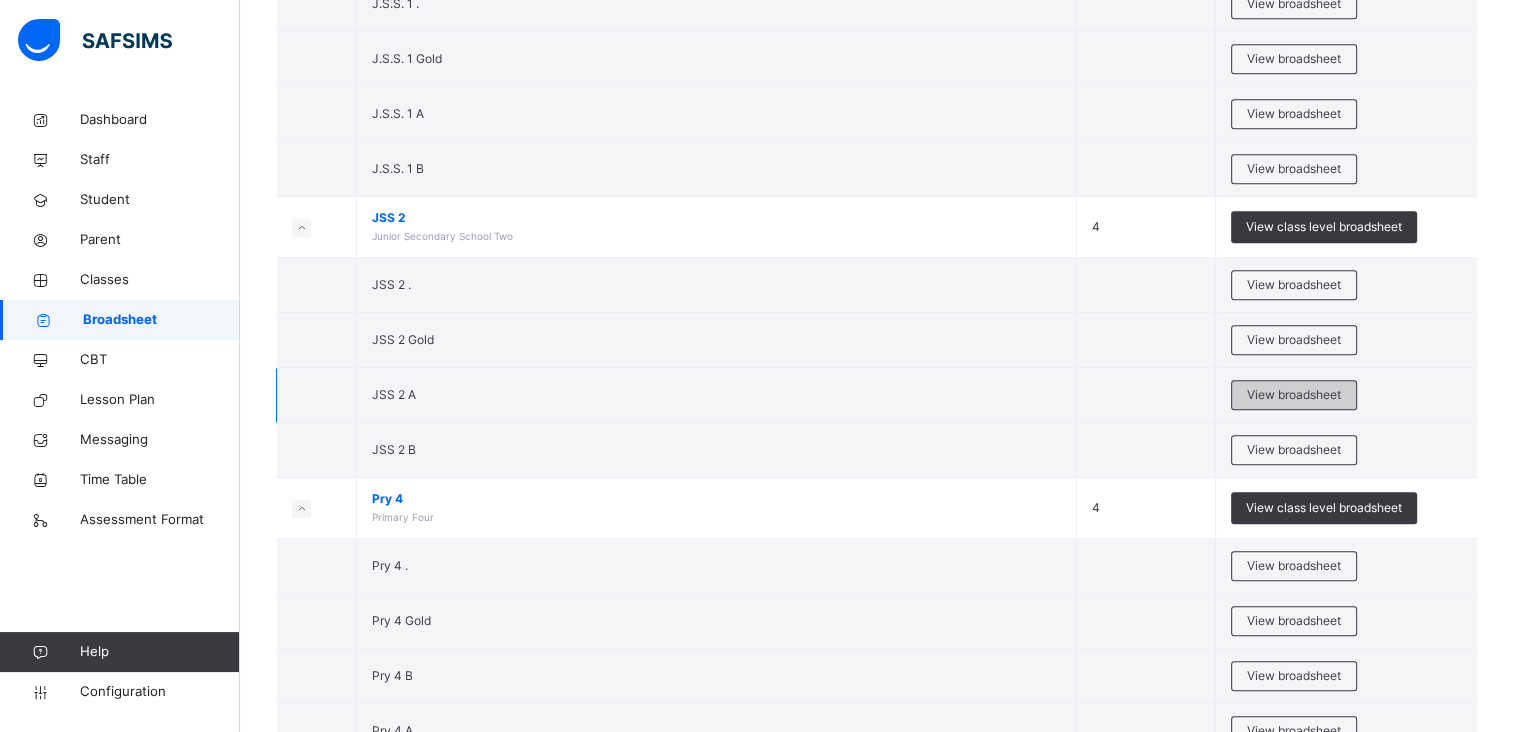 click on "View broadsheet" at bounding box center (1294, 395) 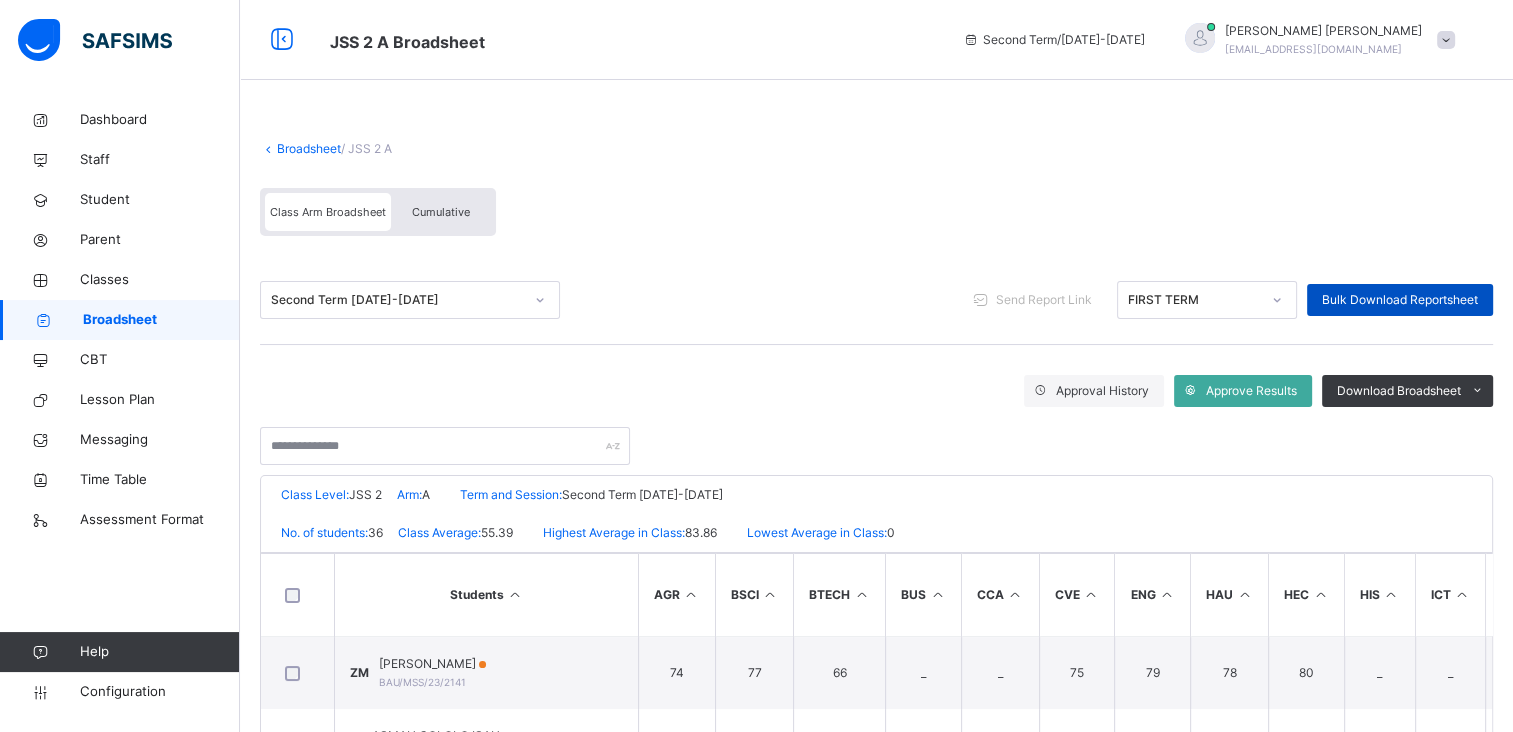 click on "Bulk Download Reportsheet" at bounding box center [1400, 300] 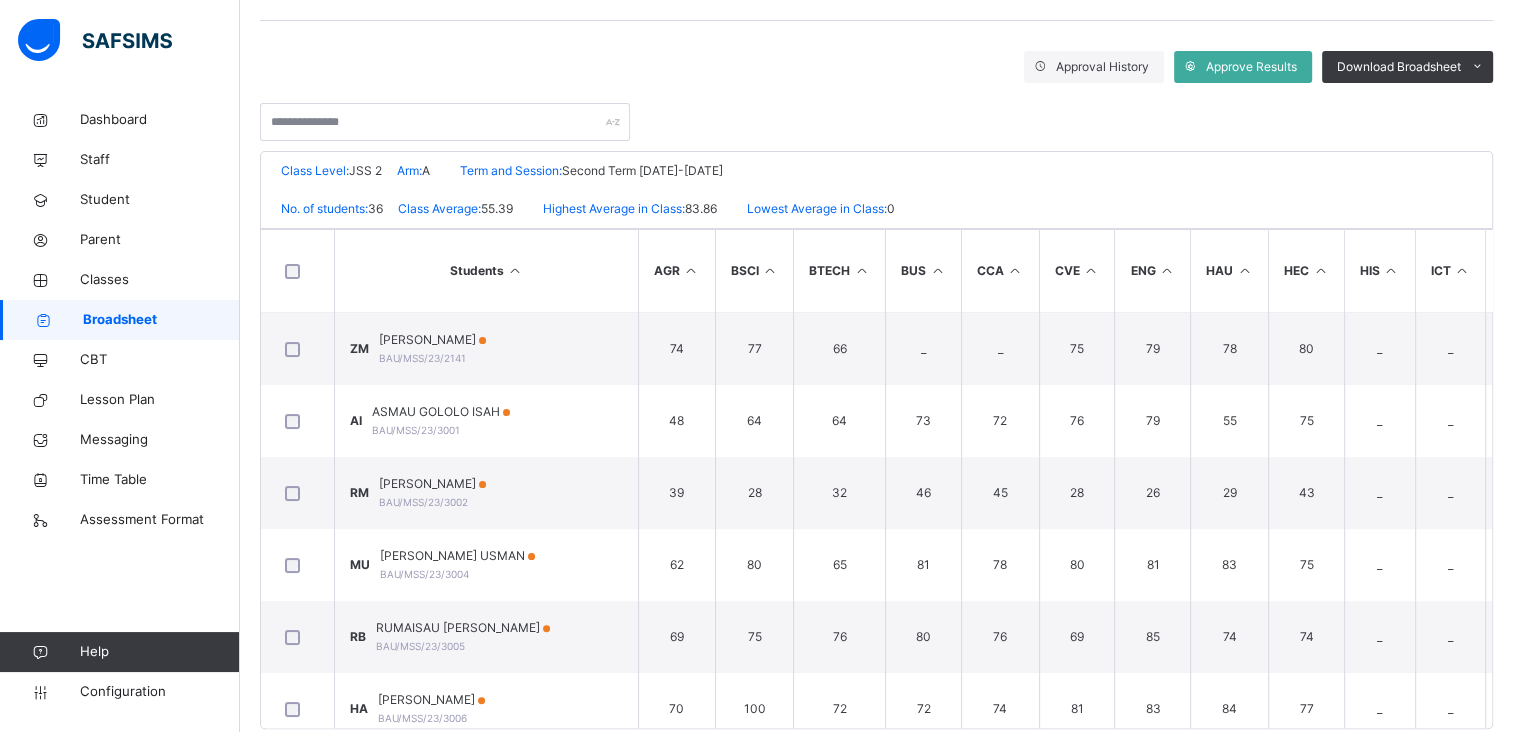 scroll, scrollTop: 360, scrollLeft: 0, axis: vertical 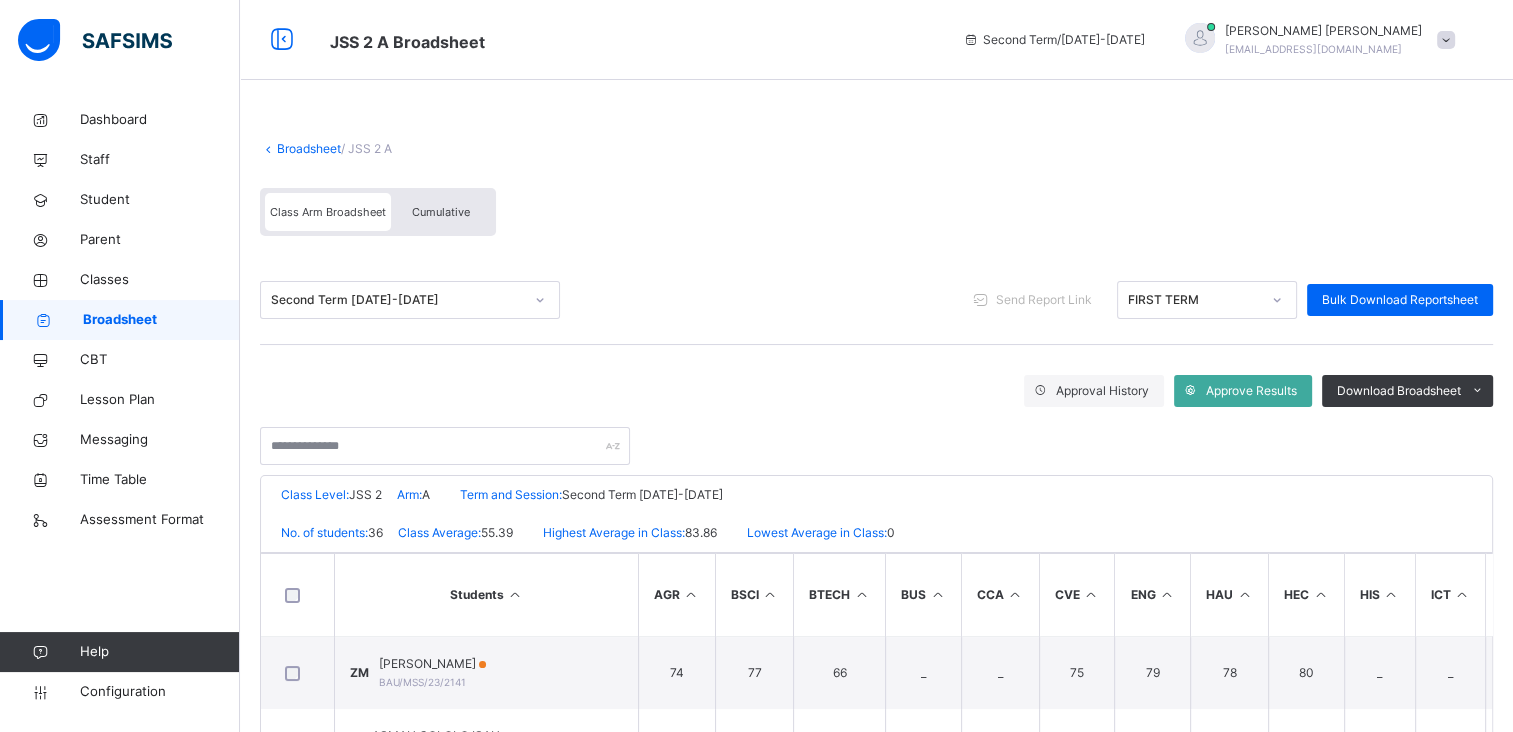 click on "Broadsheet" at bounding box center [309, 148] 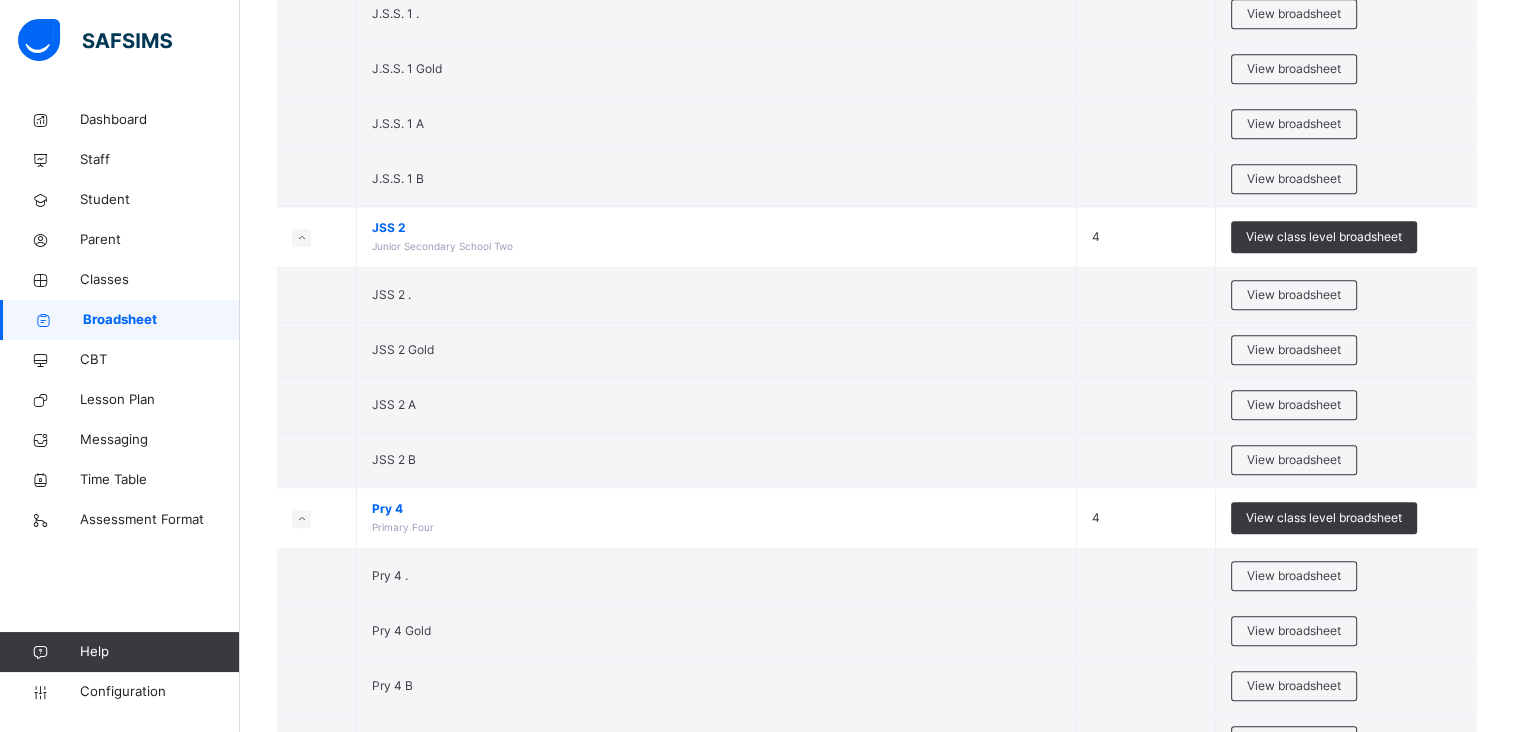 scroll, scrollTop: 1516, scrollLeft: 0, axis: vertical 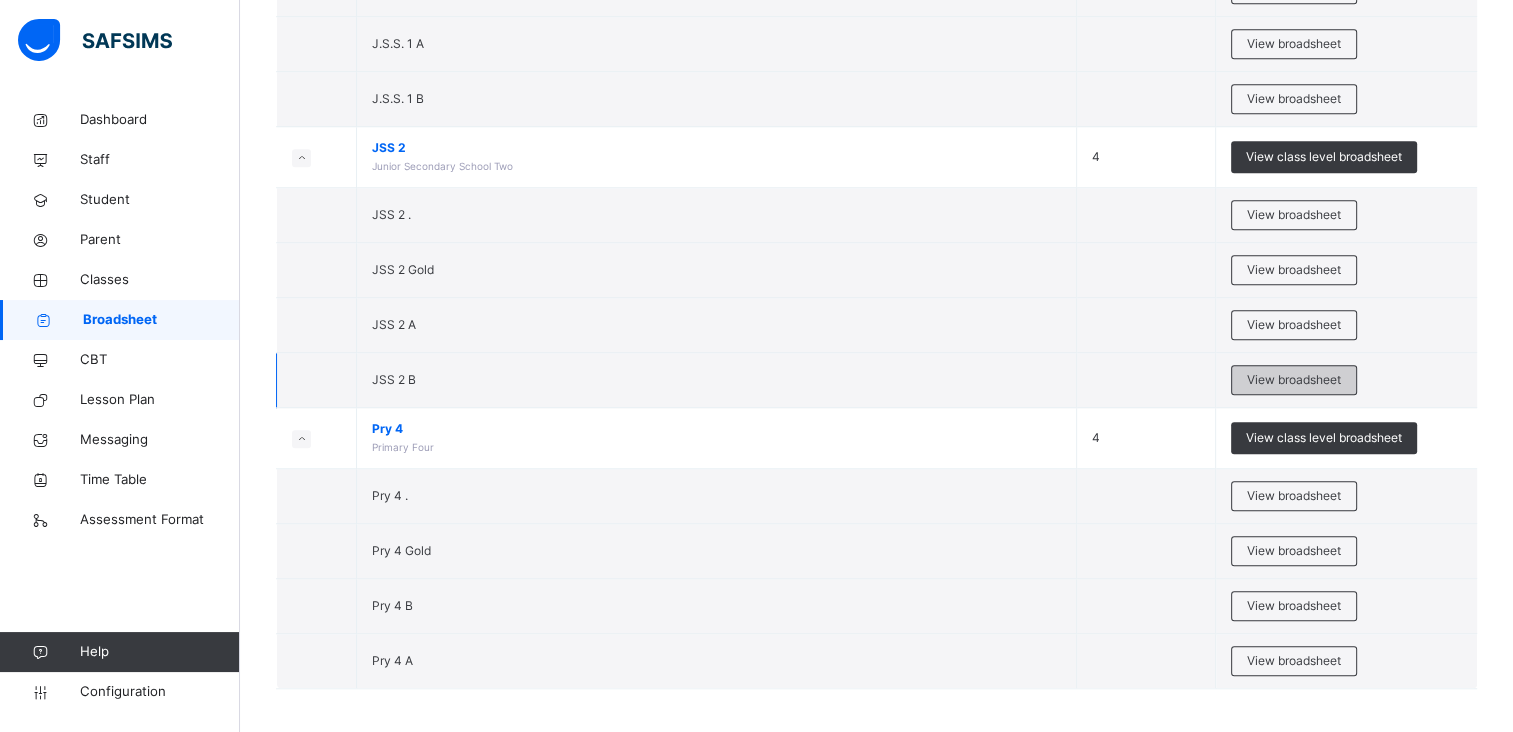 click on "View broadsheet" at bounding box center [1294, 380] 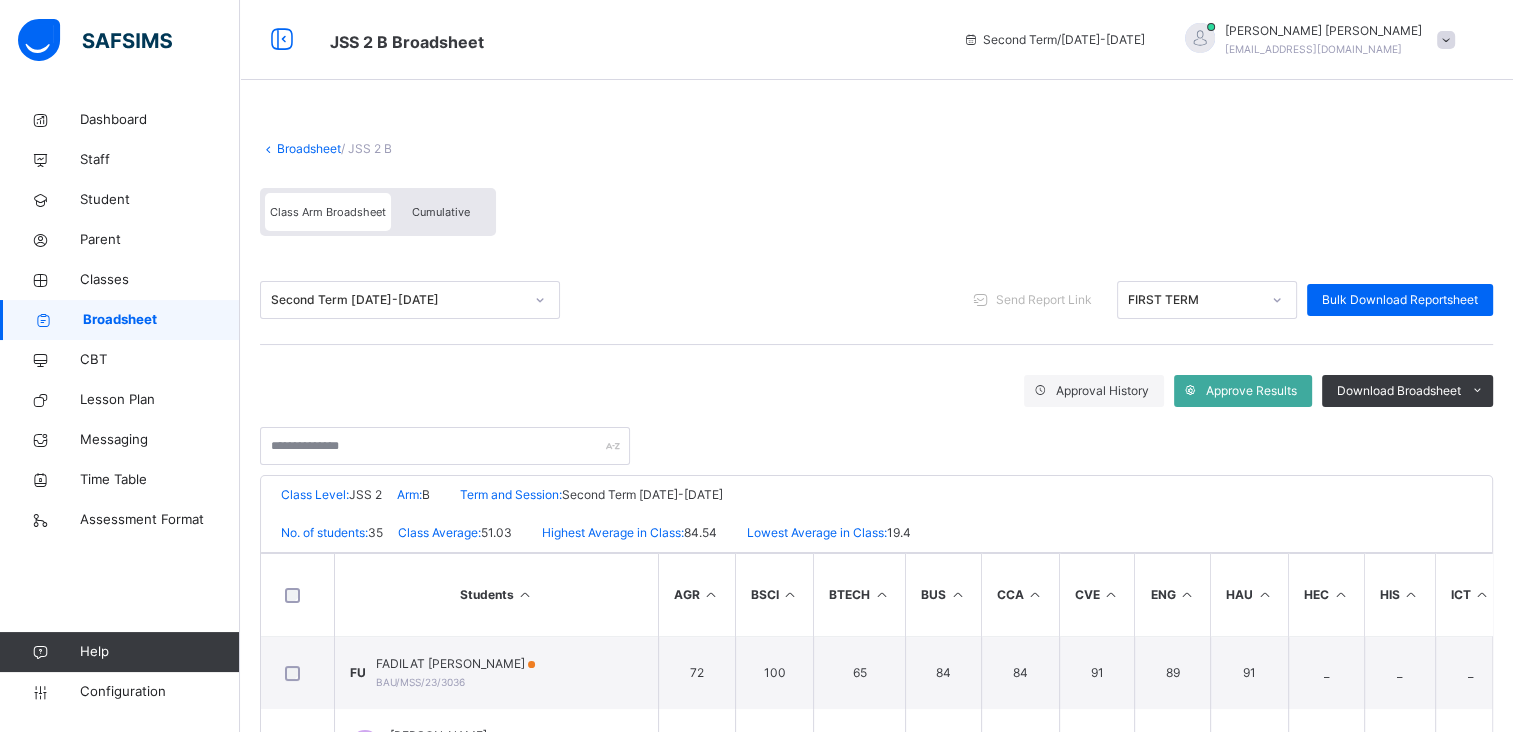 scroll, scrollTop: 360, scrollLeft: 0, axis: vertical 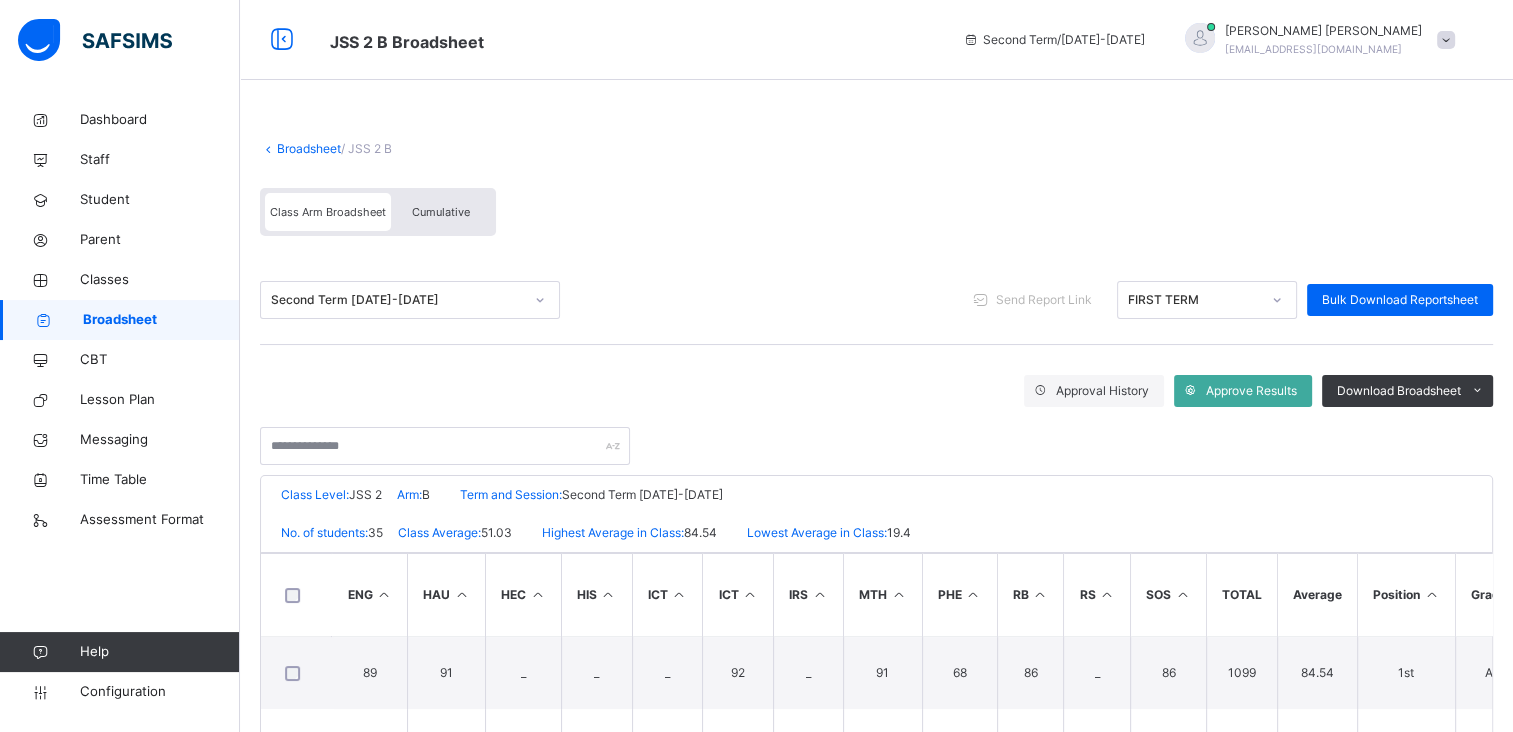 click on "Broadsheet" at bounding box center [309, 148] 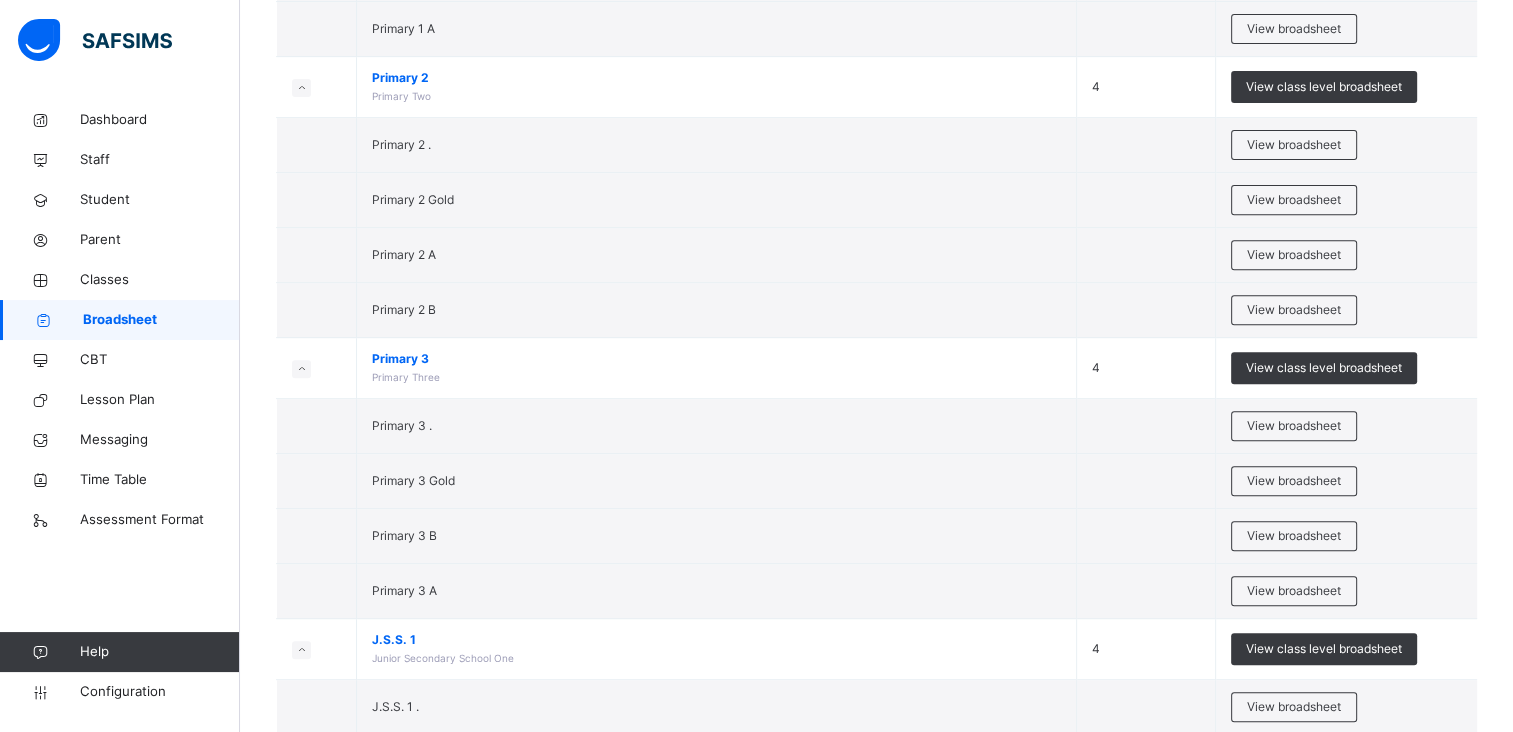 scroll, scrollTop: 1516, scrollLeft: 0, axis: vertical 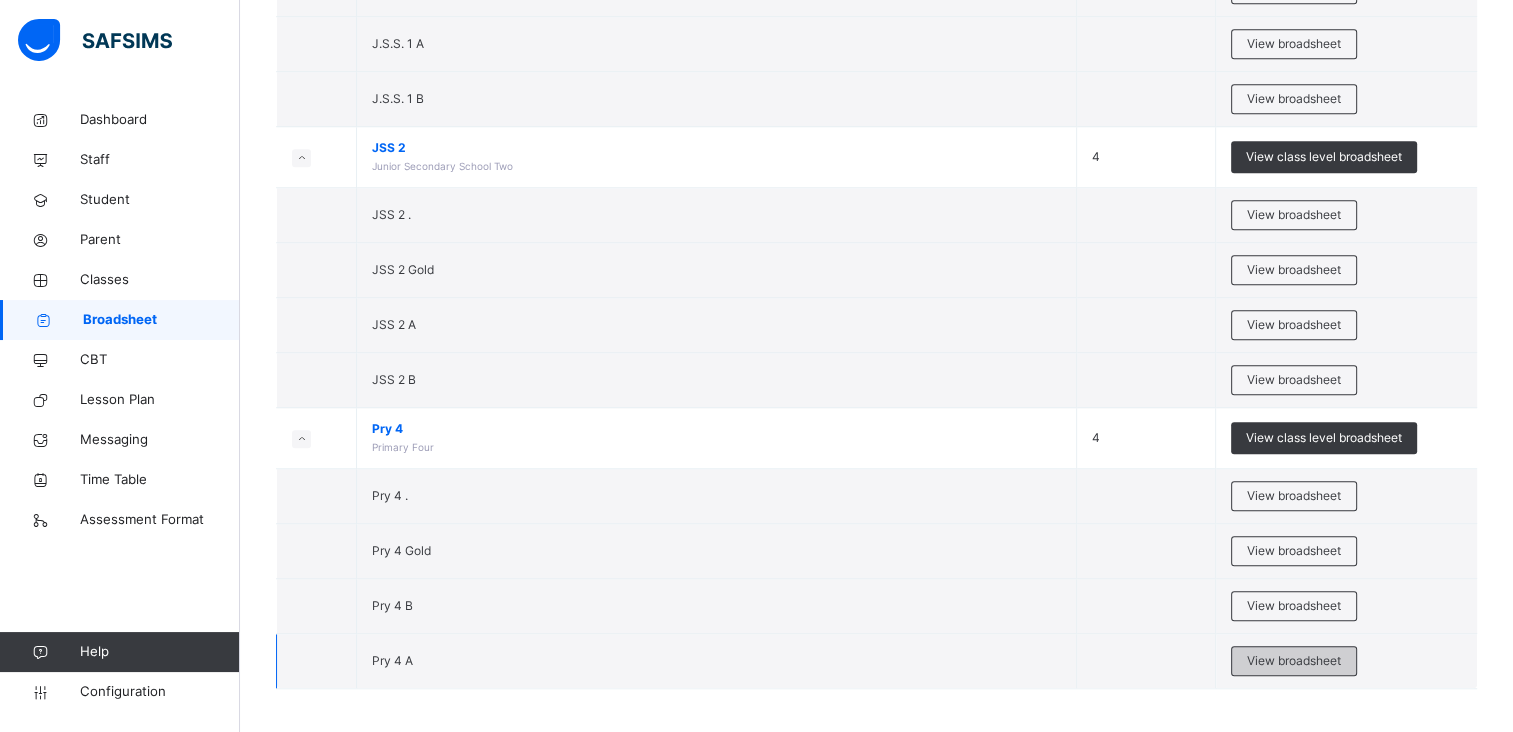 click on "View broadsheet" at bounding box center (1294, 661) 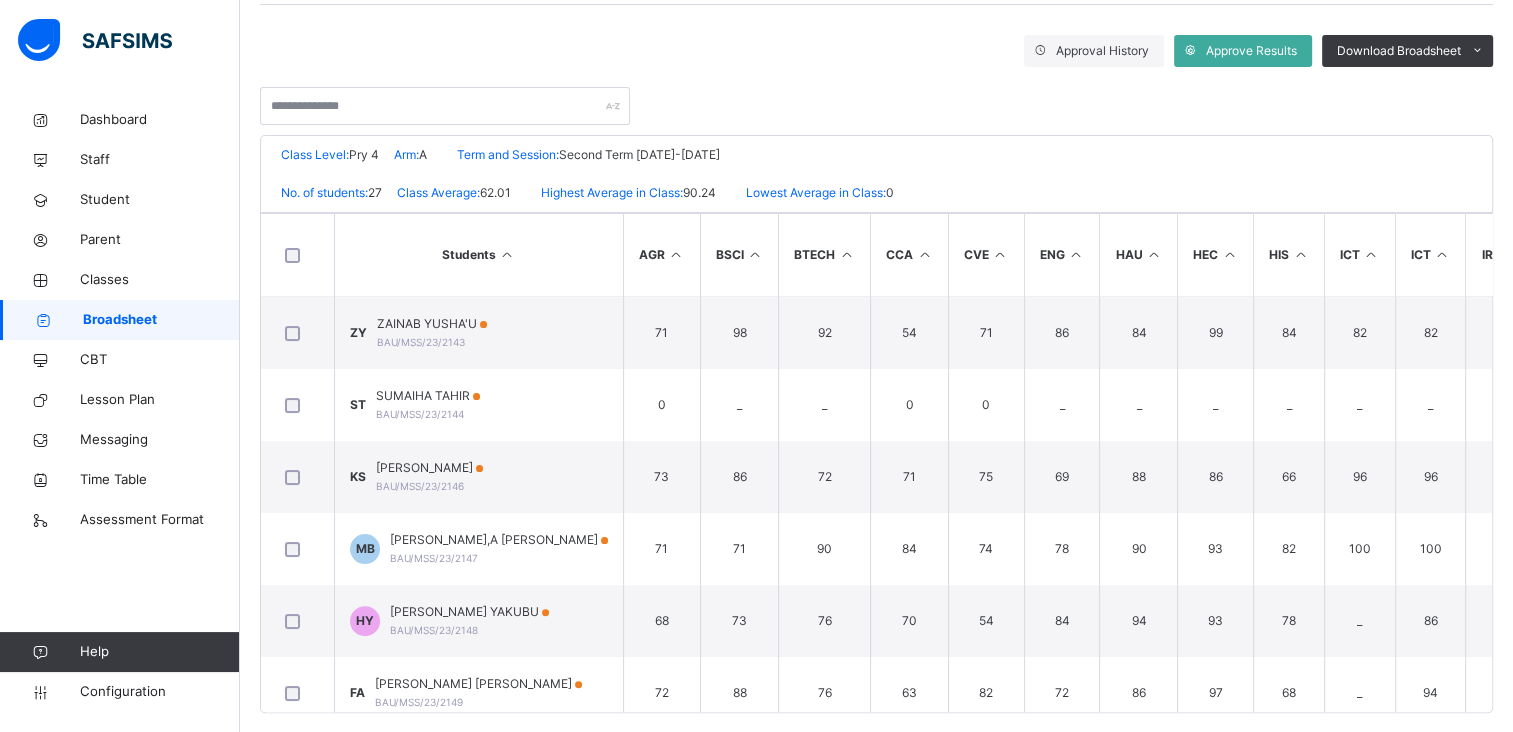 scroll, scrollTop: 342, scrollLeft: 0, axis: vertical 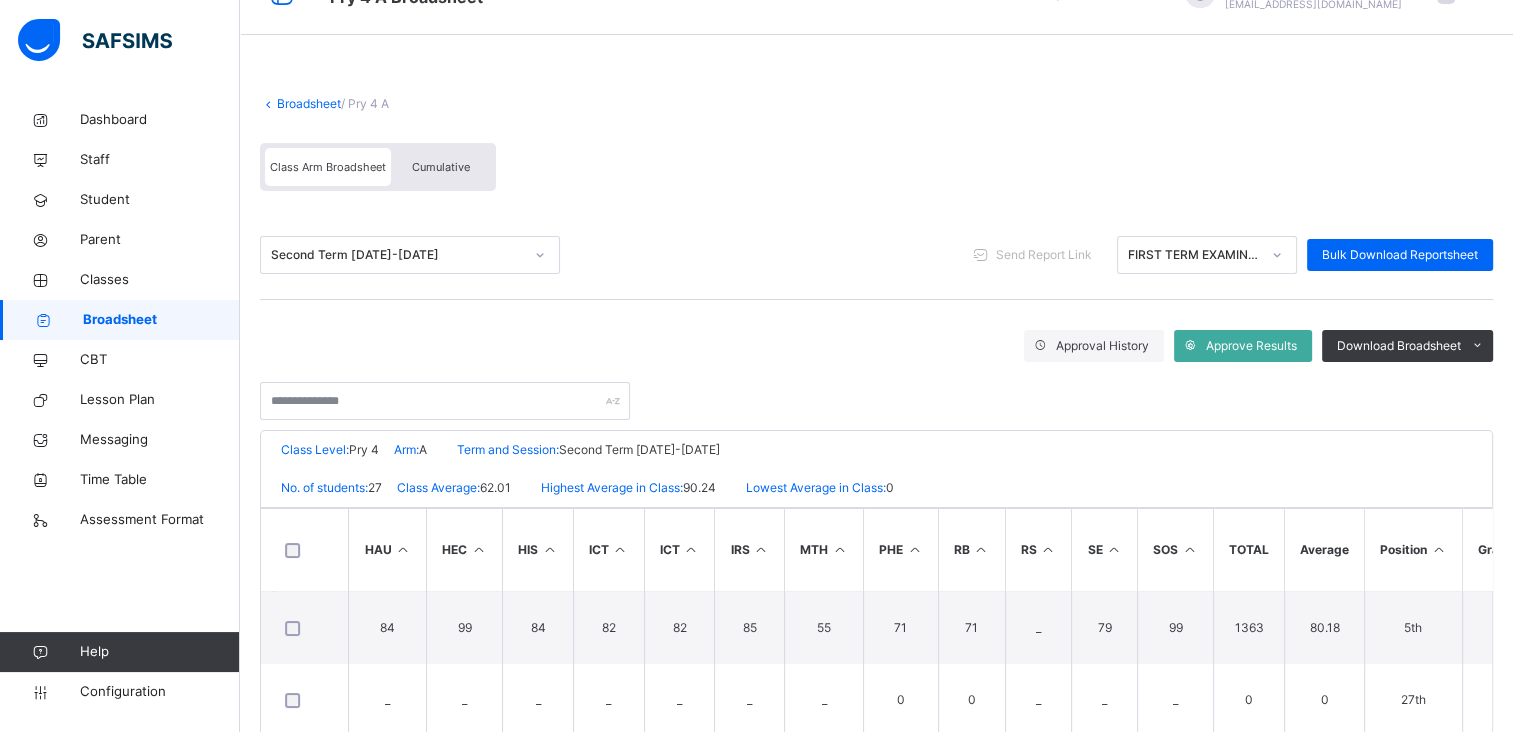 click on "Broadsheet" at bounding box center (309, 103) 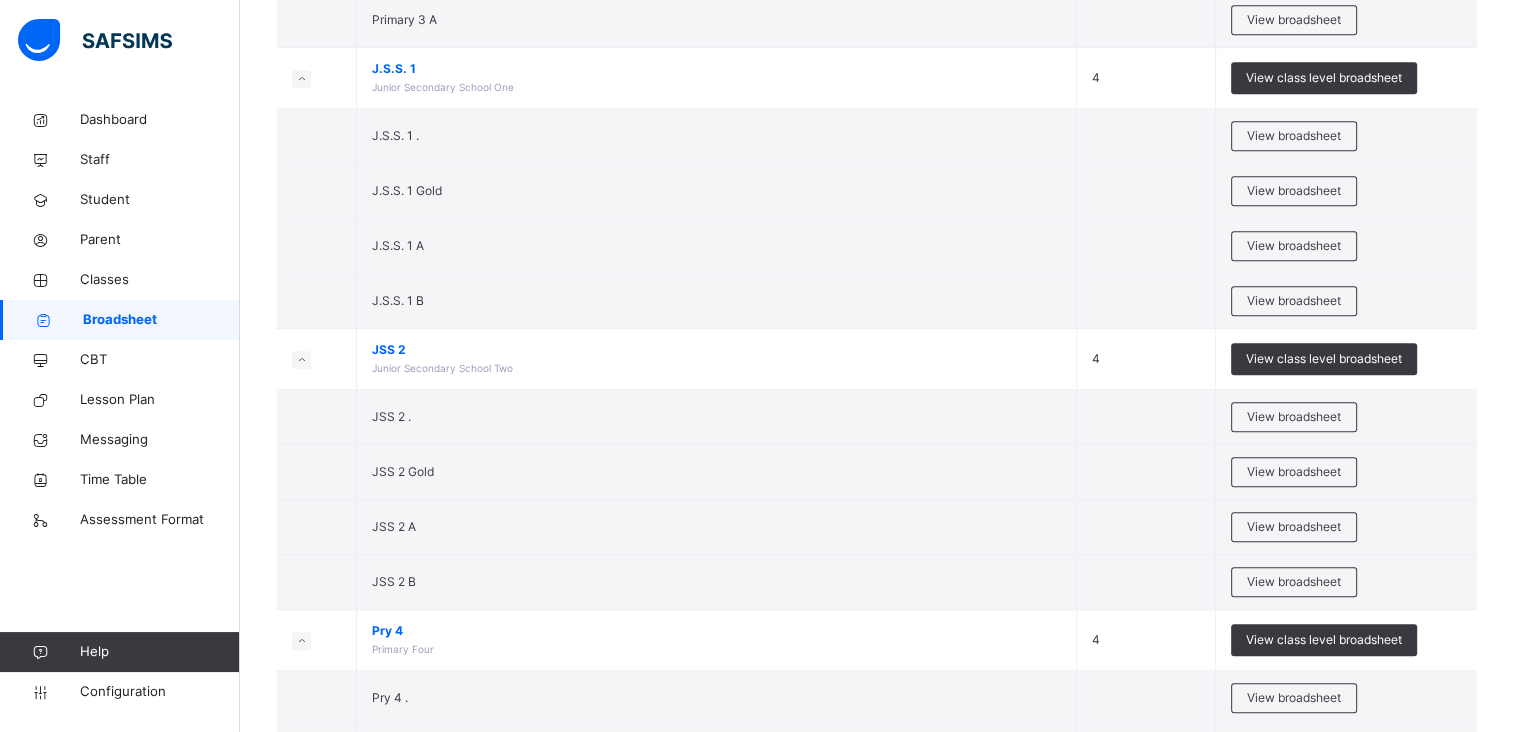 scroll, scrollTop: 1516, scrollLeft: 0, axis: vertical 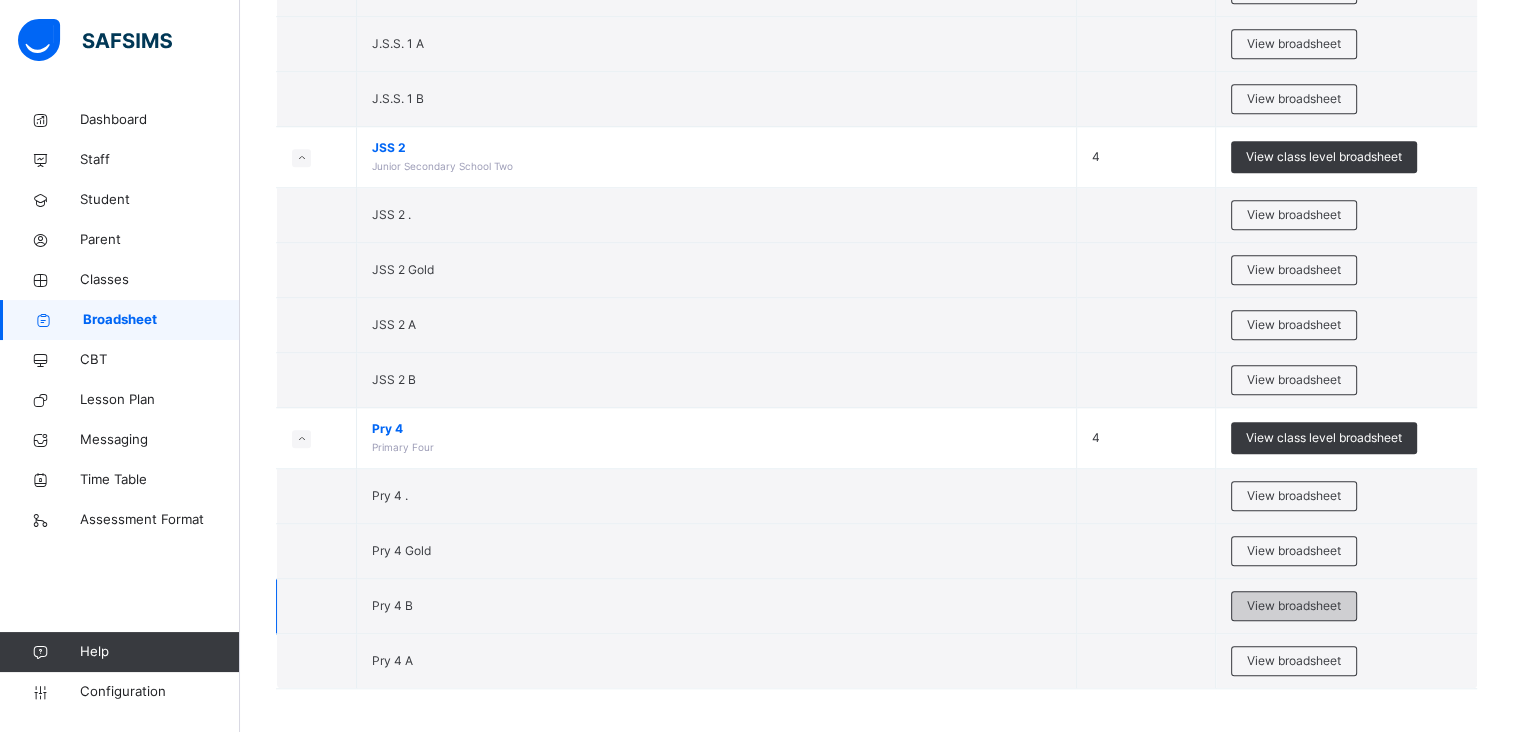 click on "View broadsheet" at bounding box center [1294, 606] 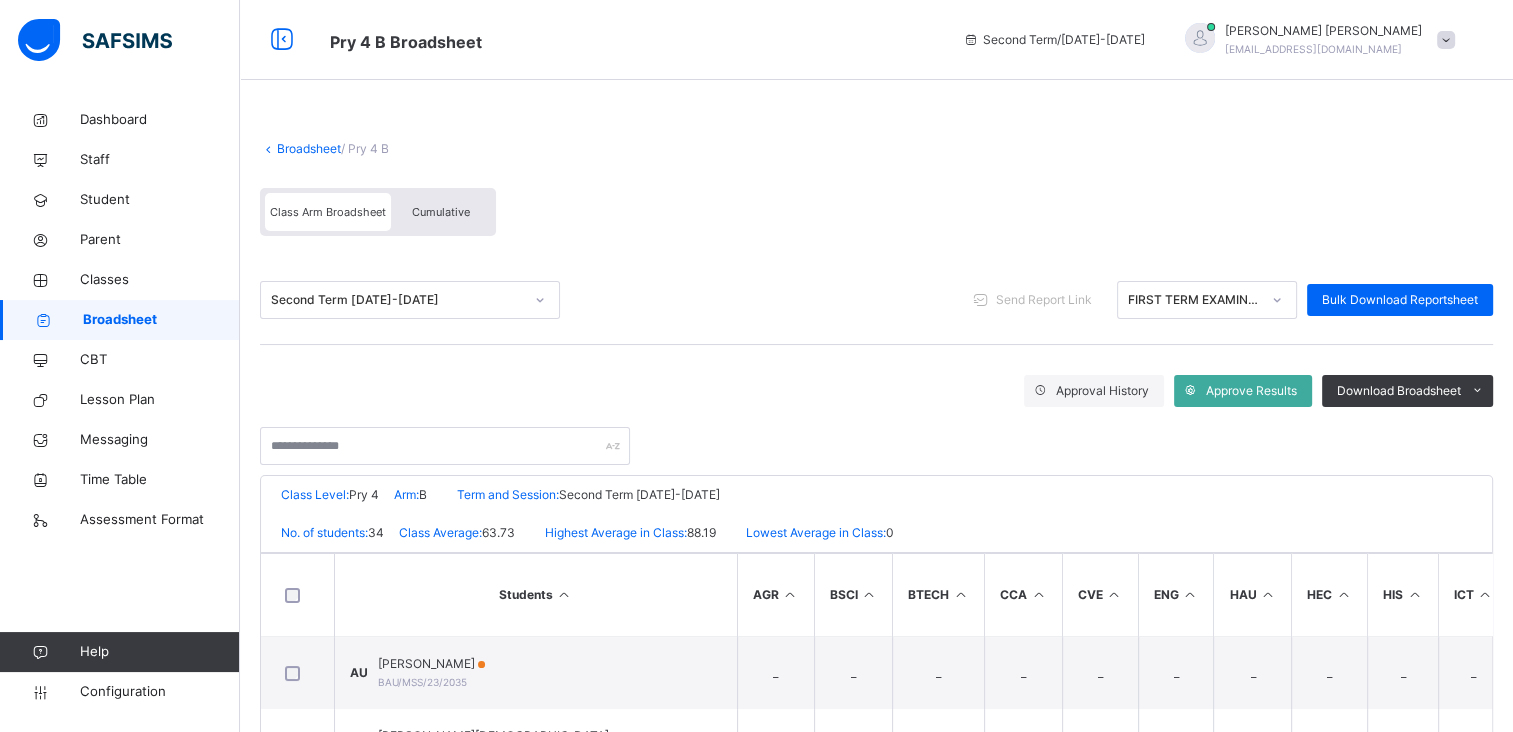 scroll, scrollTop: 360, scrollLeft: 0, axis: vertical 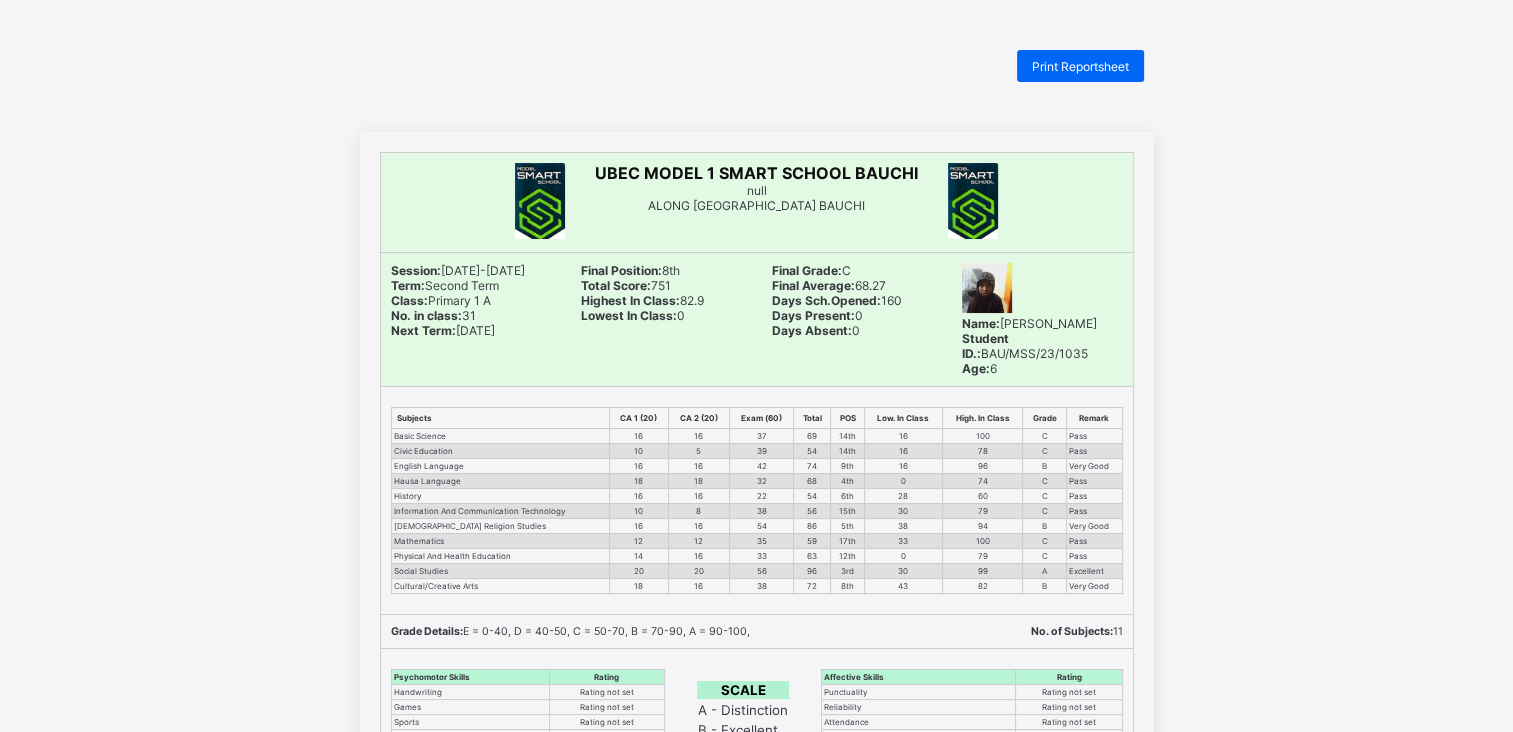 drag, startPoint x: 1152, startPoint y: 182, endPoint x: 1151, endPoint y: 140, distance: 42.0119 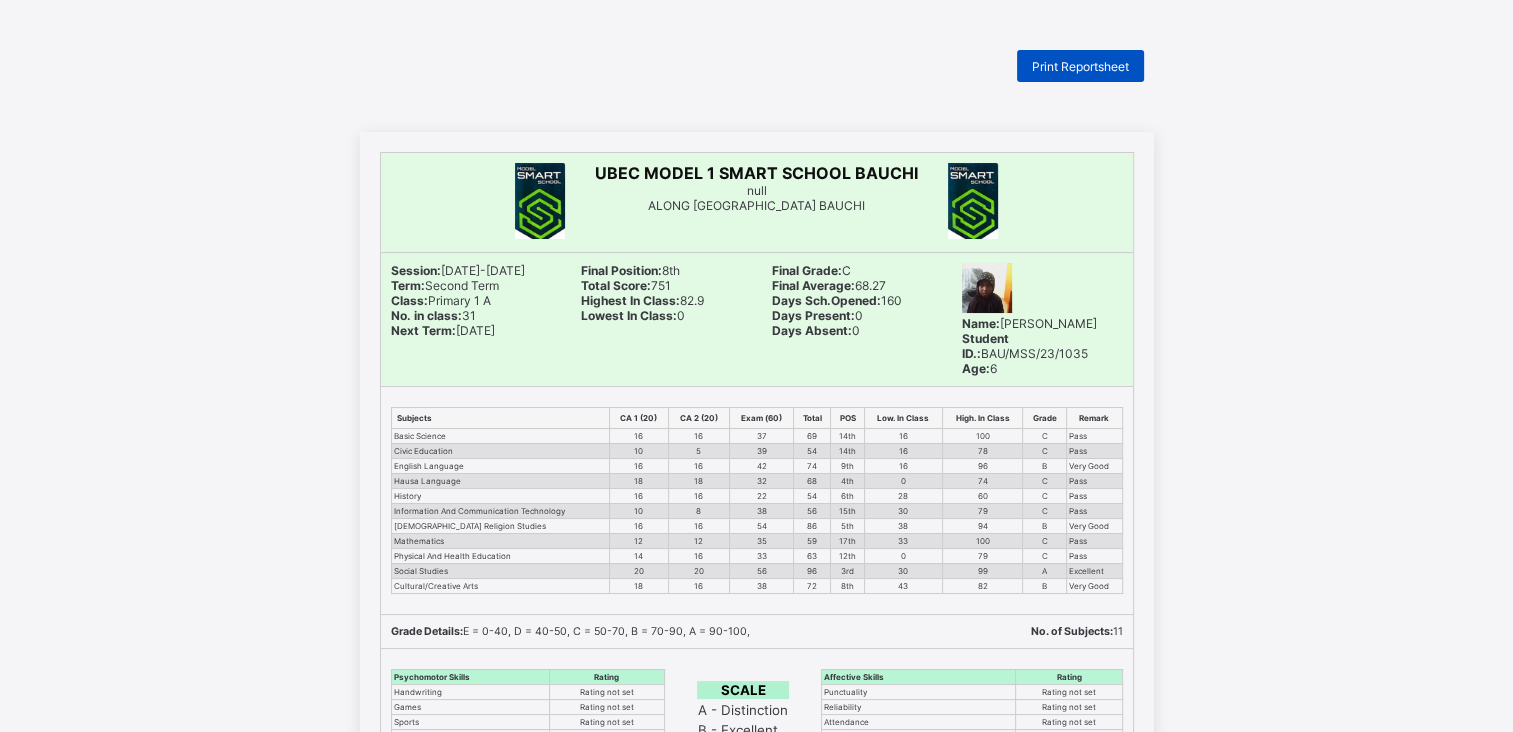 click on "Print Reportsheet" at bounding box center (1080, 66) 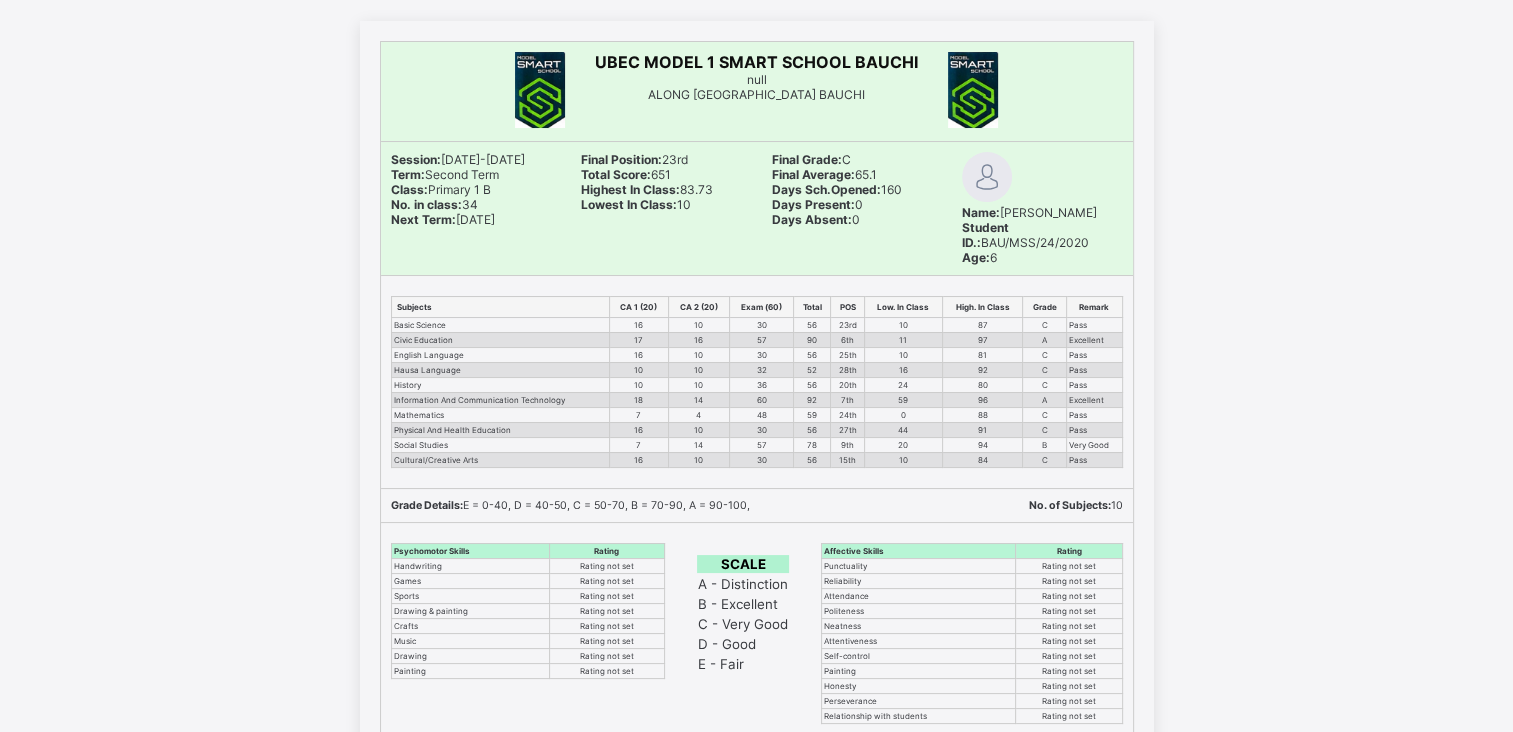 scroll, scrollTop: 0, scrollLeft: 0, axis: both 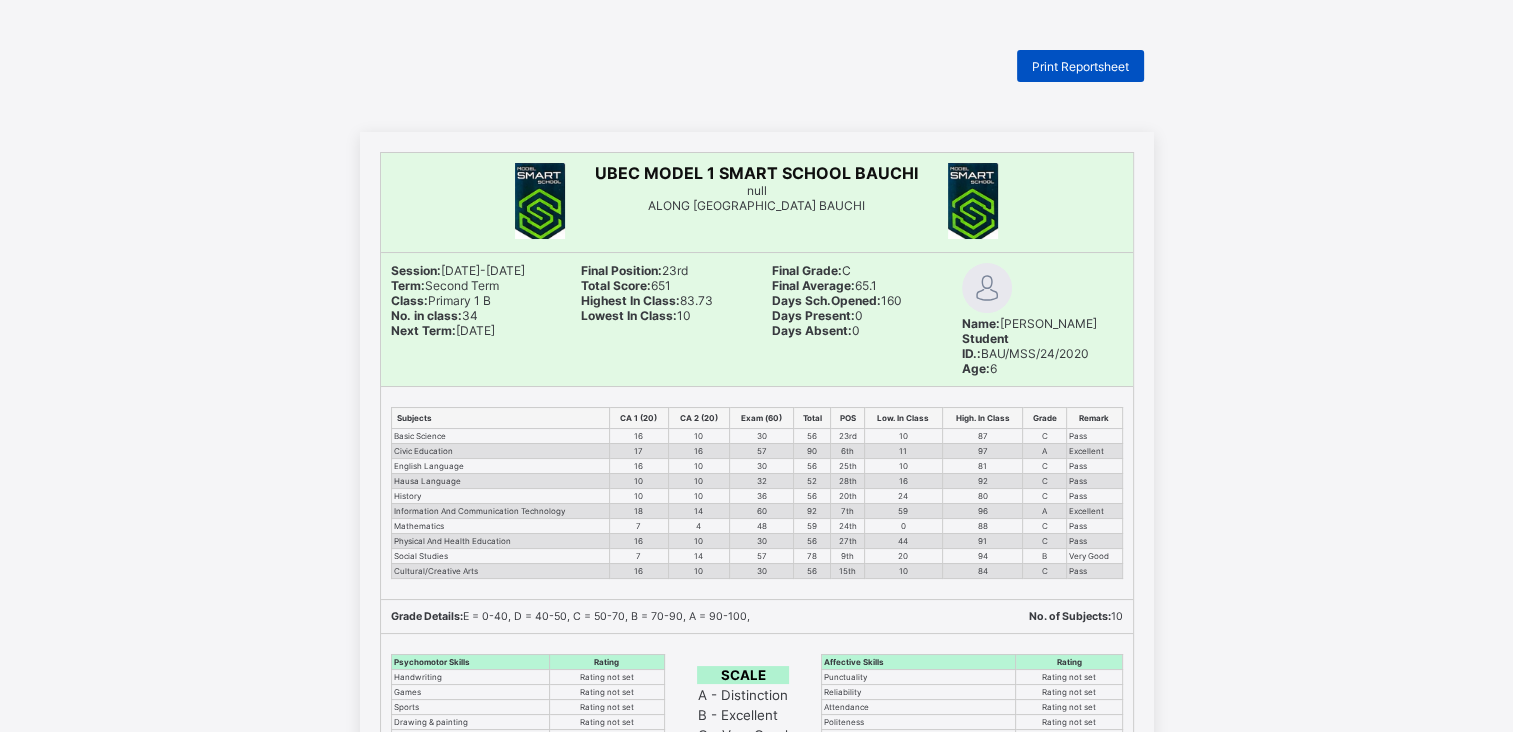 click on "Print Reportsheet" at bounding box center [1080, 66] 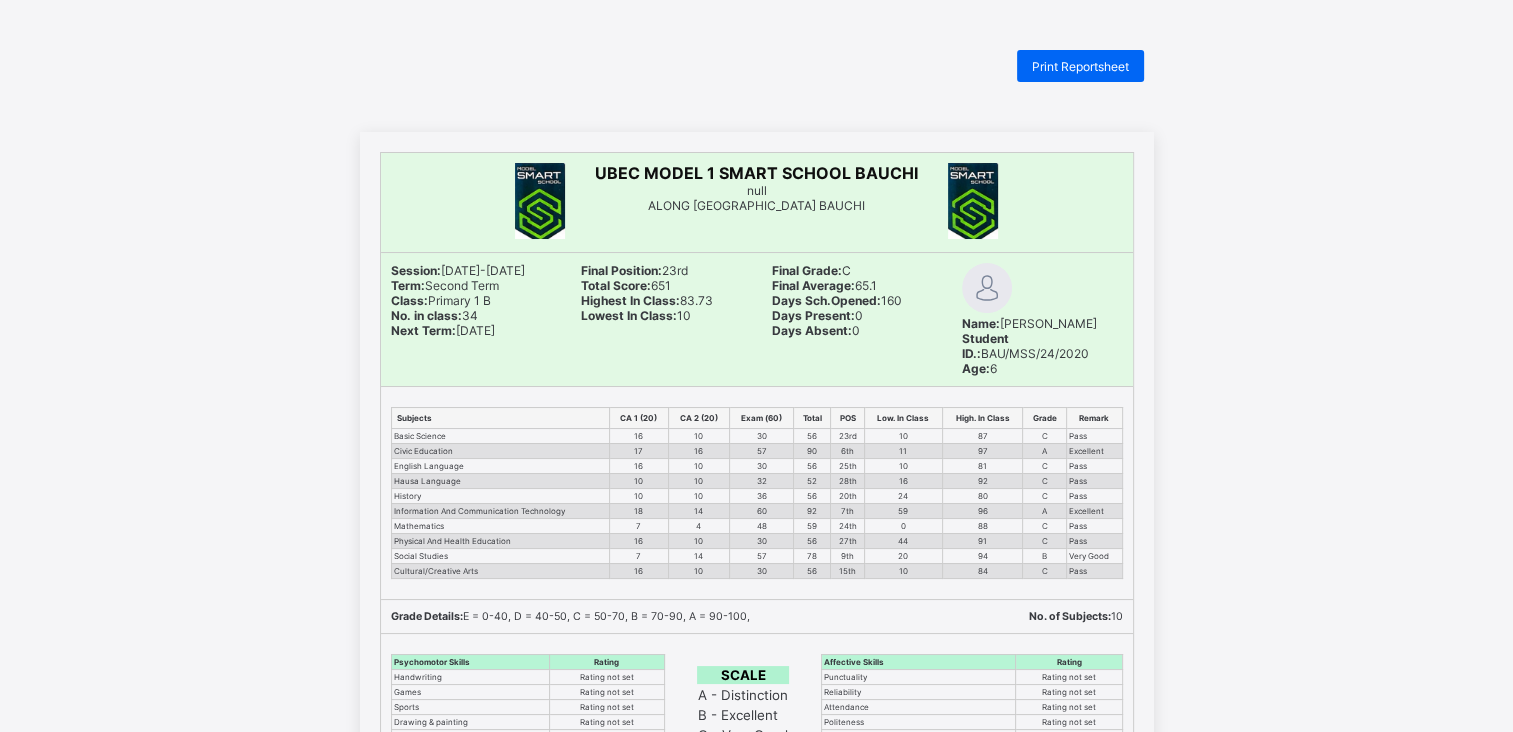 drag, startPoint x: 570, startPoint y: 335, endPoint x: 897, endPoint y: -68, distance: 518.97784 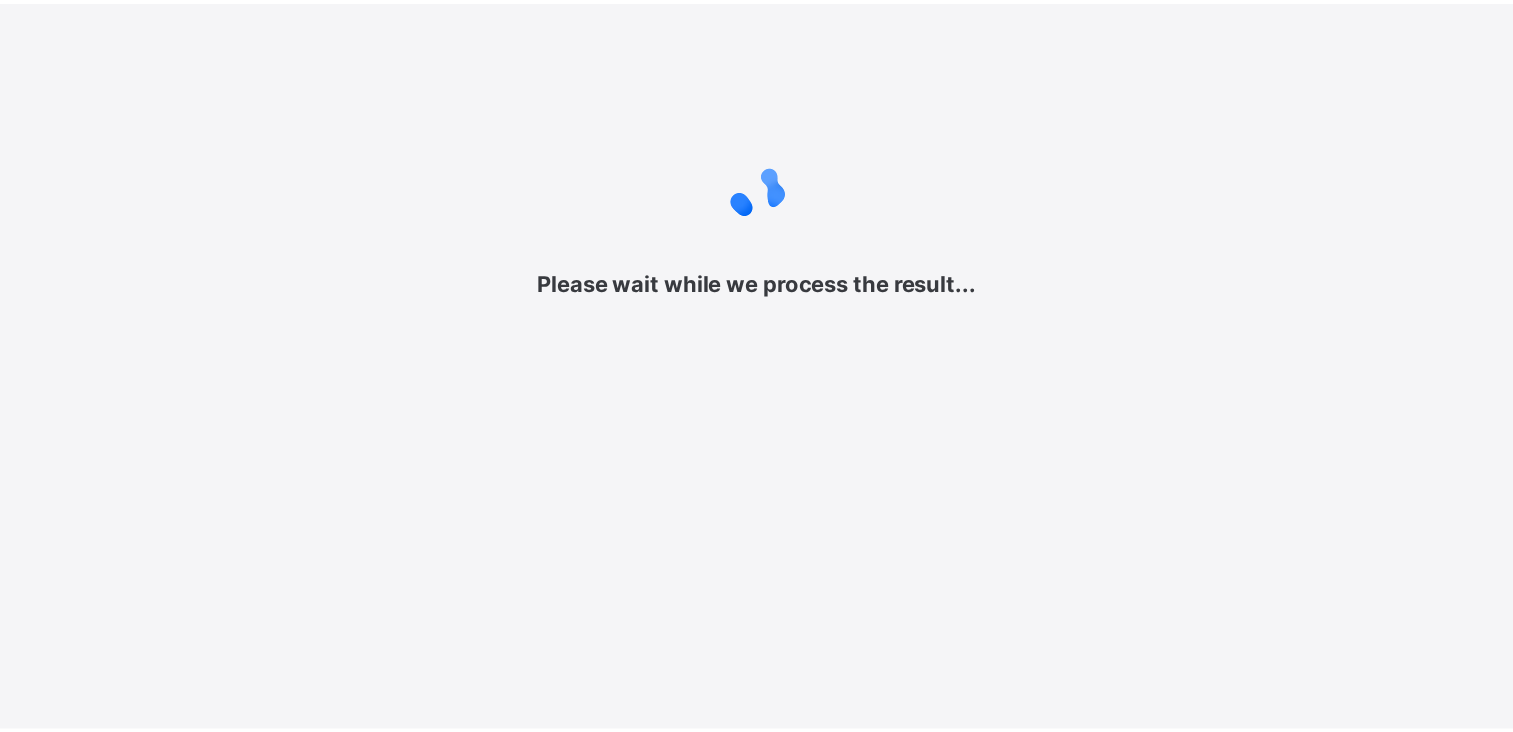 scroll, scrollTop: 0, scrollLeft: 0, axis: both 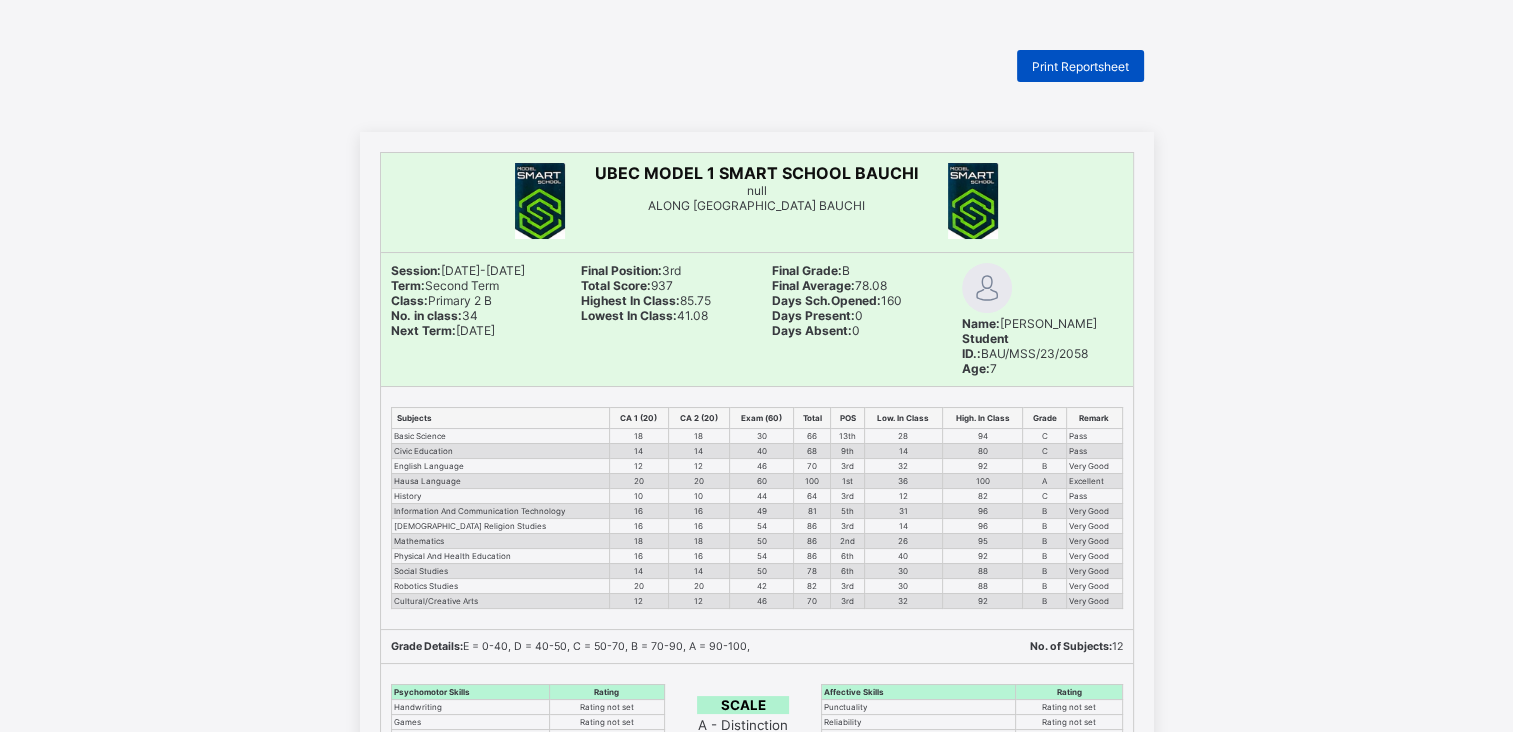 click on "Print Reportsheet" at bounding box center (1080, 66) 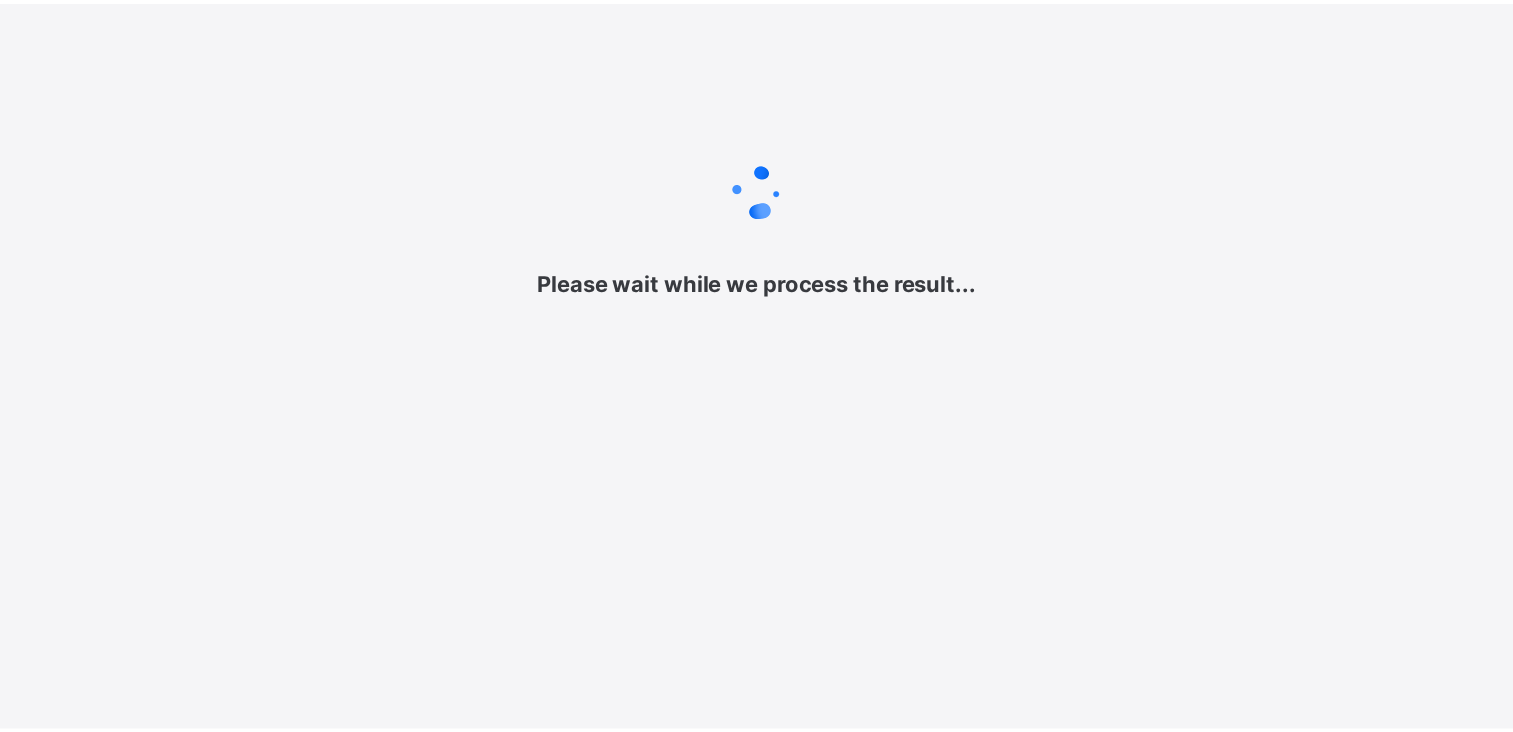 scroll, scrollTop: 0, scrollLeft: 0, axis: both 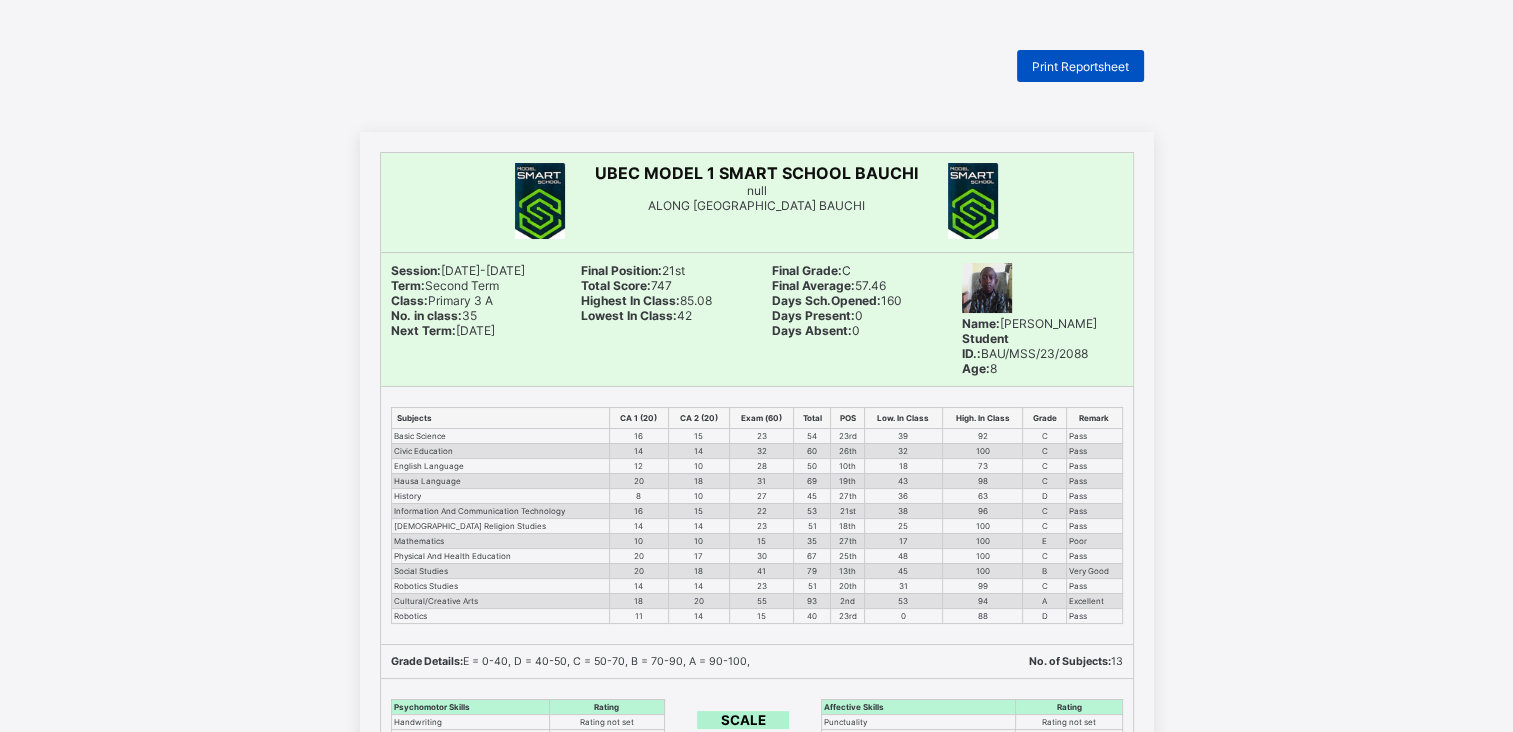 click on "Print Reportsheet" at bounding box center [1080, 66] 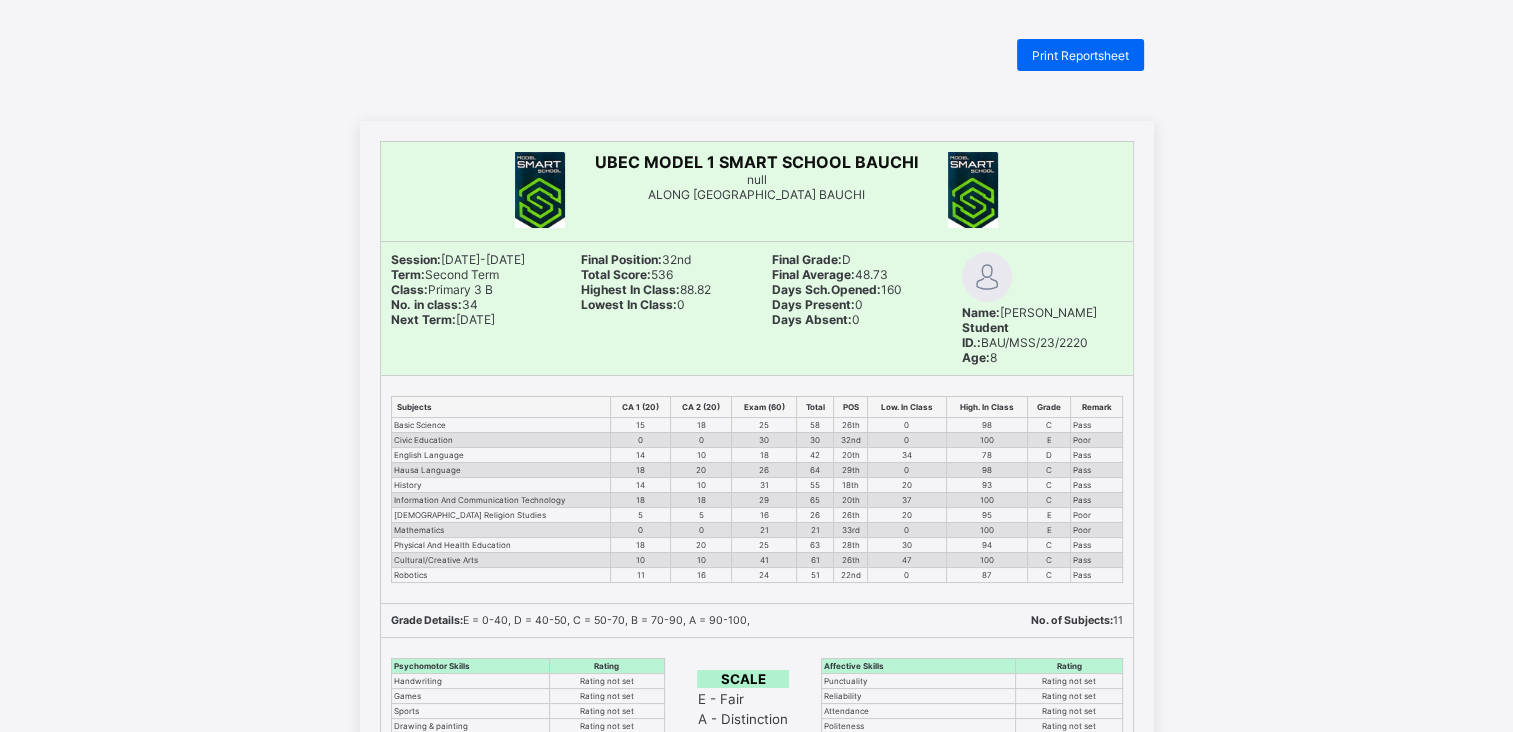 scroll, scrollTop: 0, scrollLeft: 0, axis: both 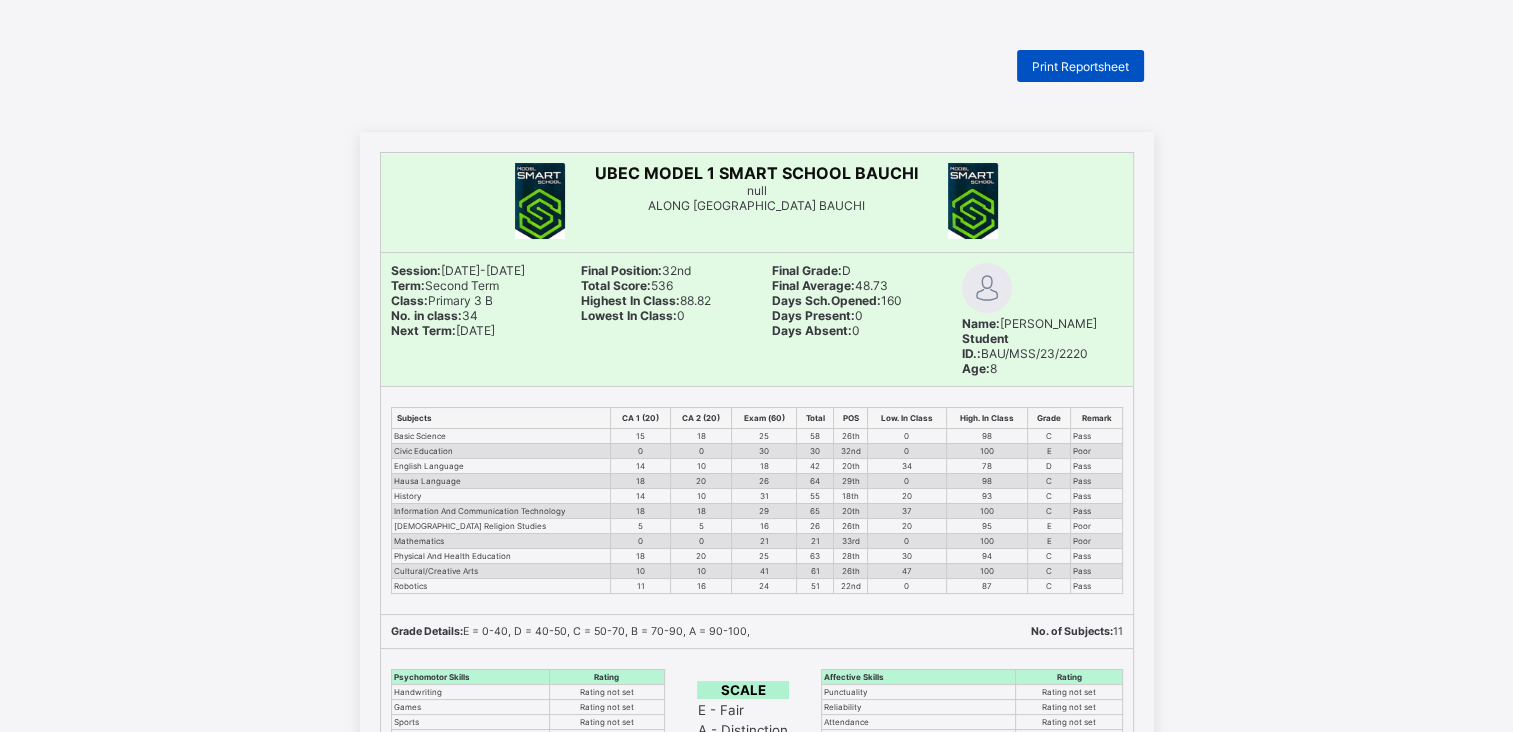 click on "Print Reportsheet" at bounding box center (1080, 66) 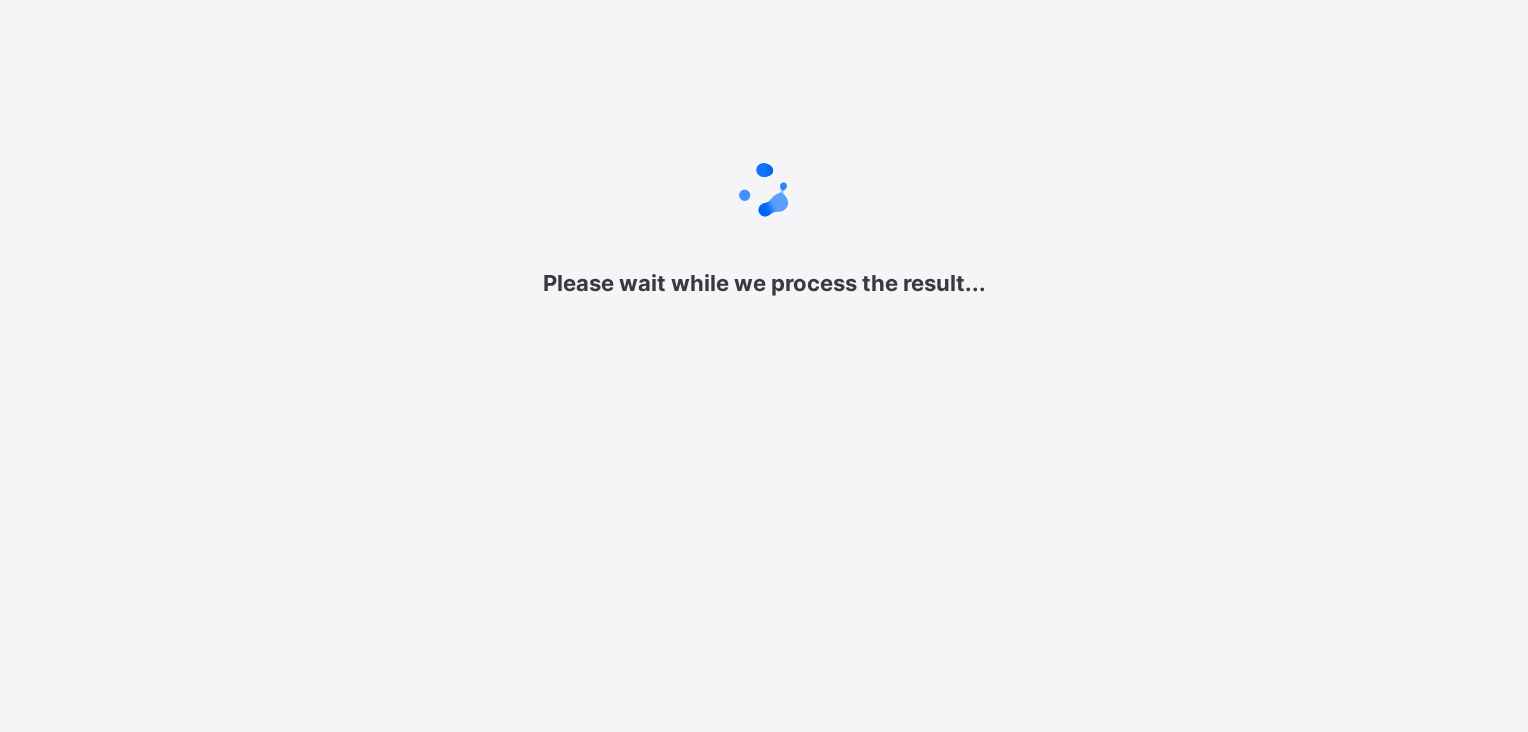 scroll, scrollTop: 0, scrollLeft: 0, axis: both 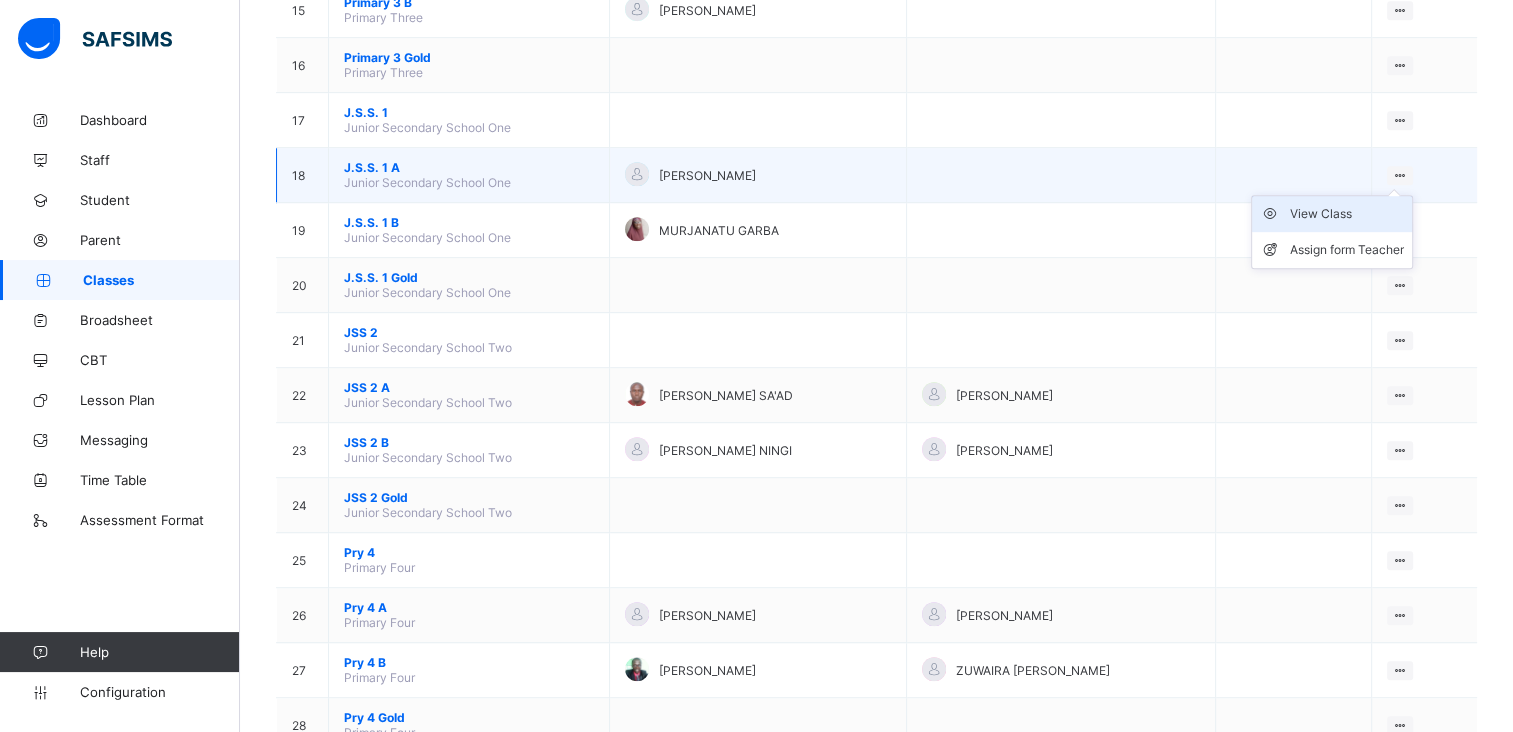 click on "View Class" at bounding box center (1347, 214) 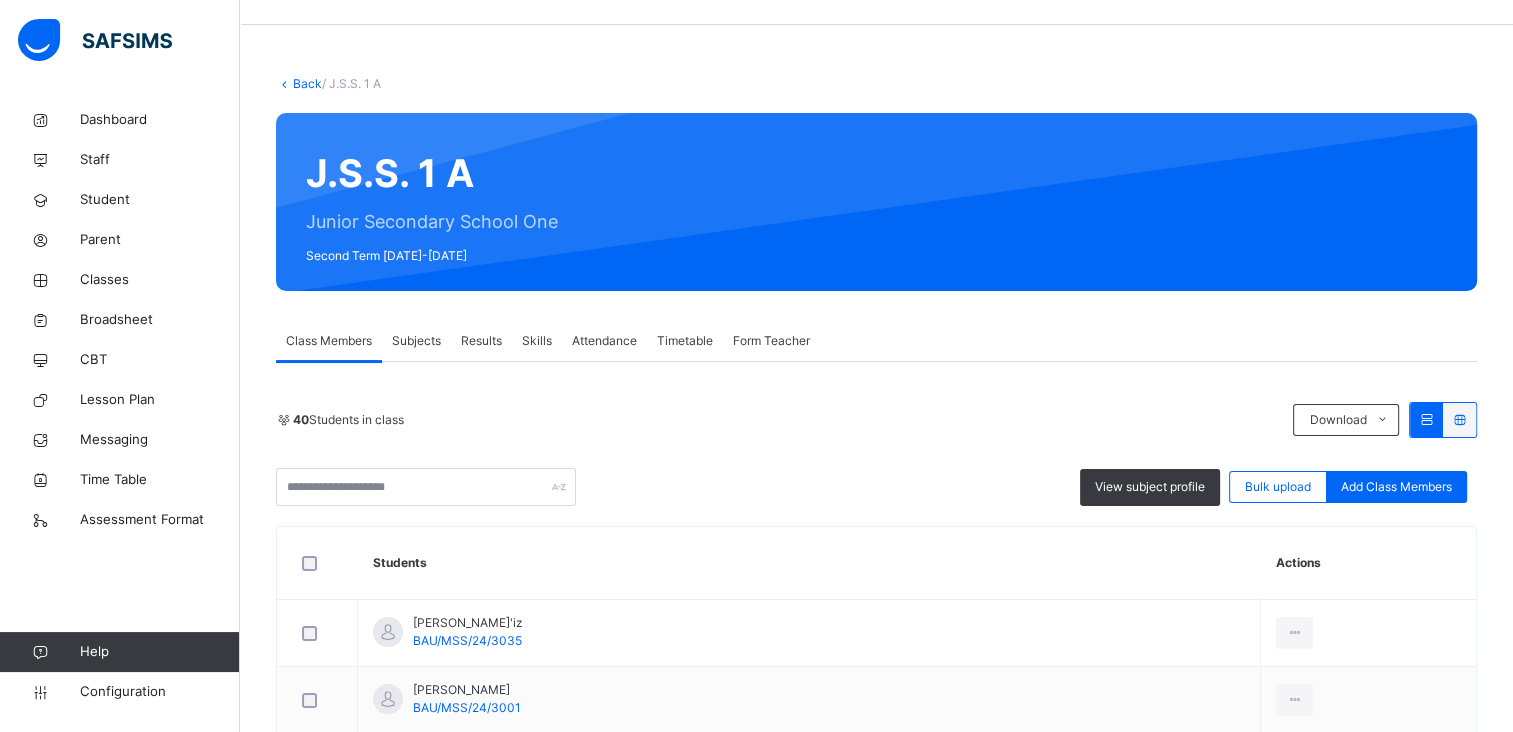 scroll, scrollTop: 52, scrollLeft: 0, axis: vertical 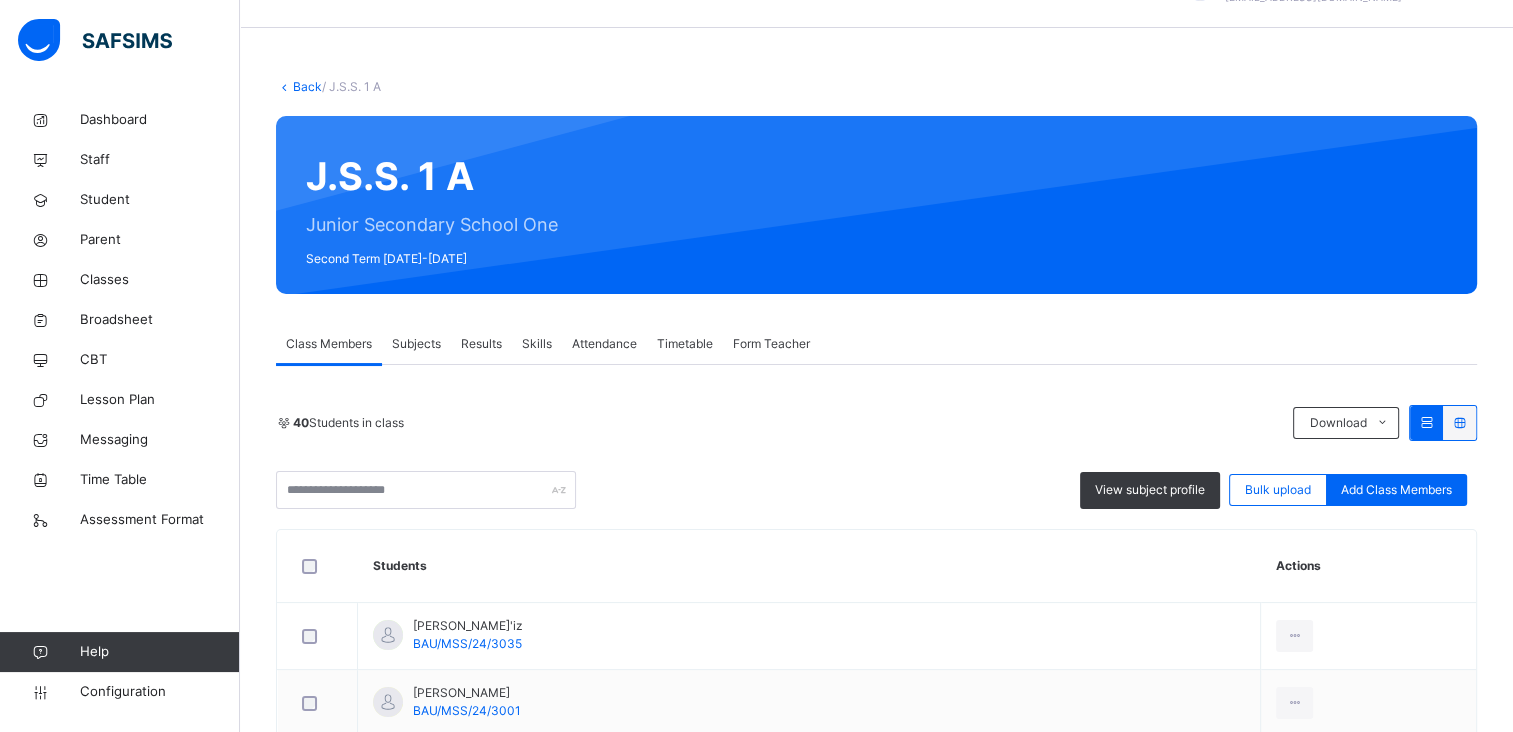 click on "Back" at bounding box center [307, 86] 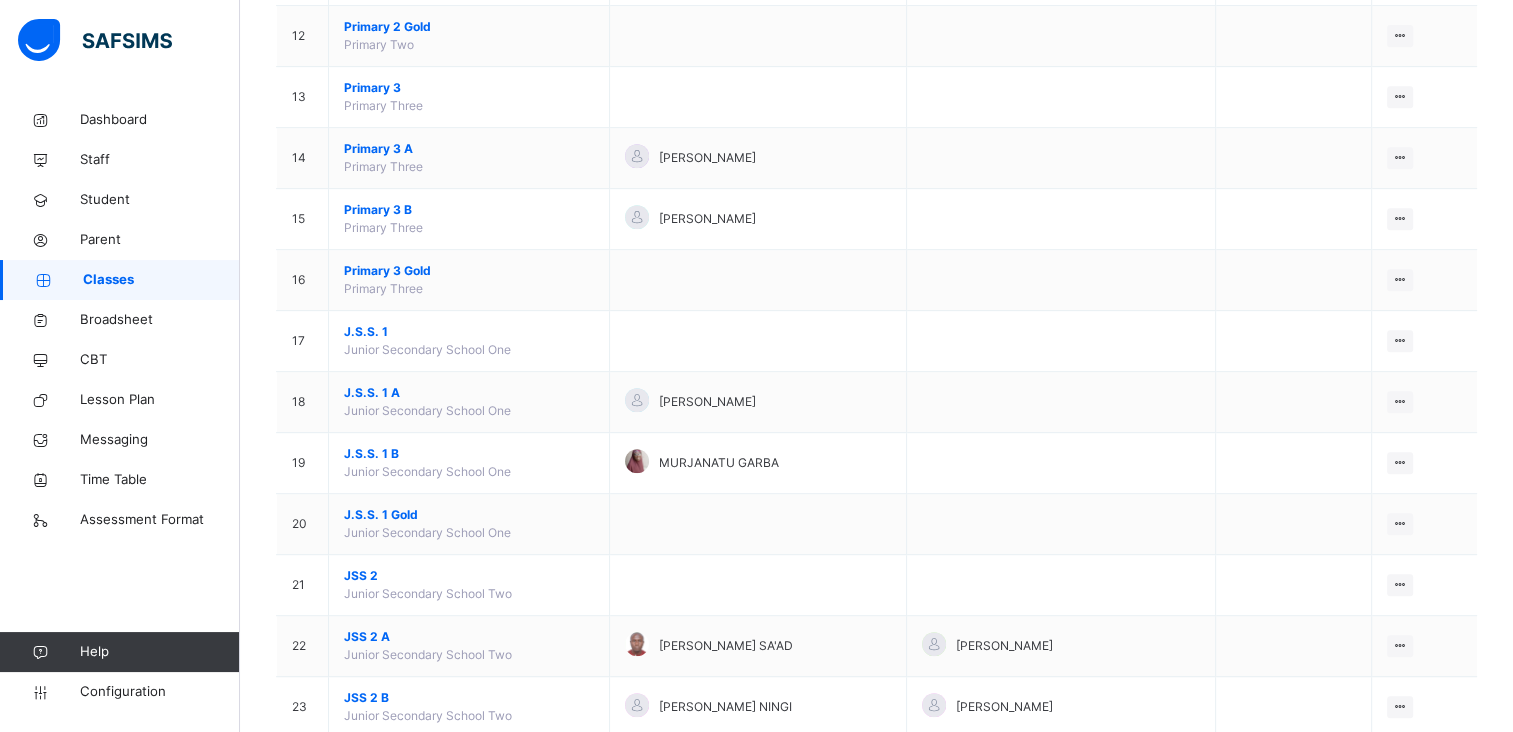 scroll, scrollTop: 904, scrollLeft: 0, axis: vertical 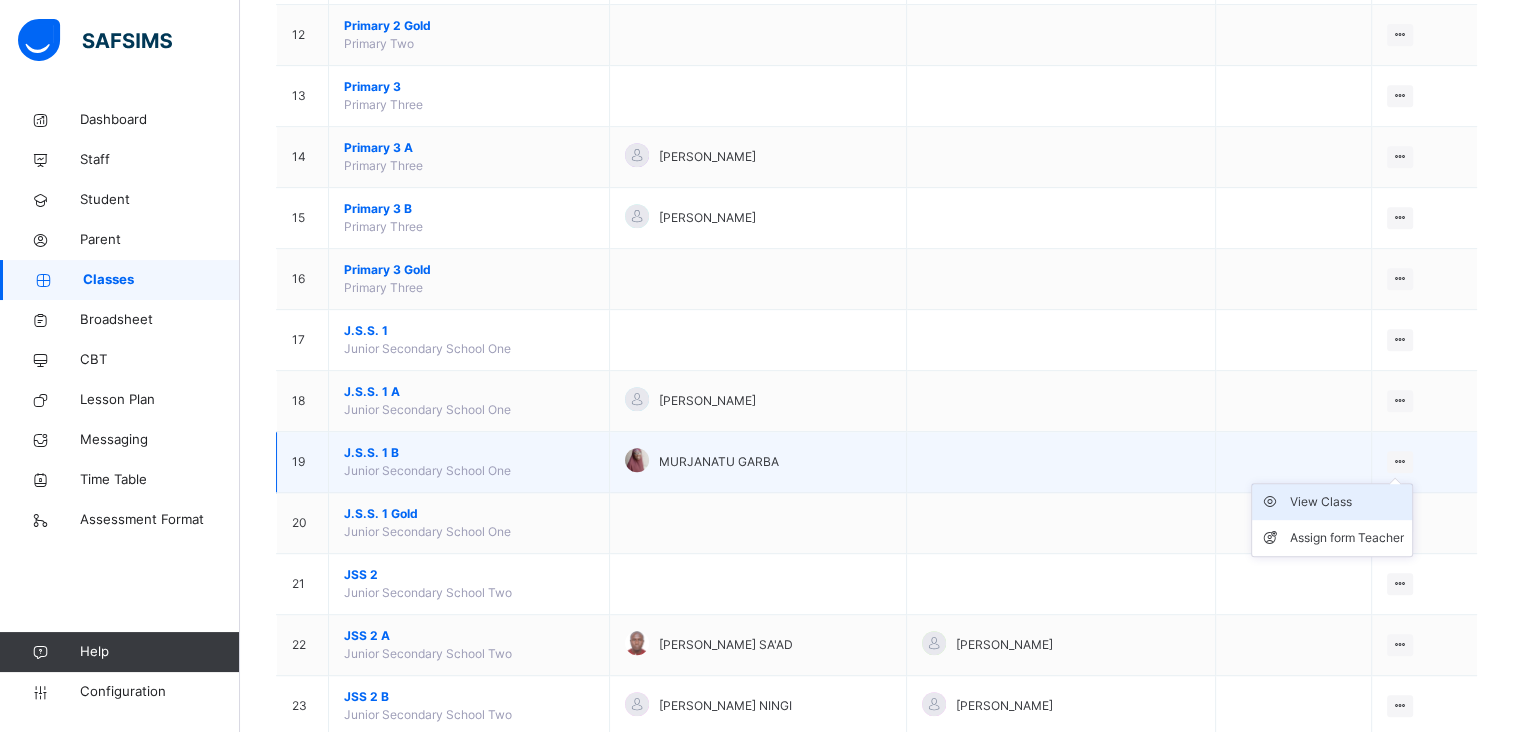 click on "View Class" at bounding box center [1347, 502] 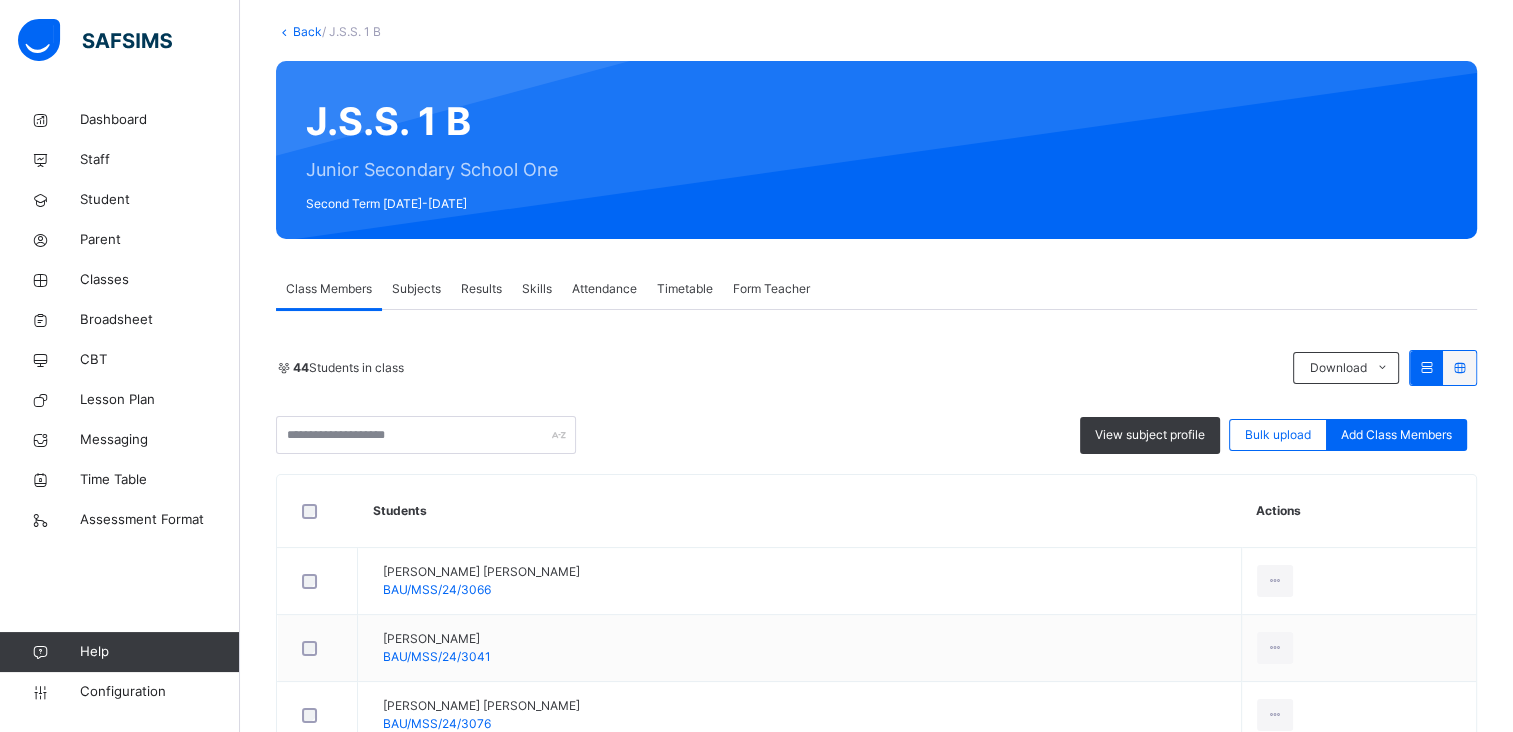 scroll, scrollTop: 108, scrollLeft: 0, axis: vertical 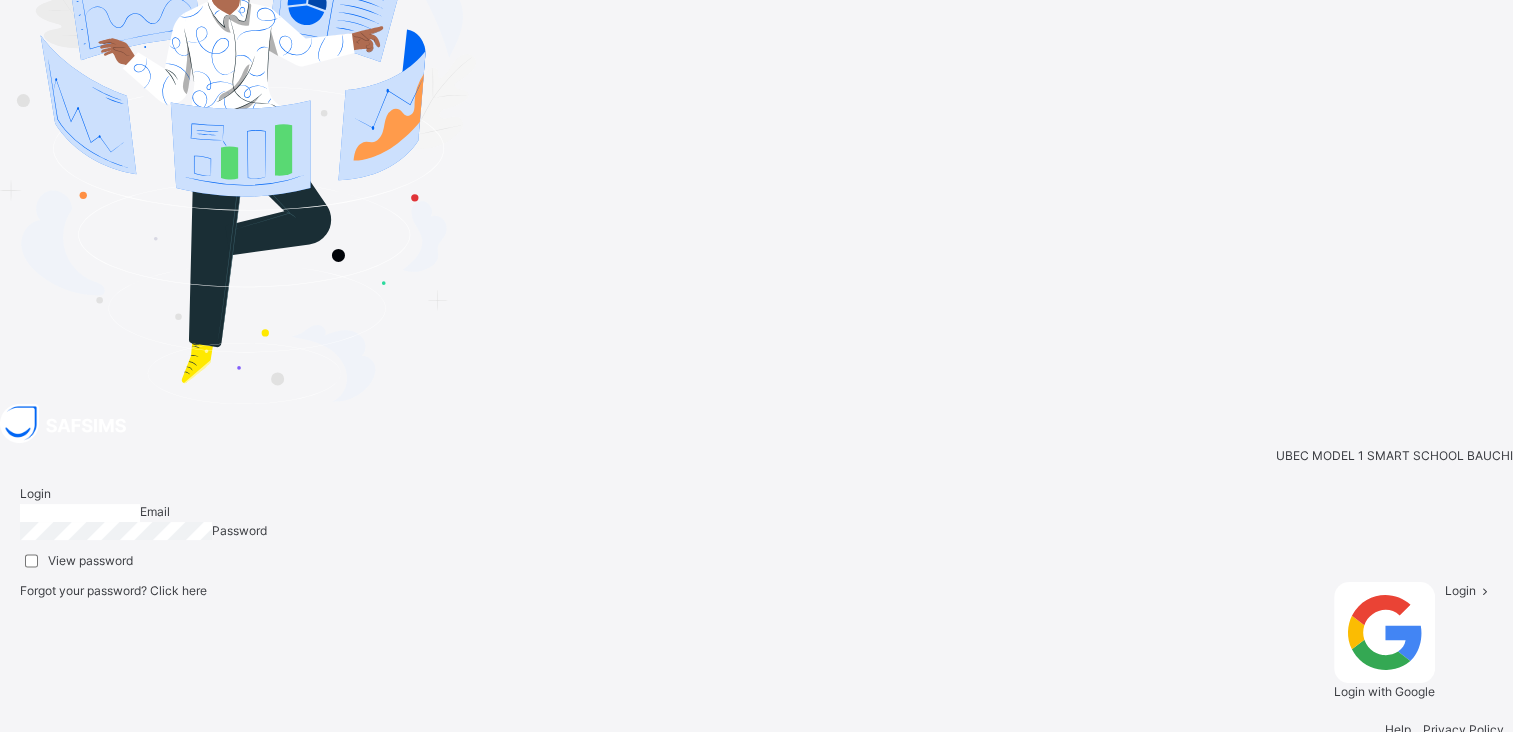 type on "**********" 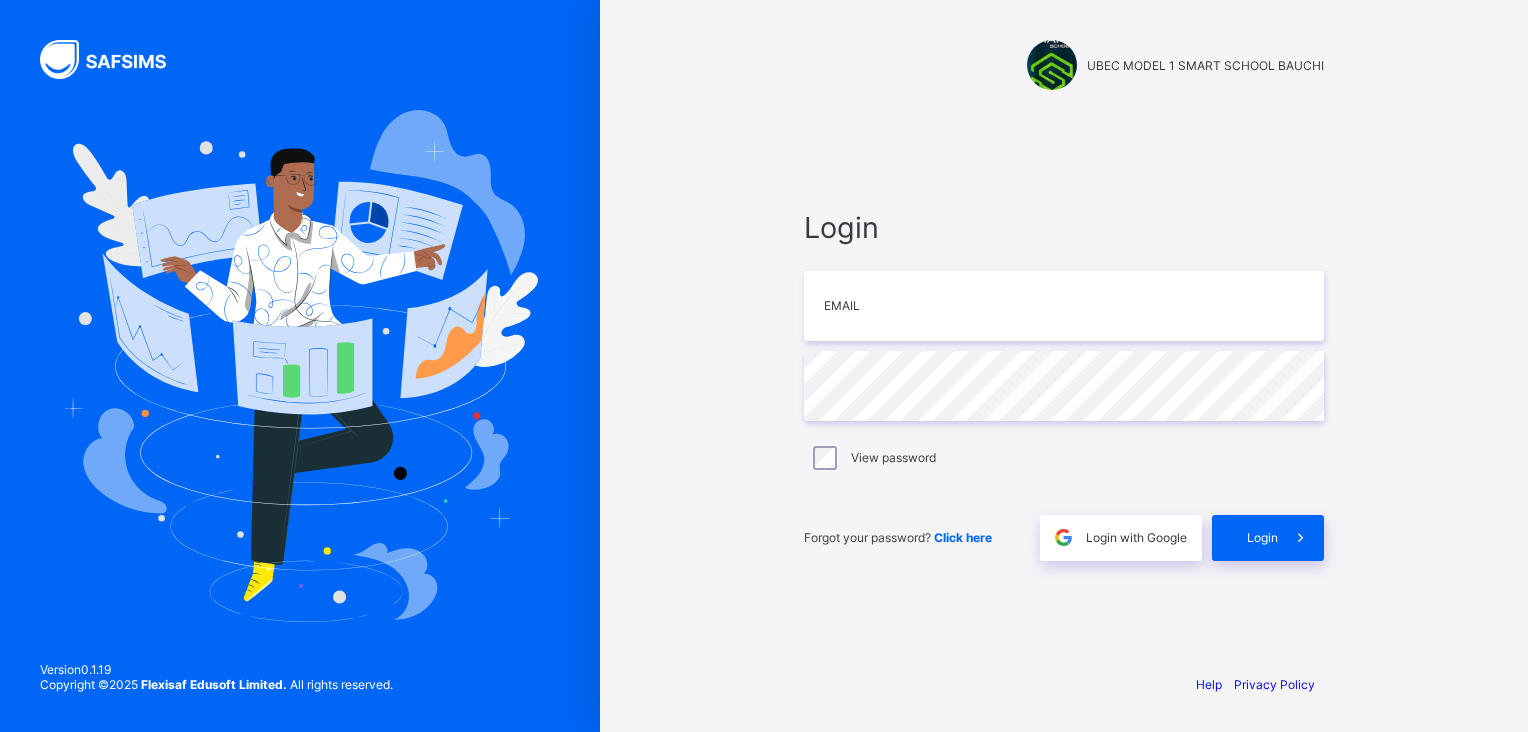 scroll, scrollTop: 0, scrollLeft: 0, axis: both 